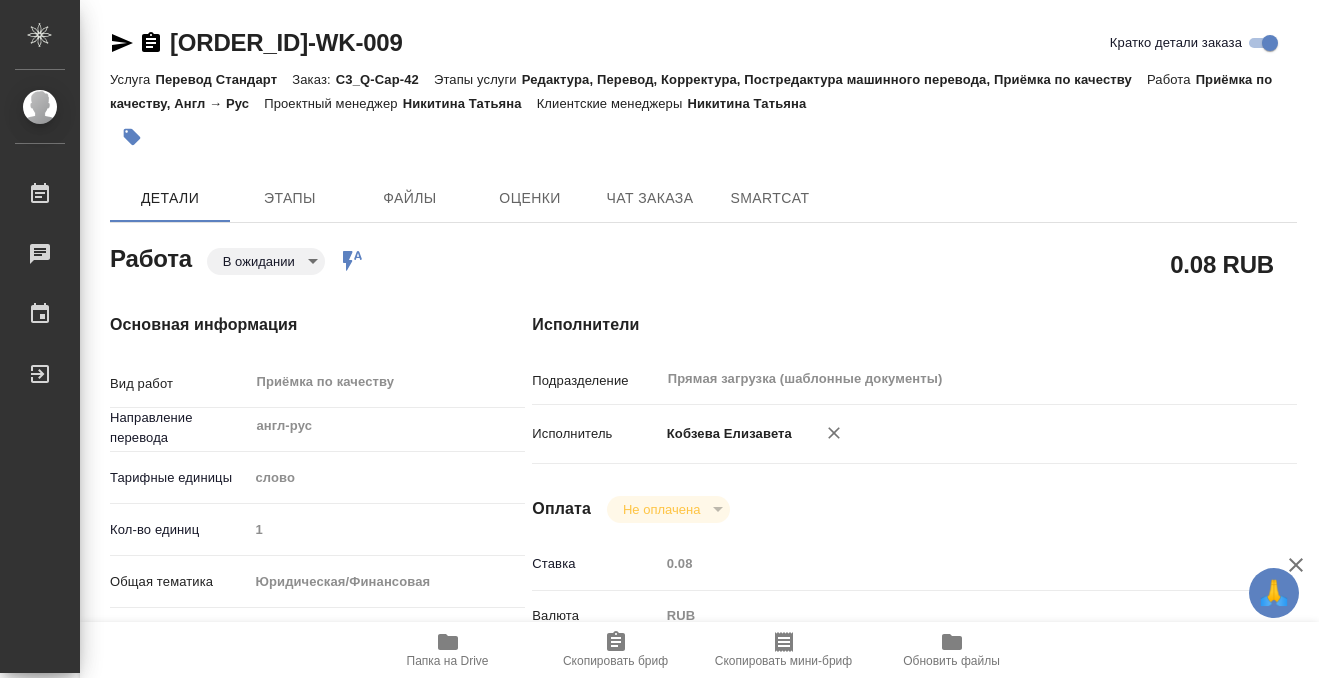 scroll, scrollTop: 0, scrollLeft: 0, axis: both 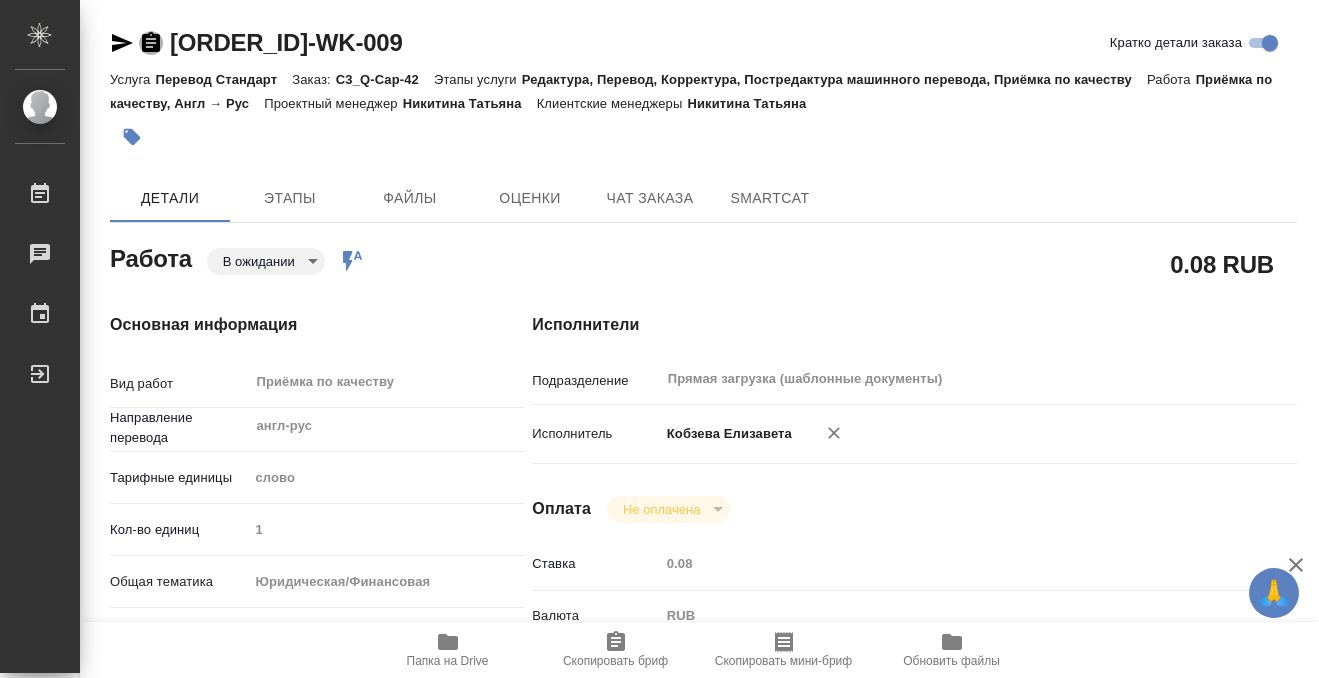 click 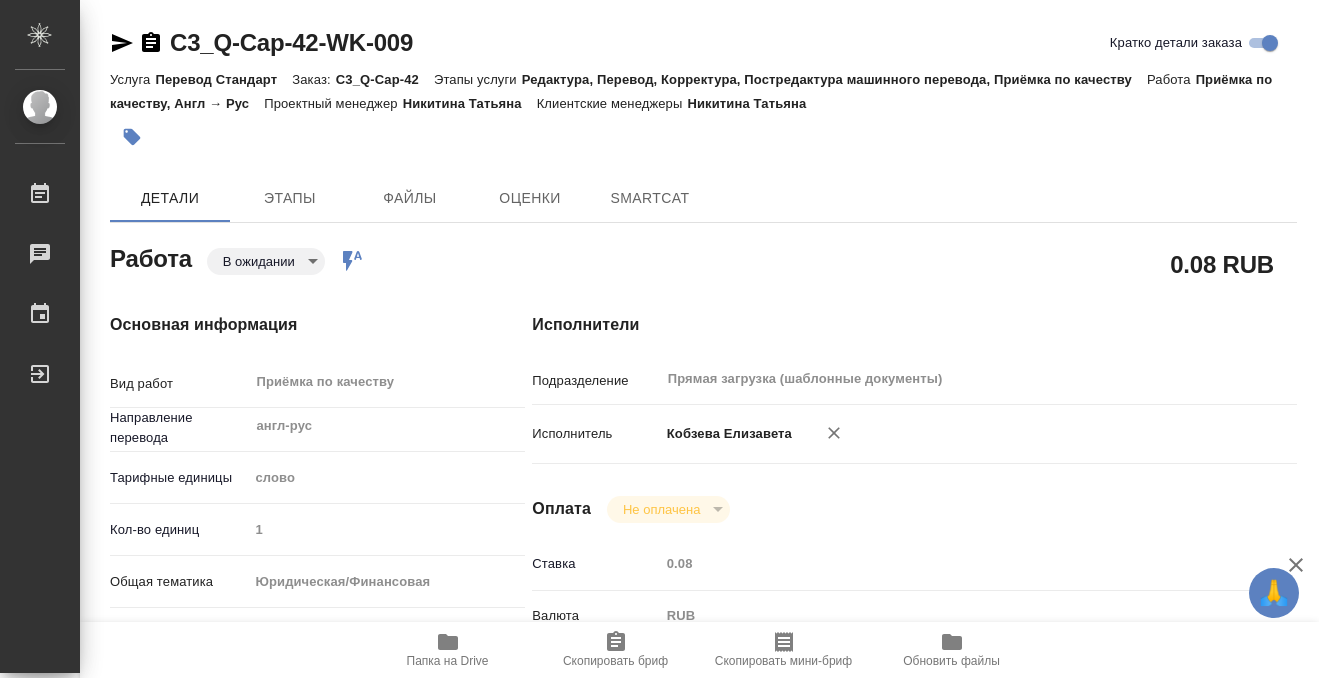 click on "Этапы" at bounding box center [290, 198] 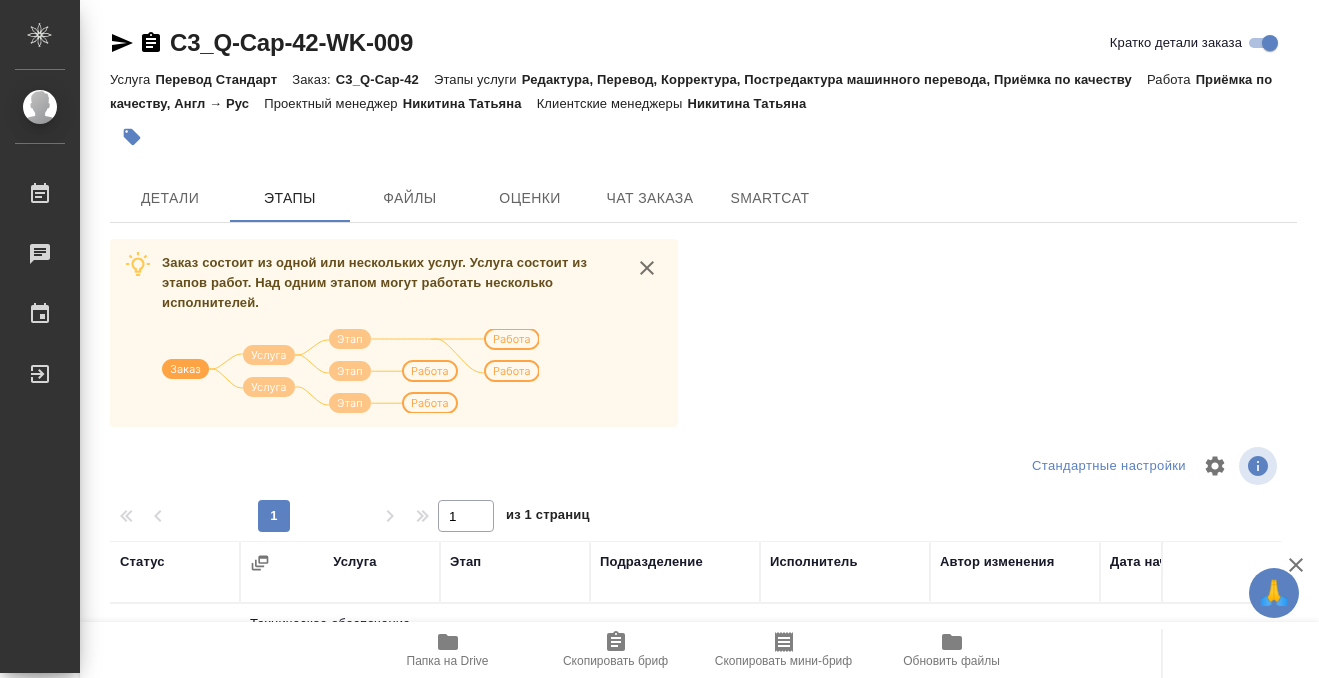 scroll, scrollTop: 364, scrollLeft: 0, axis: vertical 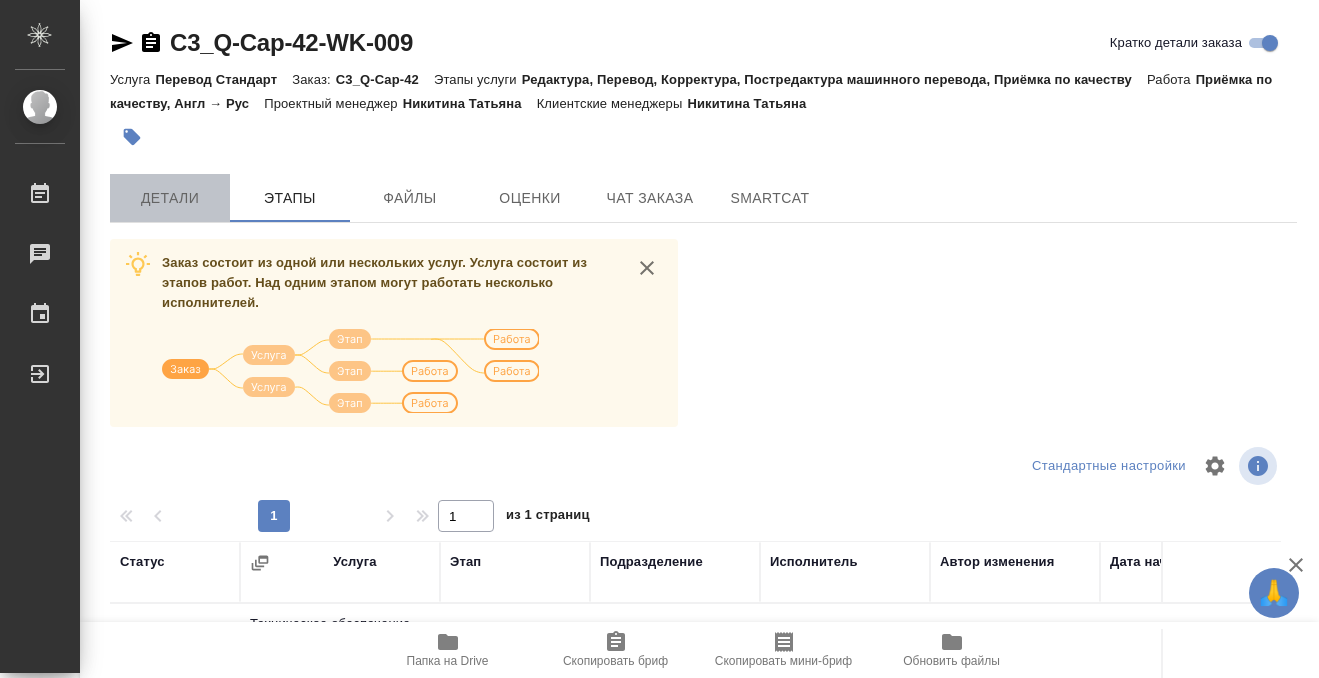 click on "Детали" at bounding box center (170, 198) 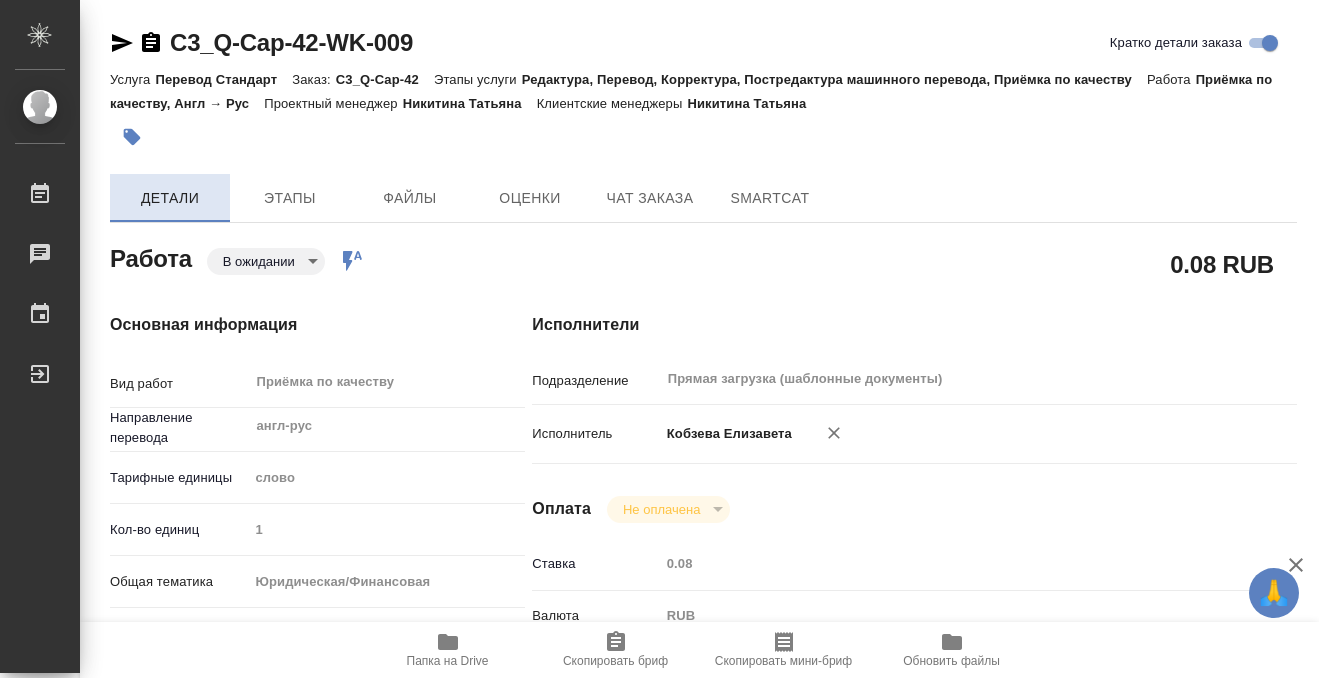 type on "x" 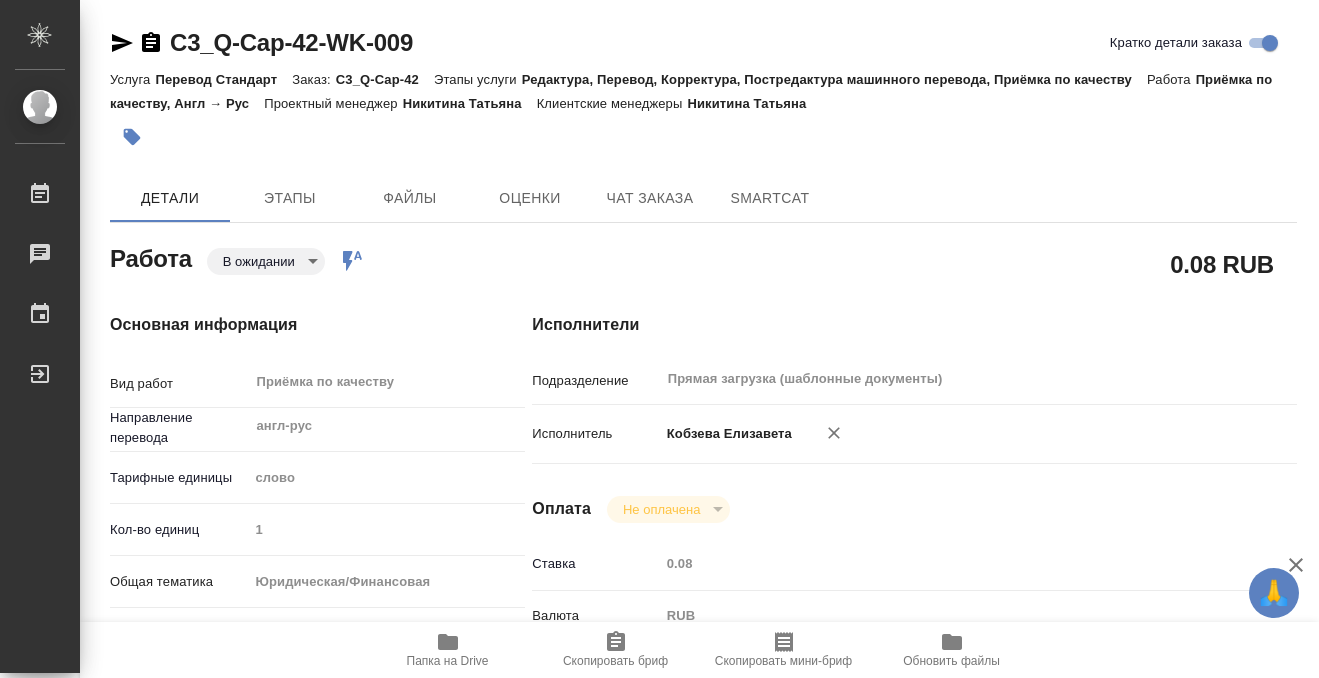 click 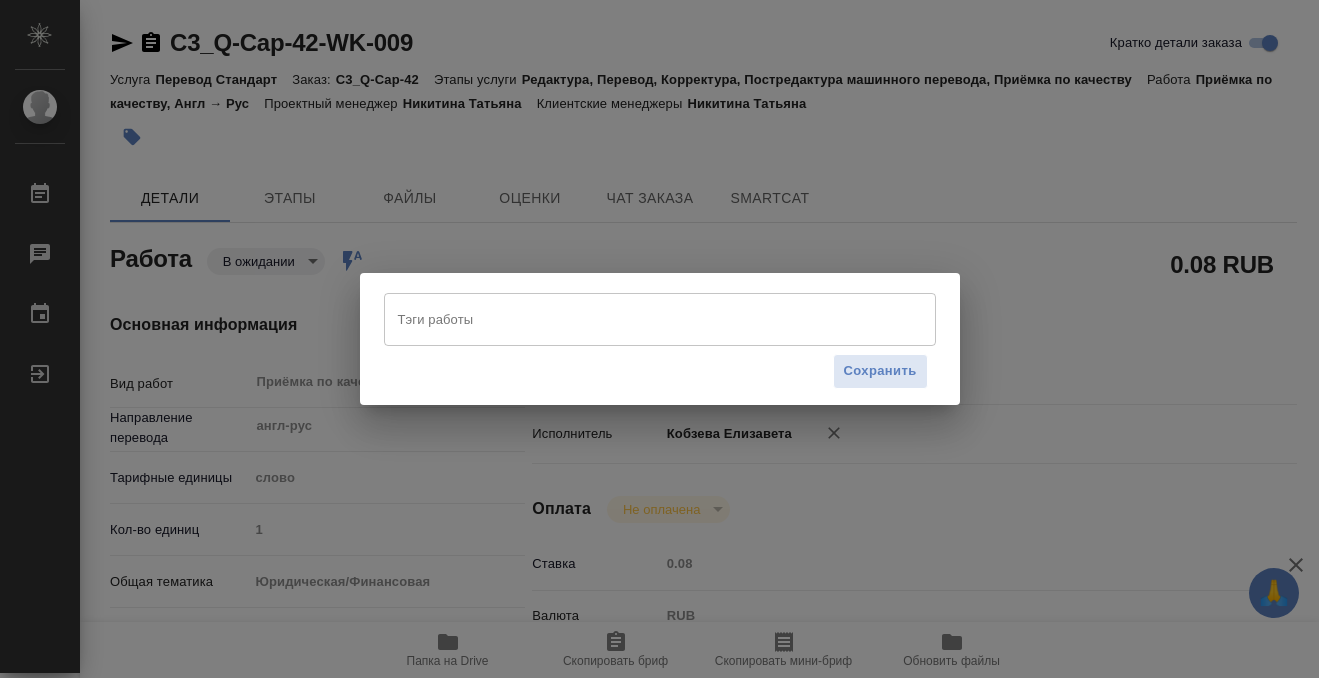 click on "Тэги работы" at bounding box center (641, 319) 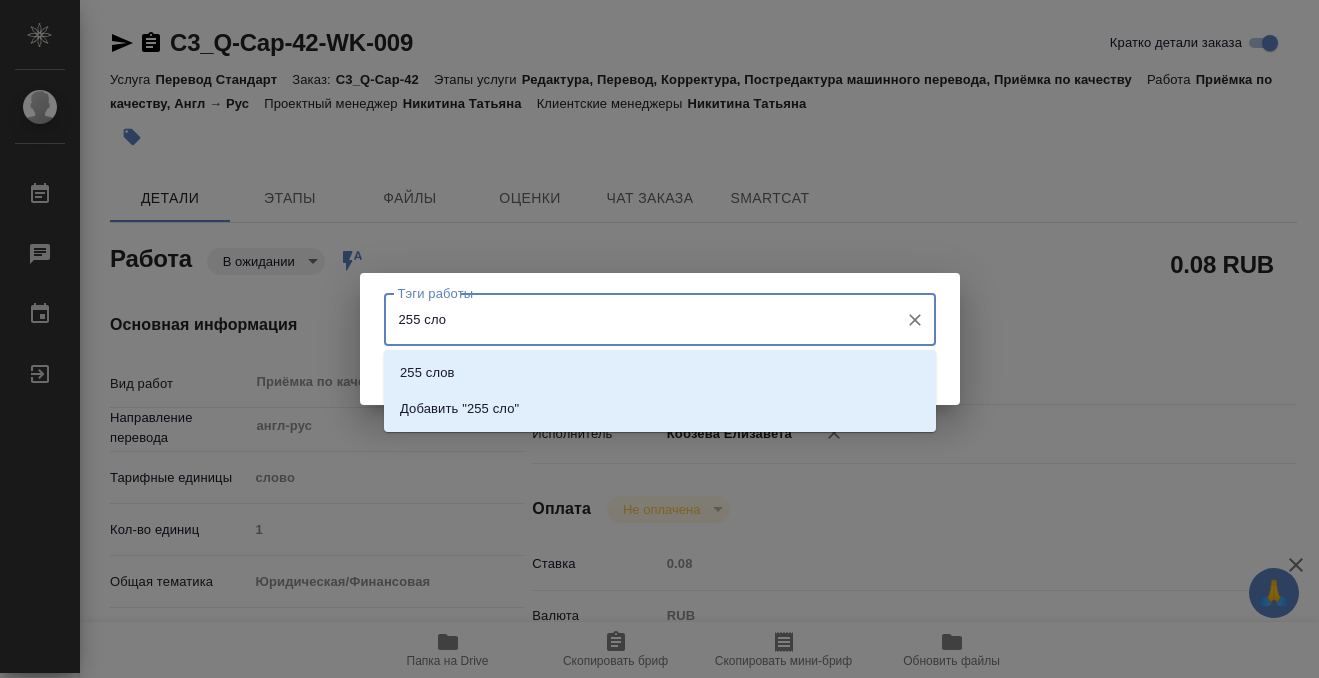 type on "255 слов" 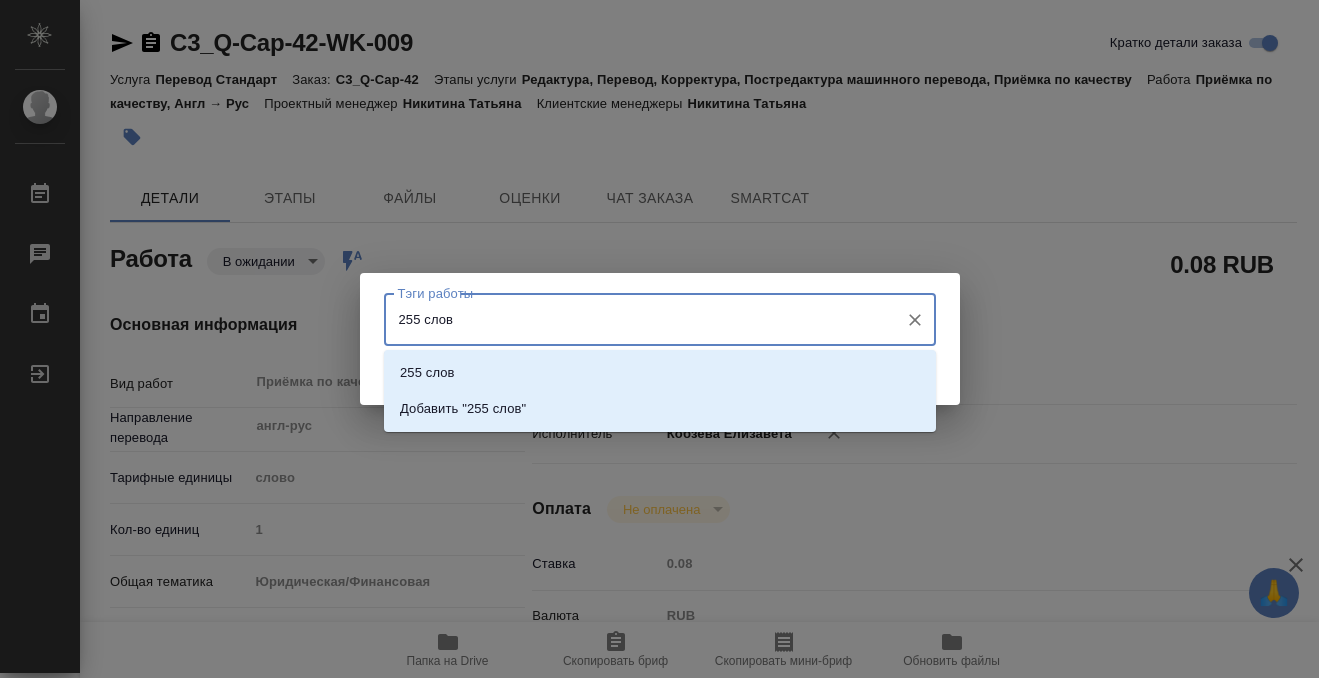 type 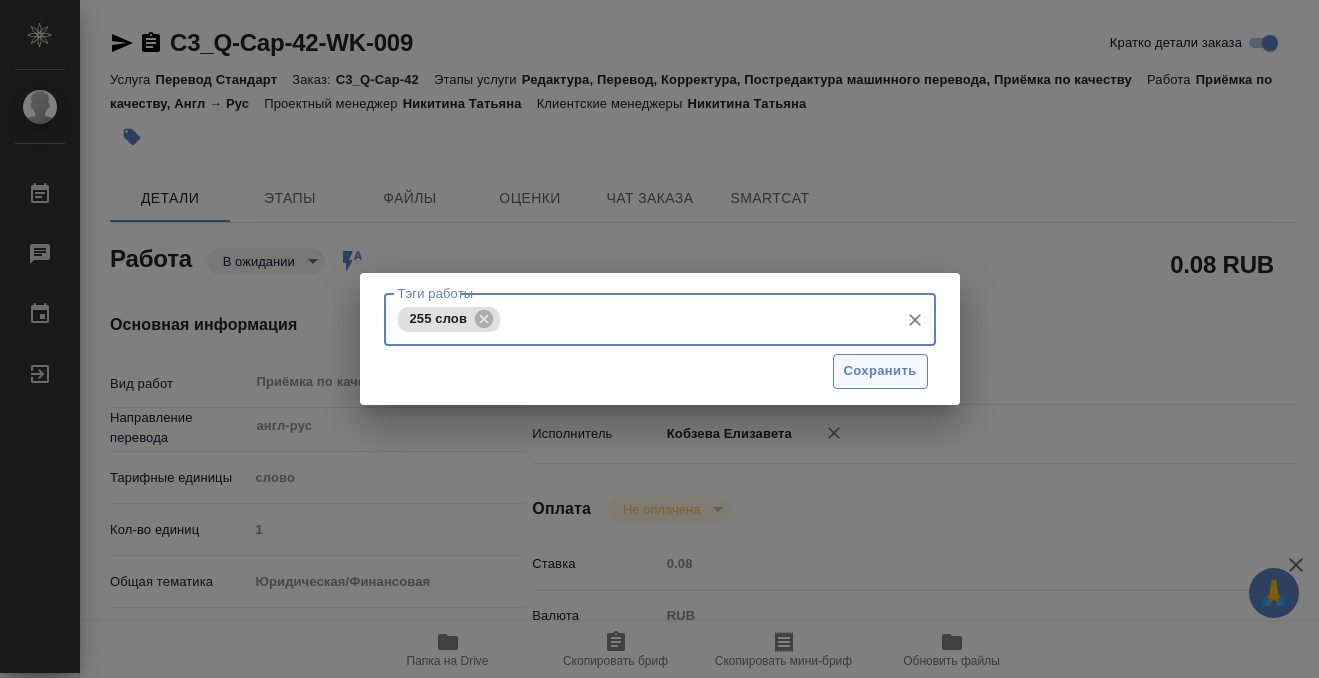 click on "Сохранить" at bounding box center [880, 371] 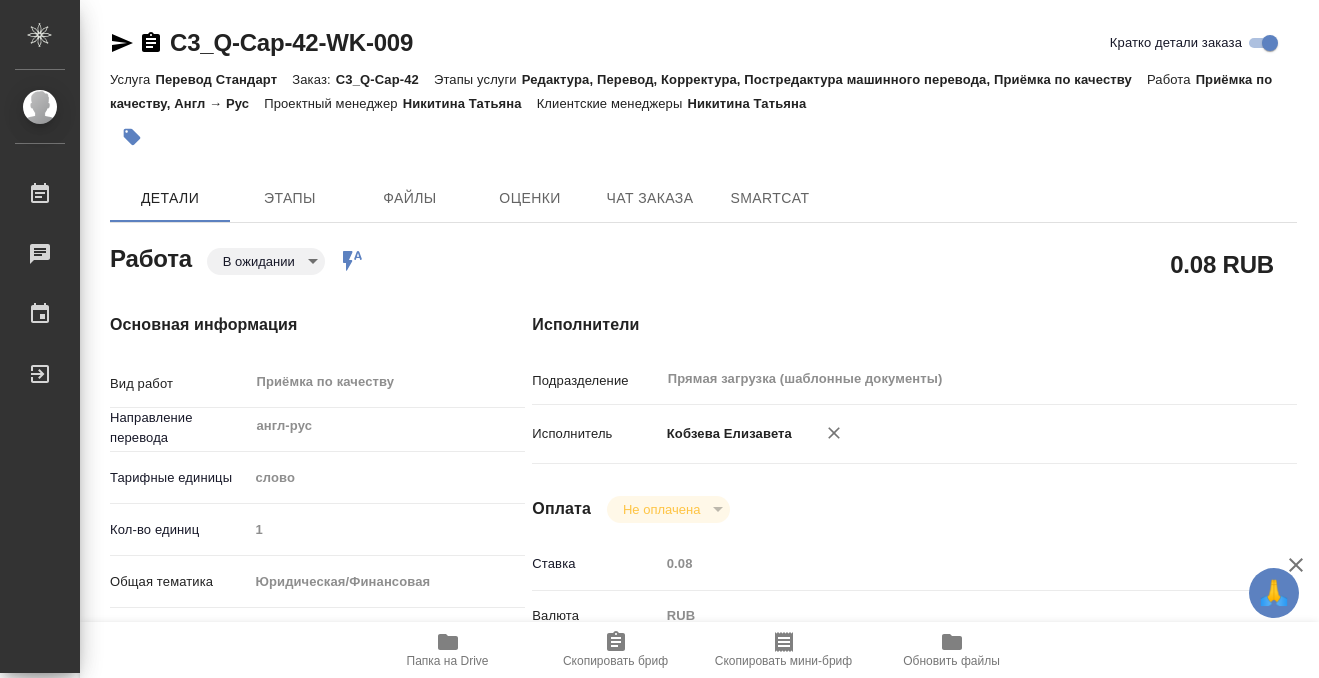 type on "pending" 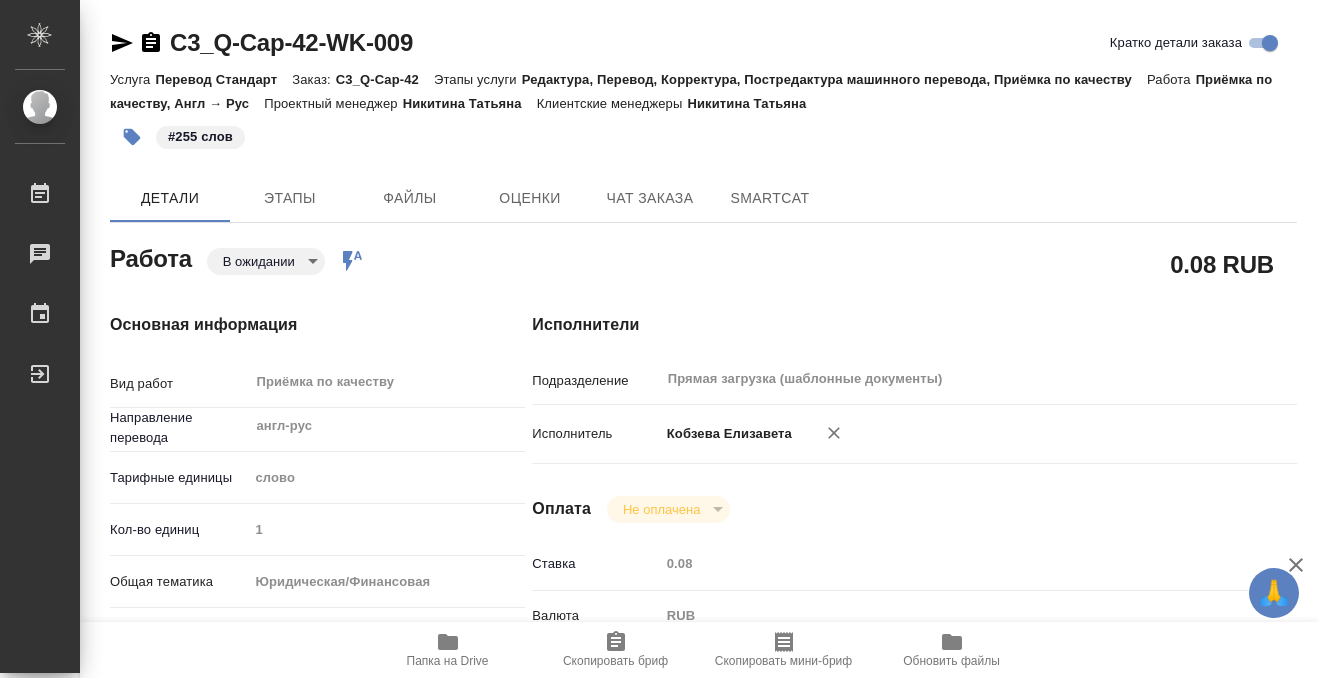 type on "x" 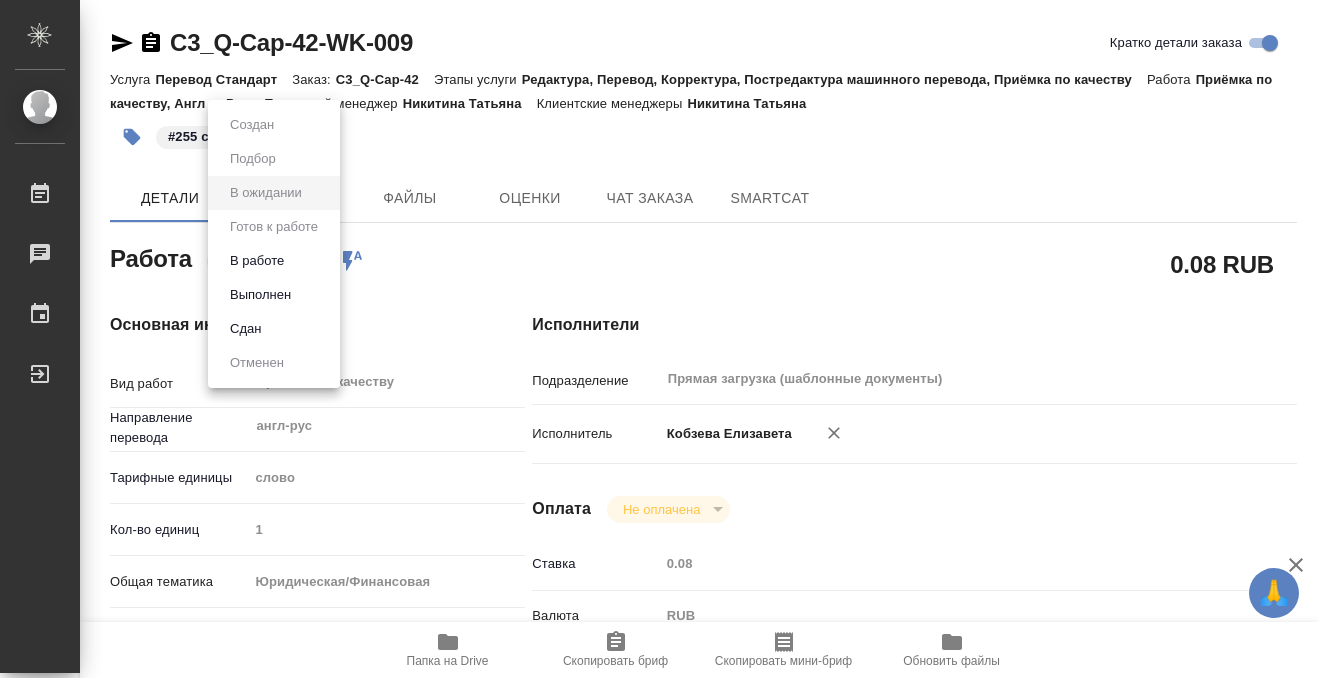 click on "🙏 .cls-1
fill:#fff;
AWATERA Kobzeva Elizaveta Работы 0 Чаты График Выйти C3_Q-Cap-42-WK-009 Кратко детали заказа Услуга Перевод Стандарт Заказ: C3_Q-Cap-42 Этапы услуги Редактура, Перевод, Корректура, Постредактура машинного перевода, Приёмка по качеству Работа Приёмка по качеству, Англ → Рус Проектный менеджер Никитина Татьяна Клиентские менеджеры Никитина Татьяна #255 слов Детали Этапы Файлы Оценки Чат заказа SmartCat Работа В ожидании pending Работа включена в последовательность 0.08 RUB Основная информация Вид работ Приёмка по качеству x ​ Направление перевода англ-рус ​ 1 ​" at bounding box center (659, 339) 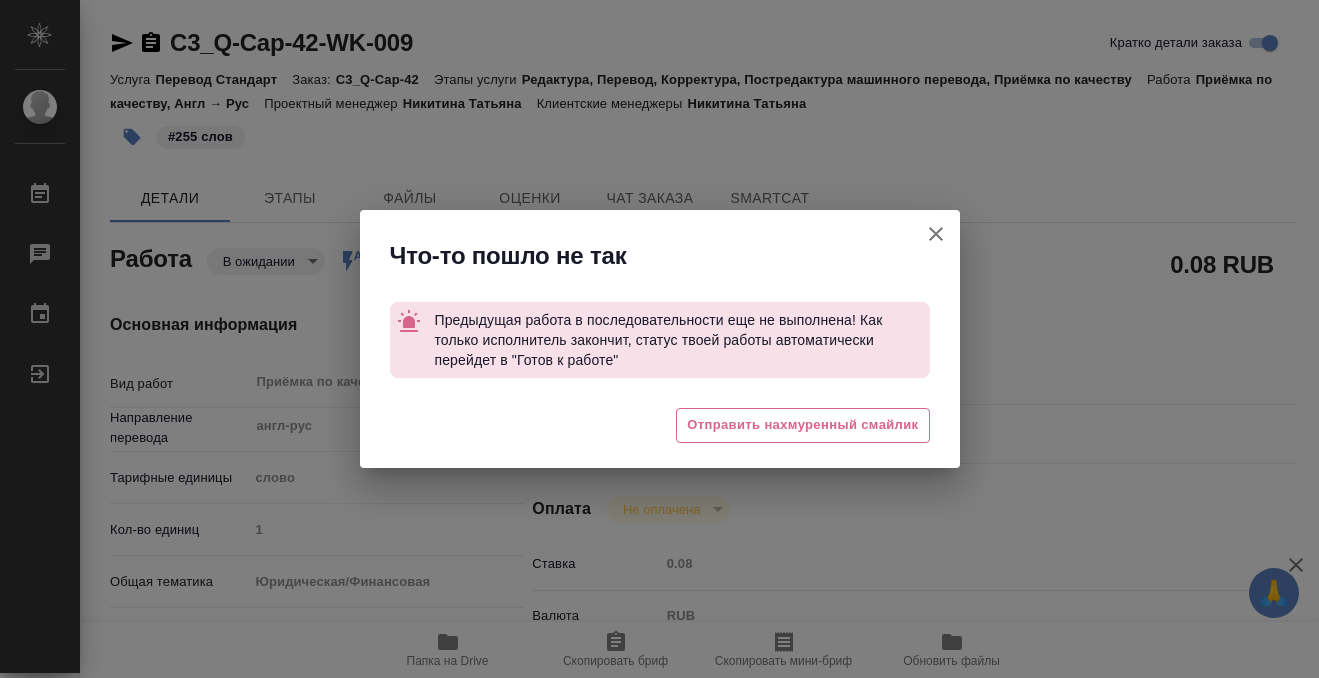 type on "x" 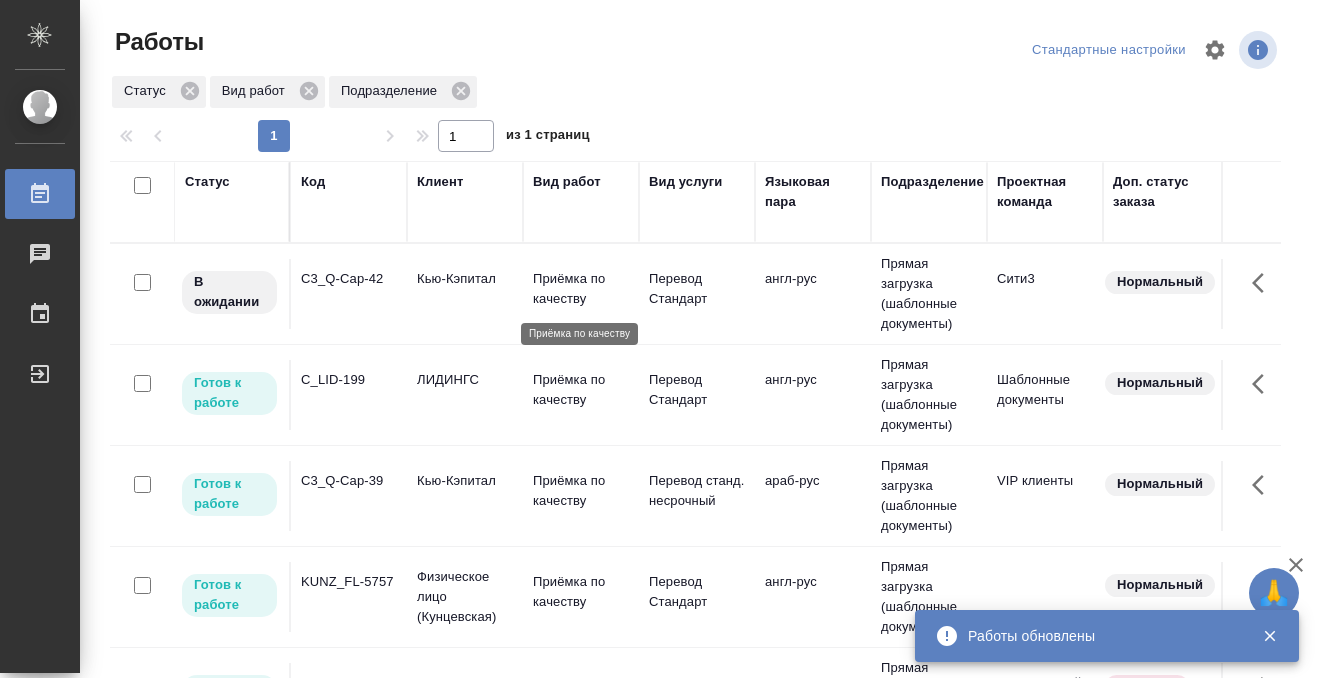 scroll, scrollTop: 0, scrollLeft: 0, axis: both 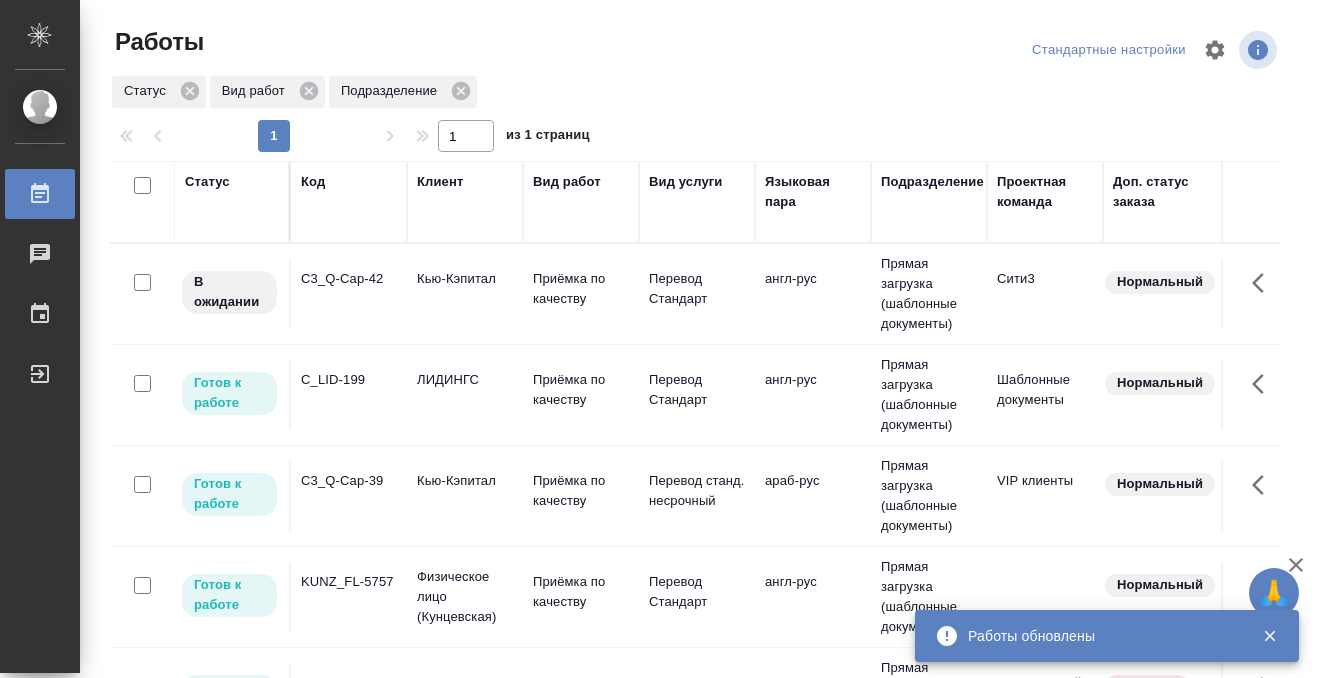 click on "C_LID-199" at bounding box center [349, 294] 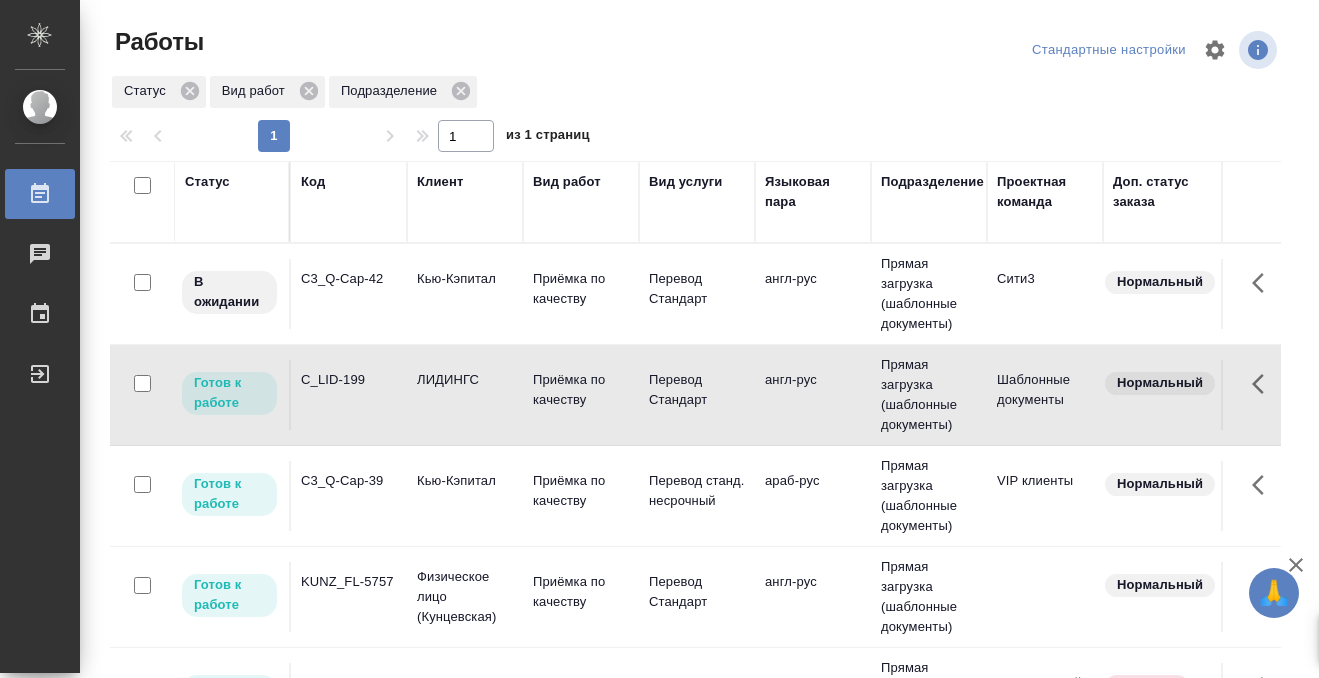 click on "C_LID-199" at bounding box center (349, 294) 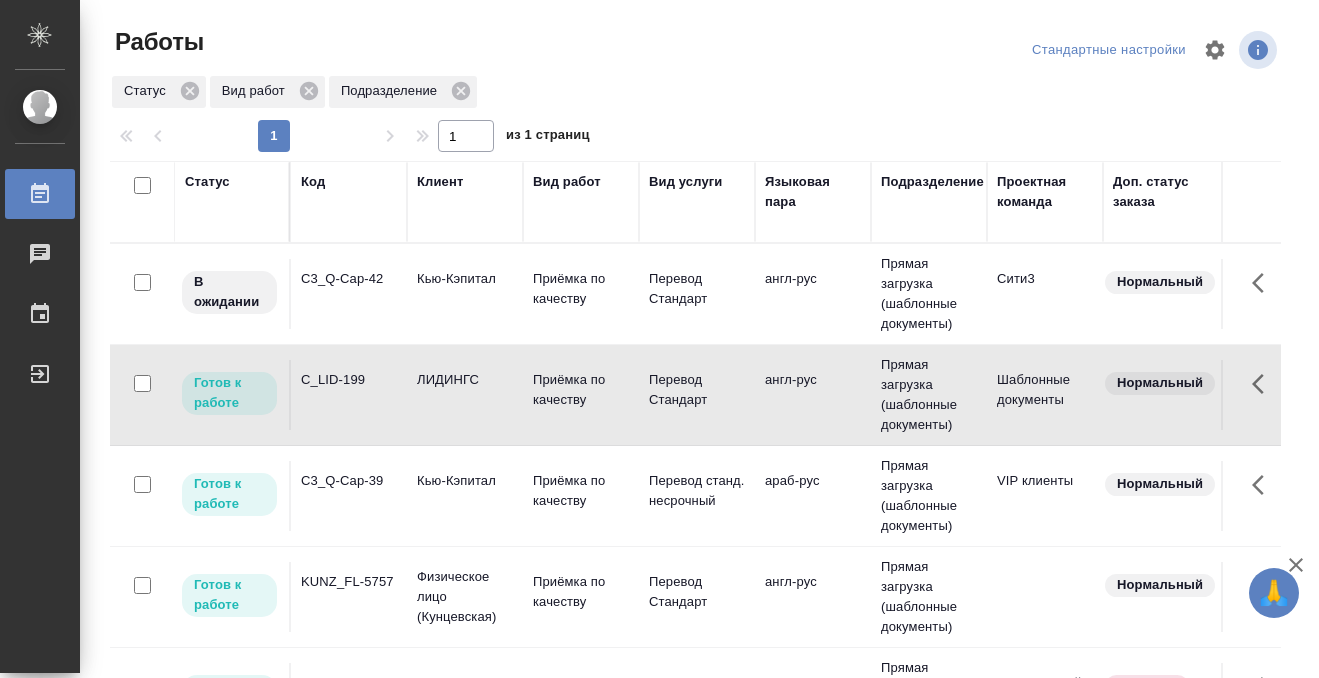click on "C_LID-199" at bounding box center (349, 294) 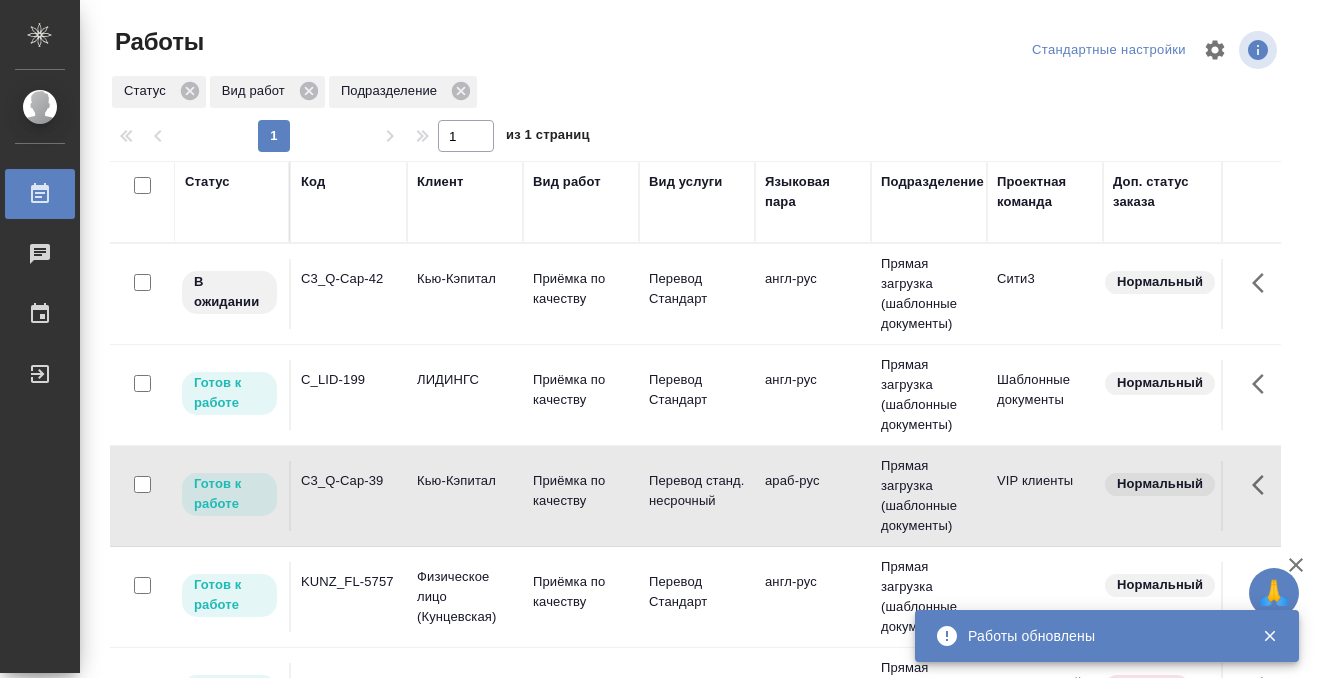 click on "C3_Q-Cap-39" at bounding box center (349, 294) 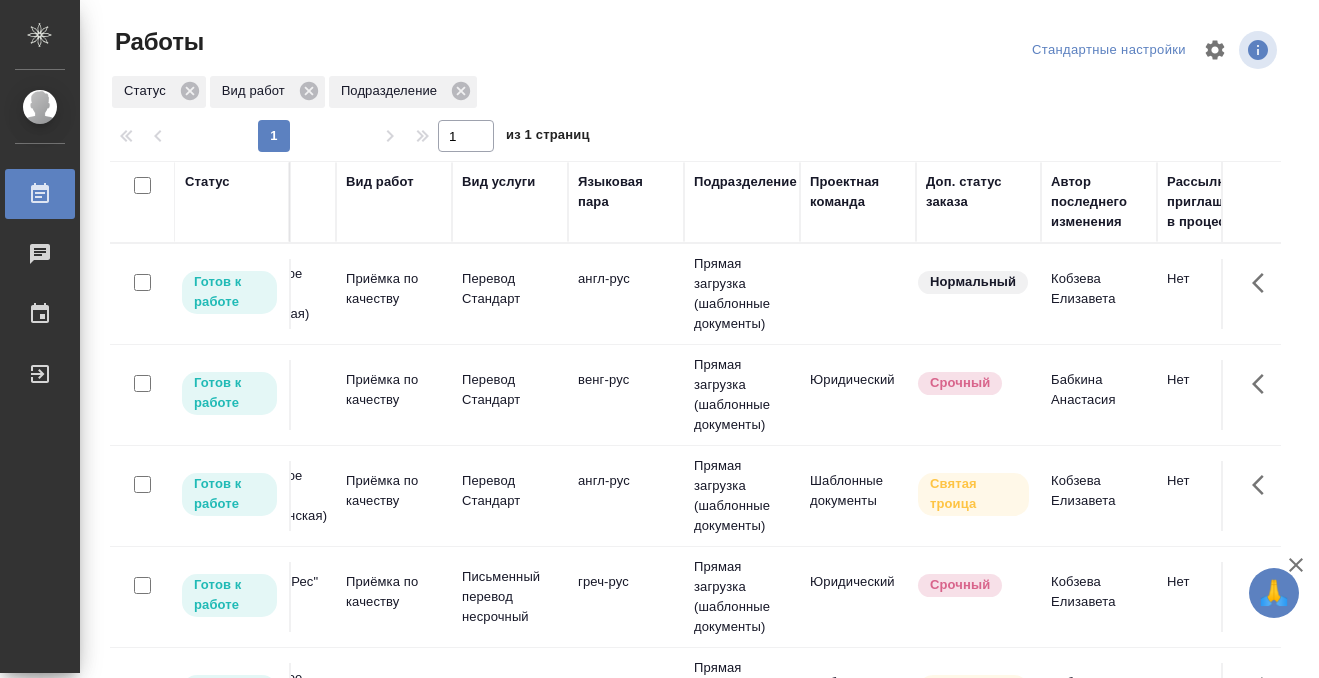 scroll, scrollTop: 0, scrollLeft: 0, axis: both 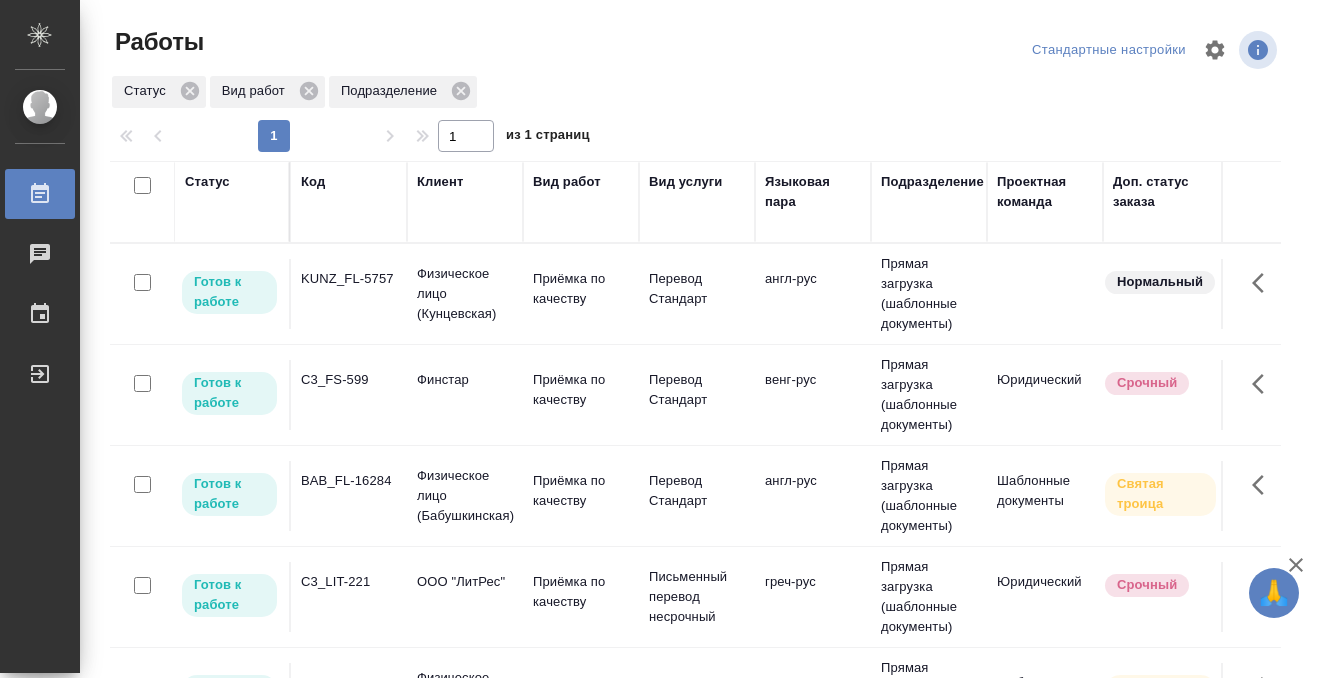 click on "BAB_FL-16284" at bounding box center [349, 279] 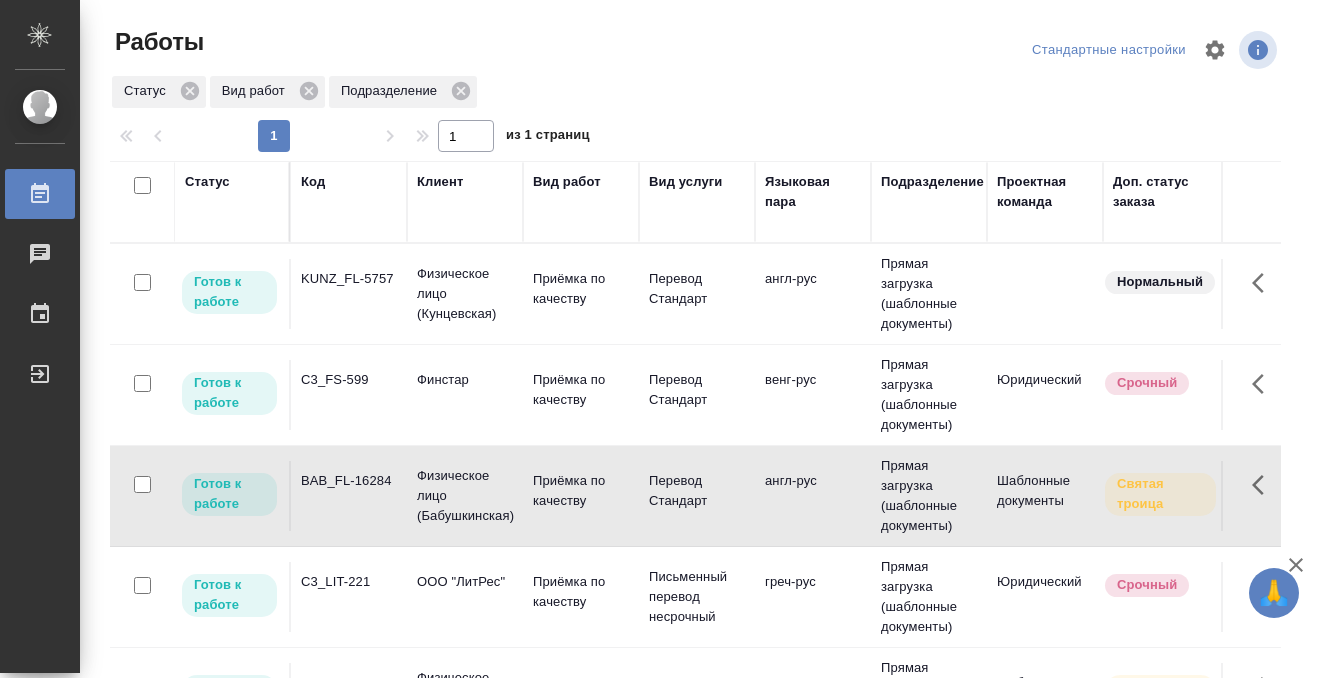 click on "BAB_FL-16284" at bounding box center (349, 279) 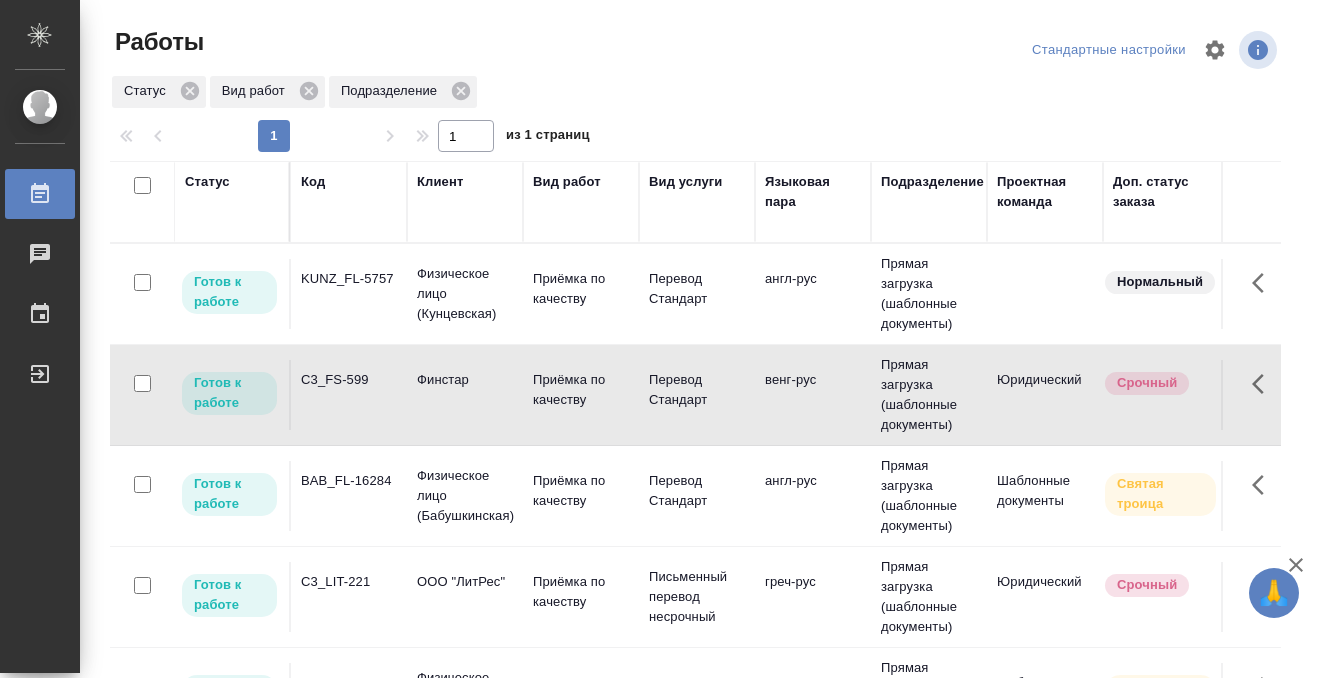 click on "C3_FS-599" at bounding box center (349, 279) 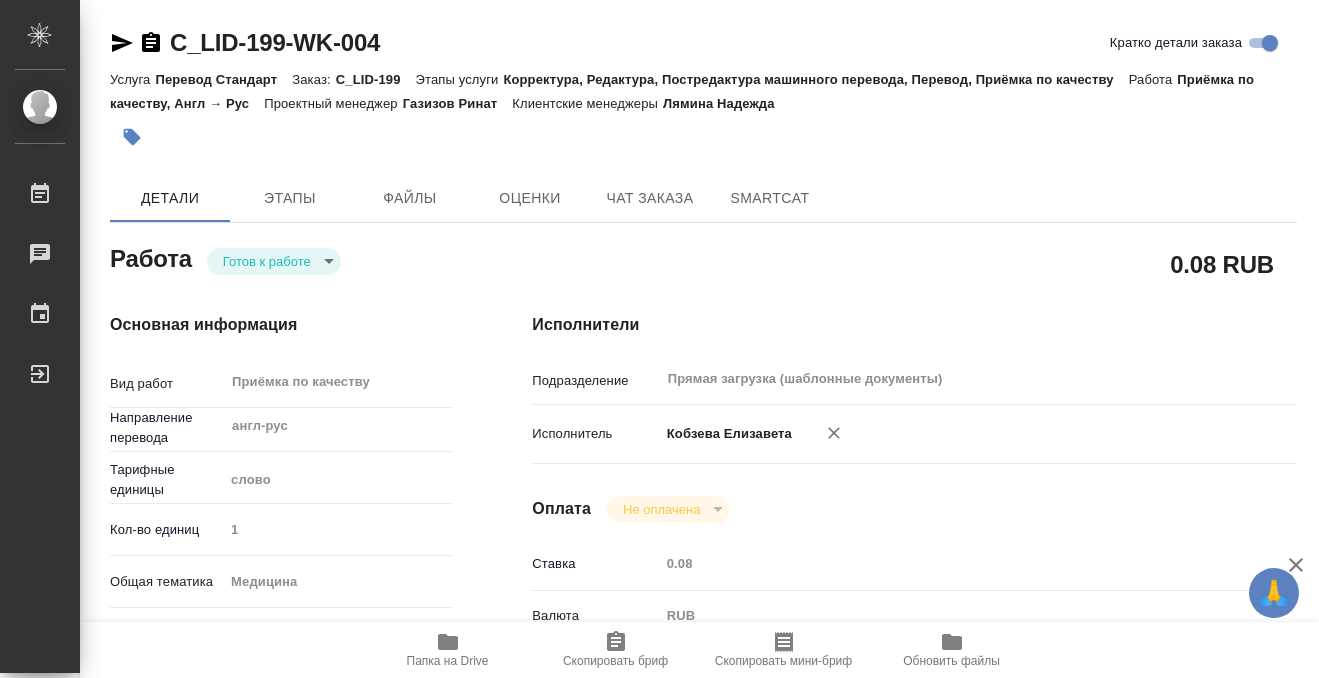 scroll, scrollTop: 0, scrollLeft: 0, axis: both 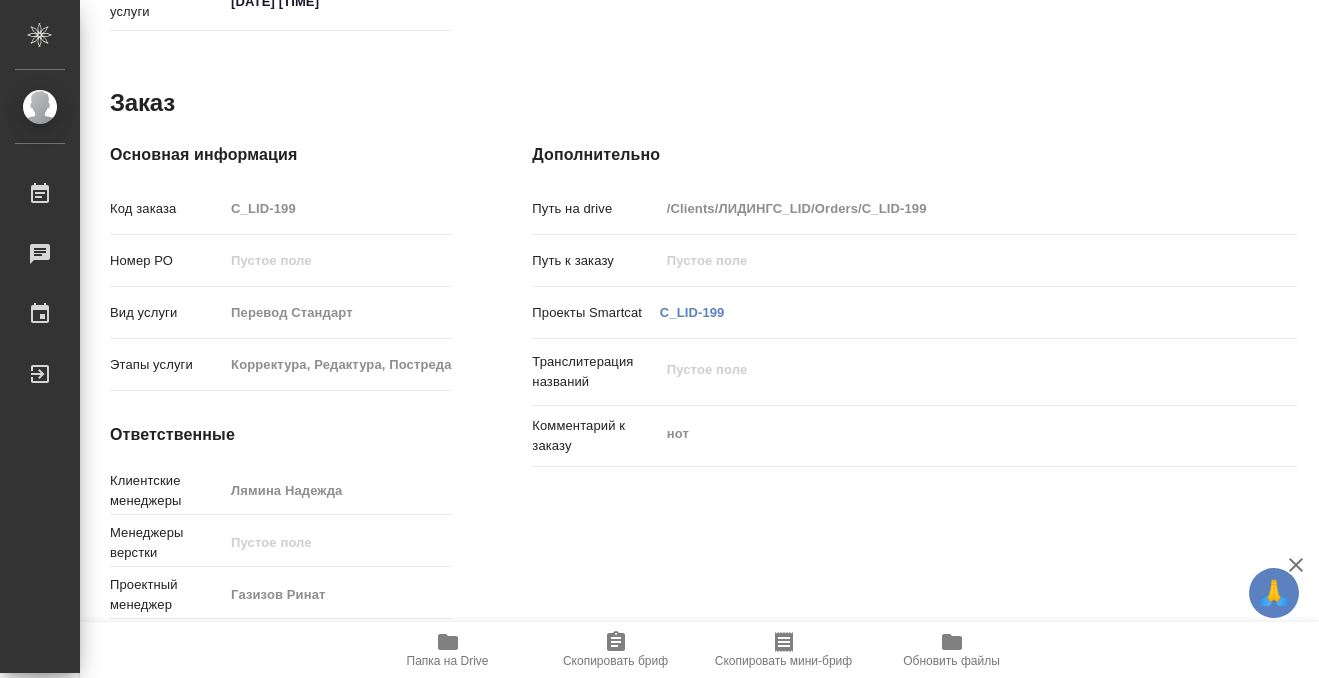 click 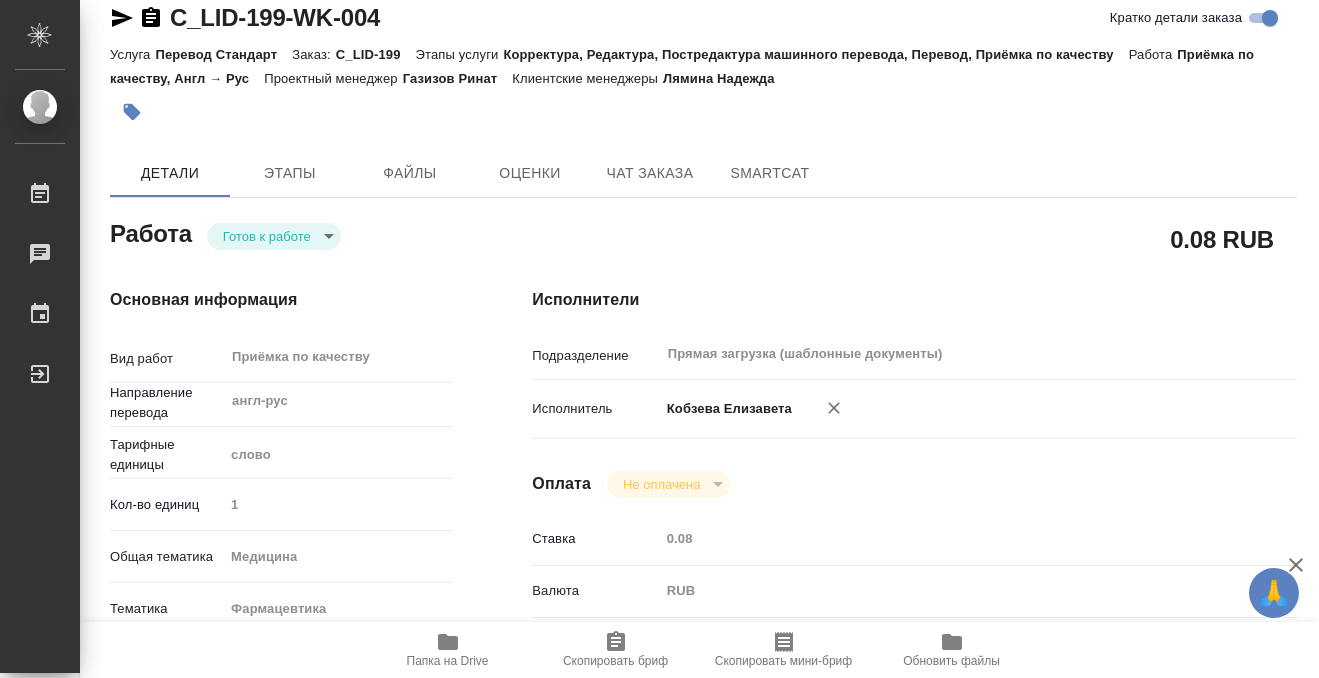scroll, scrollTop: 0, scrollLeft: 0, axis: both 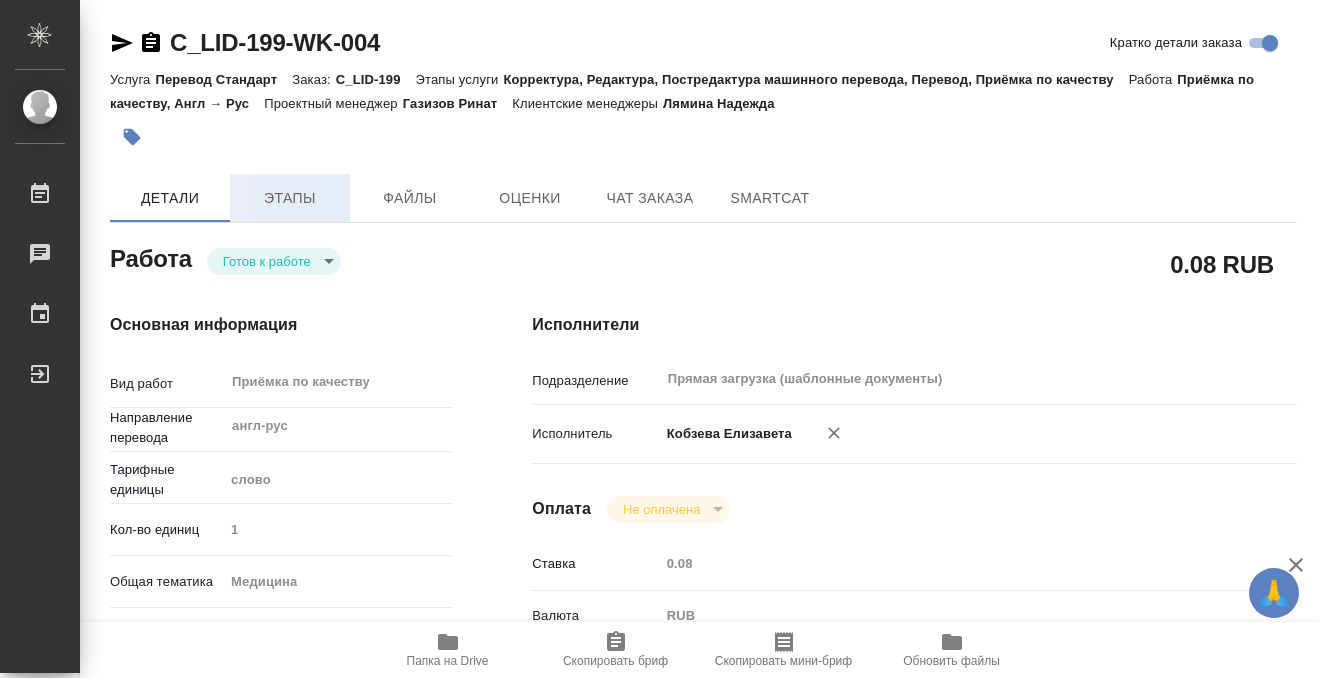click on "Этапы" at bounding box center [290, 198] 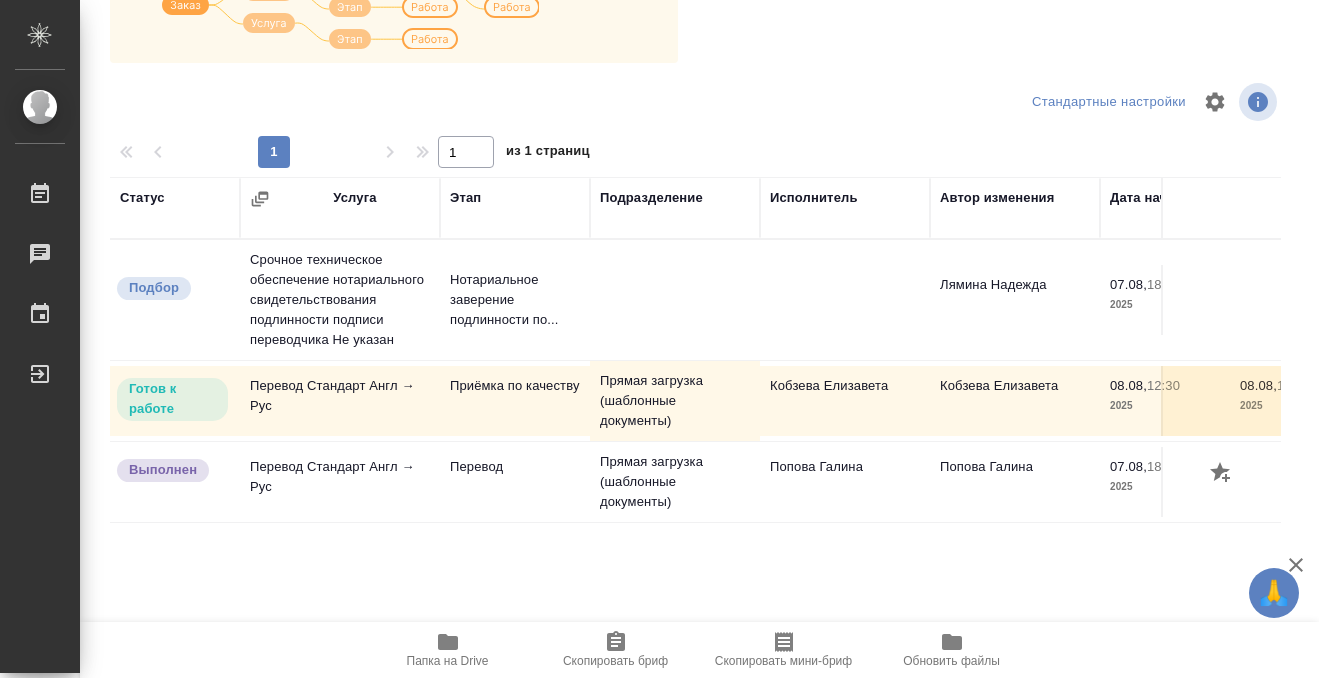 scroll, scrollTop: 0, scrollLeft: 0, axis: both 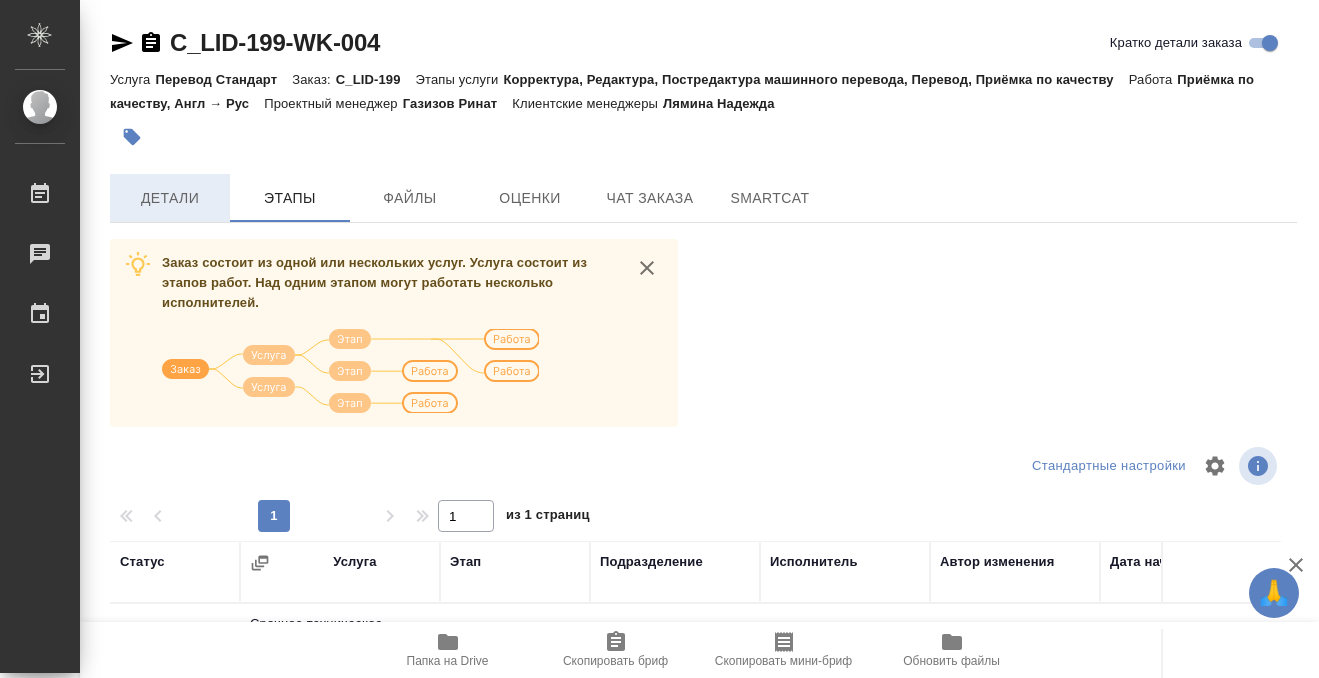 click on "Детали" at bounding box center (170, 198) 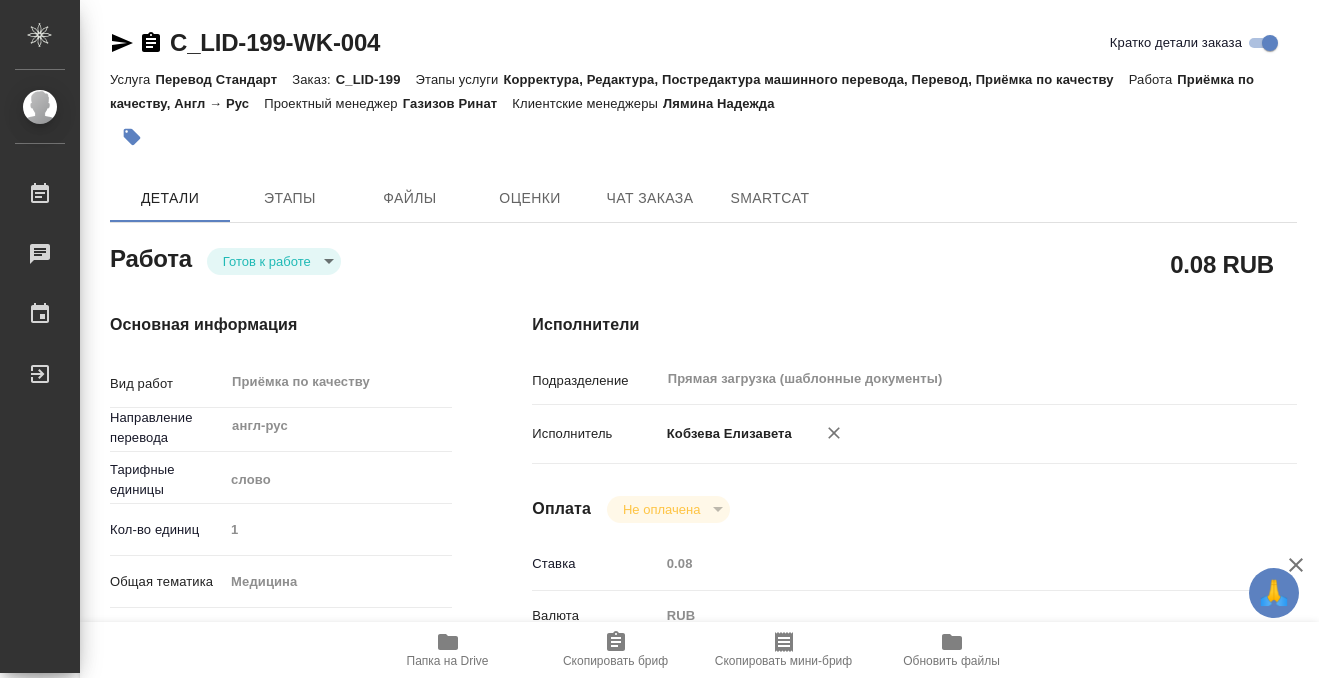 type on "x" 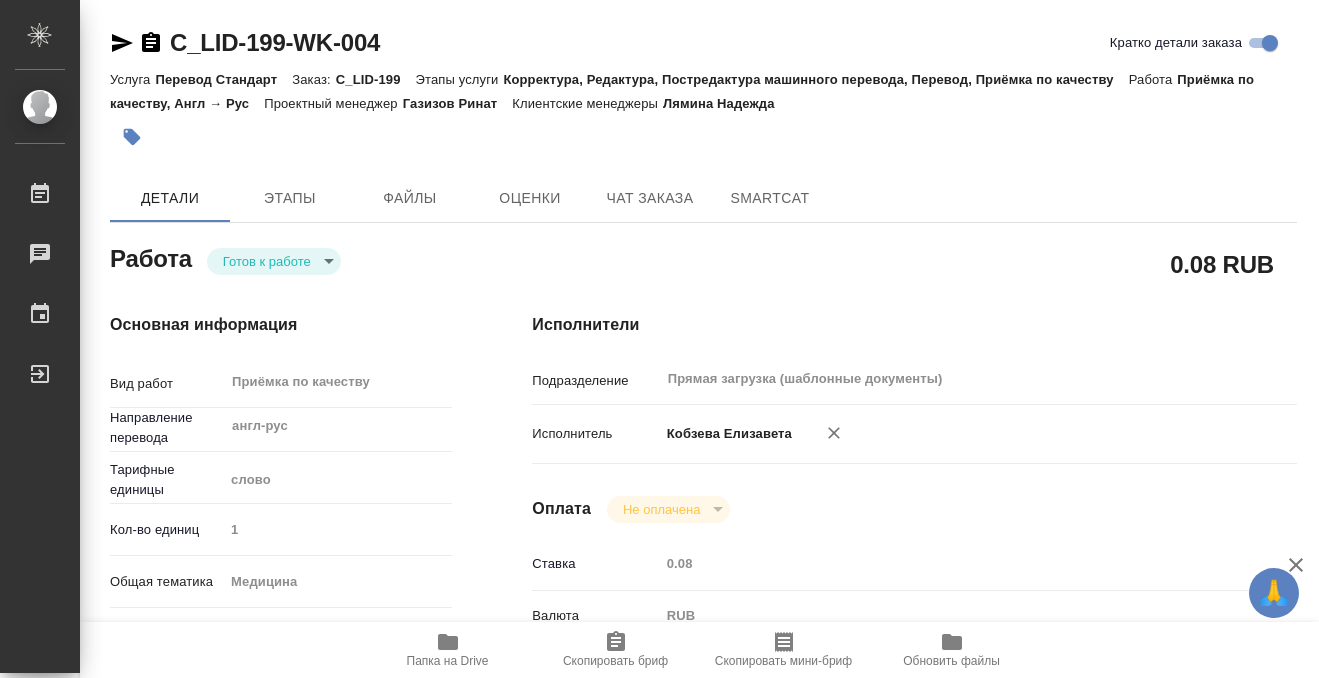 click 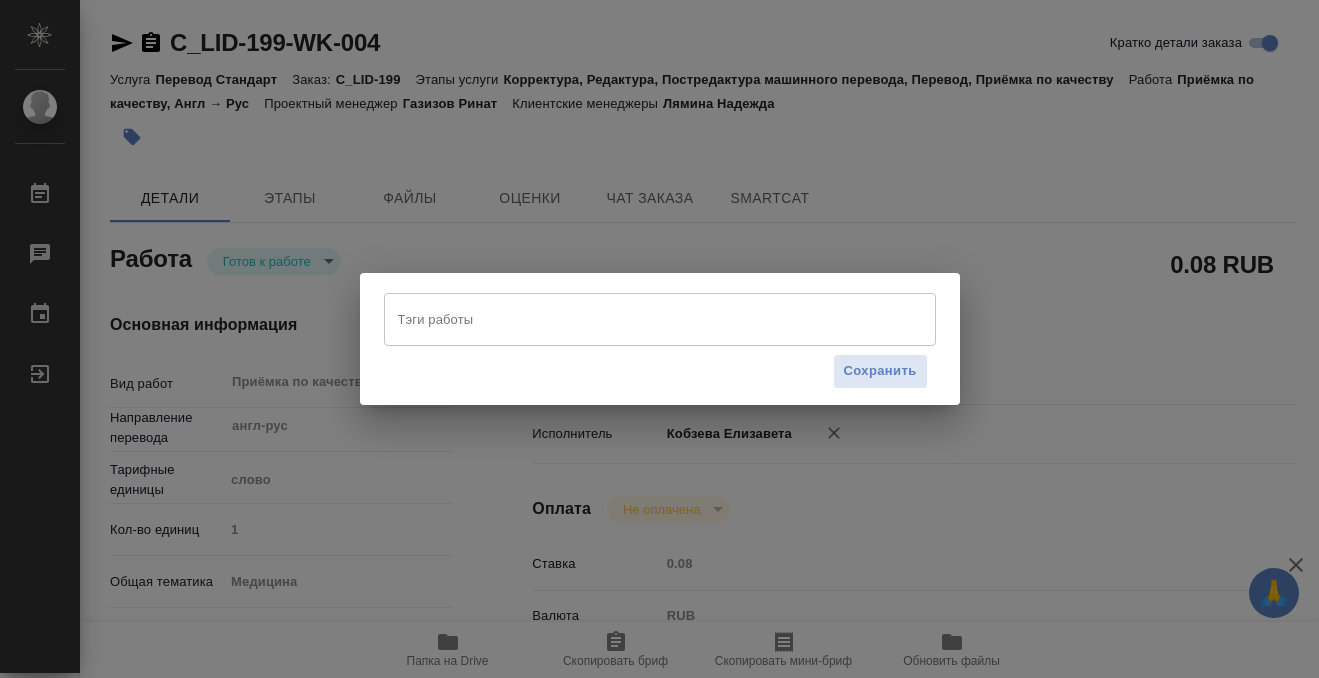 click on "Тэги работы" at bounding box center [660, 319] 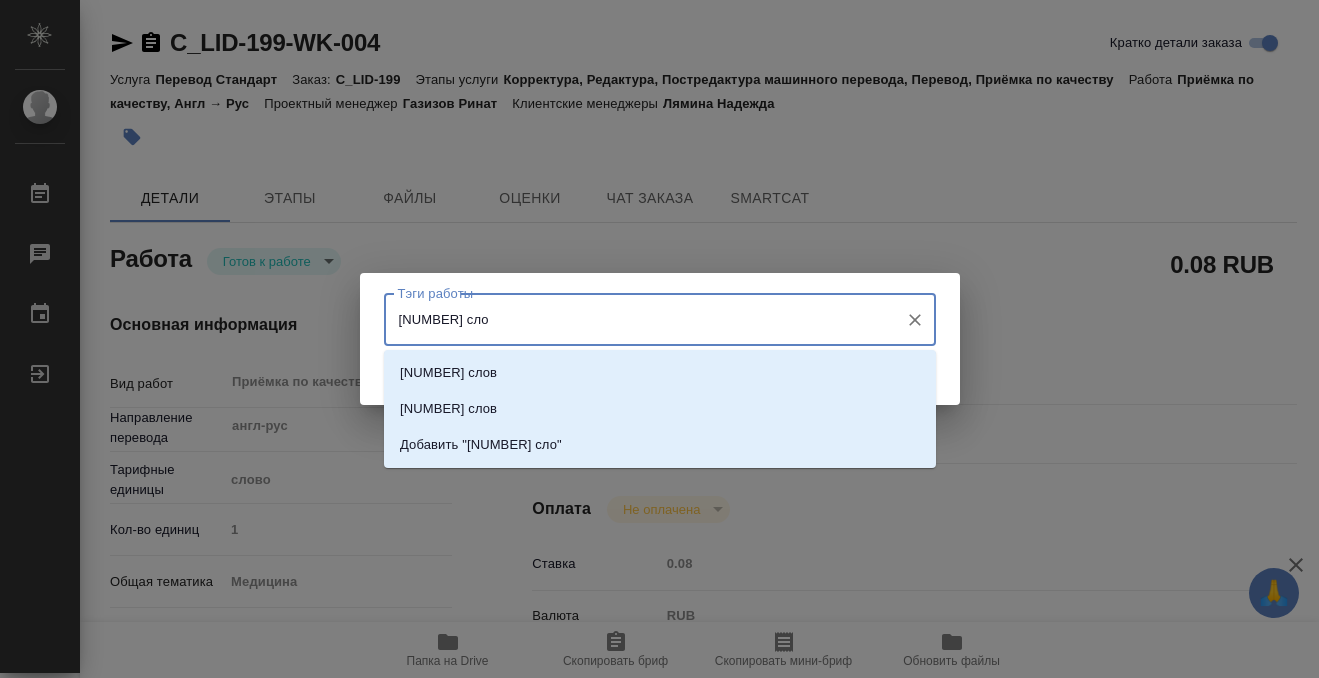 type on "311 слов" 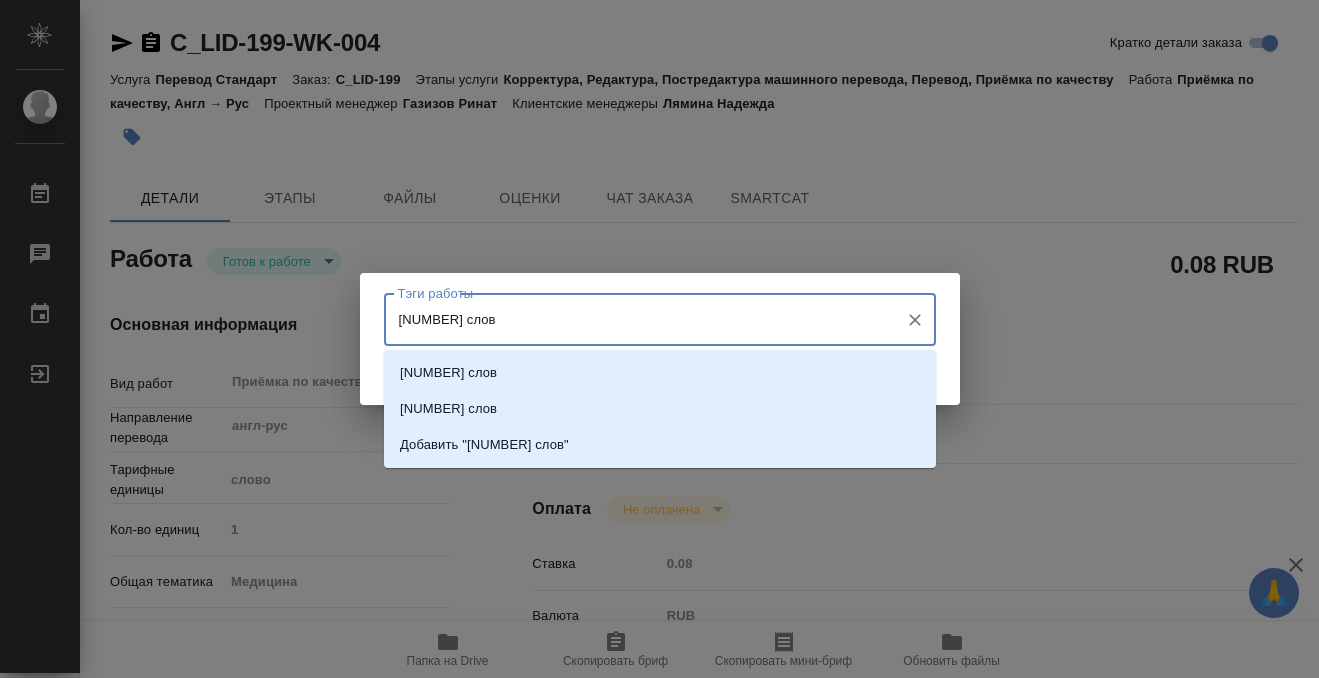 type 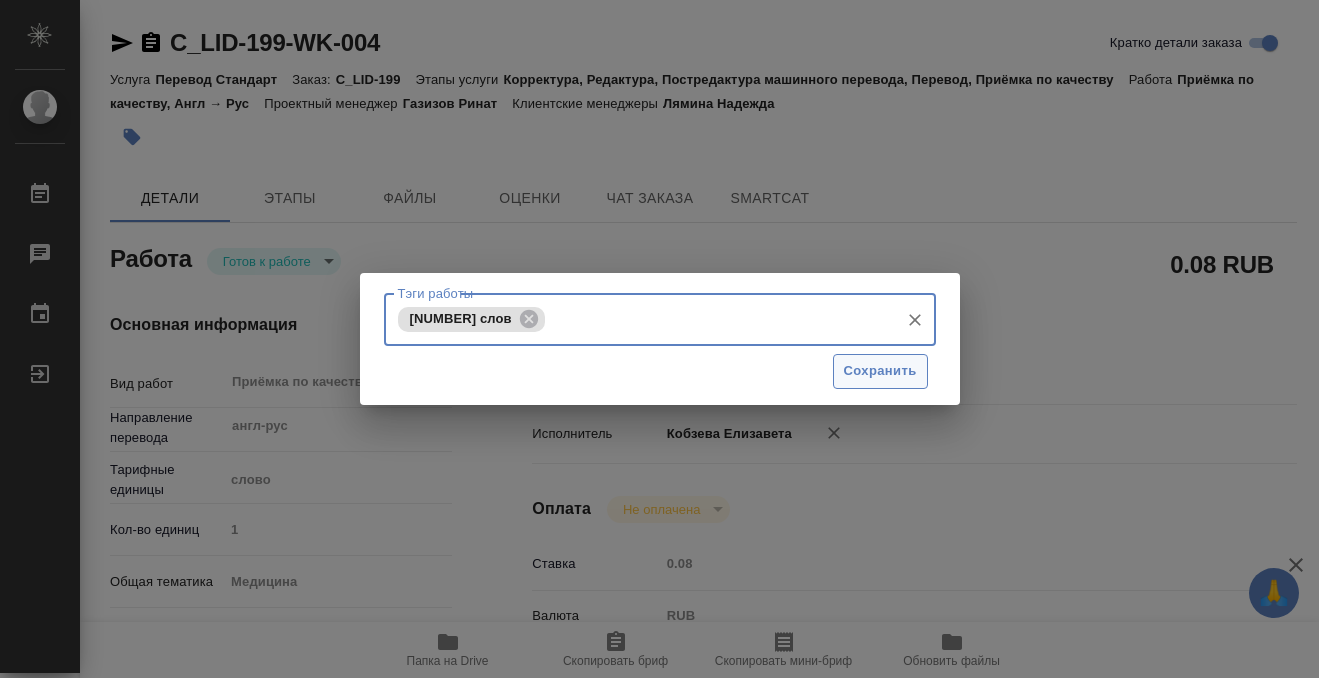click on "Сохранить" at bounding box center (880, 371) 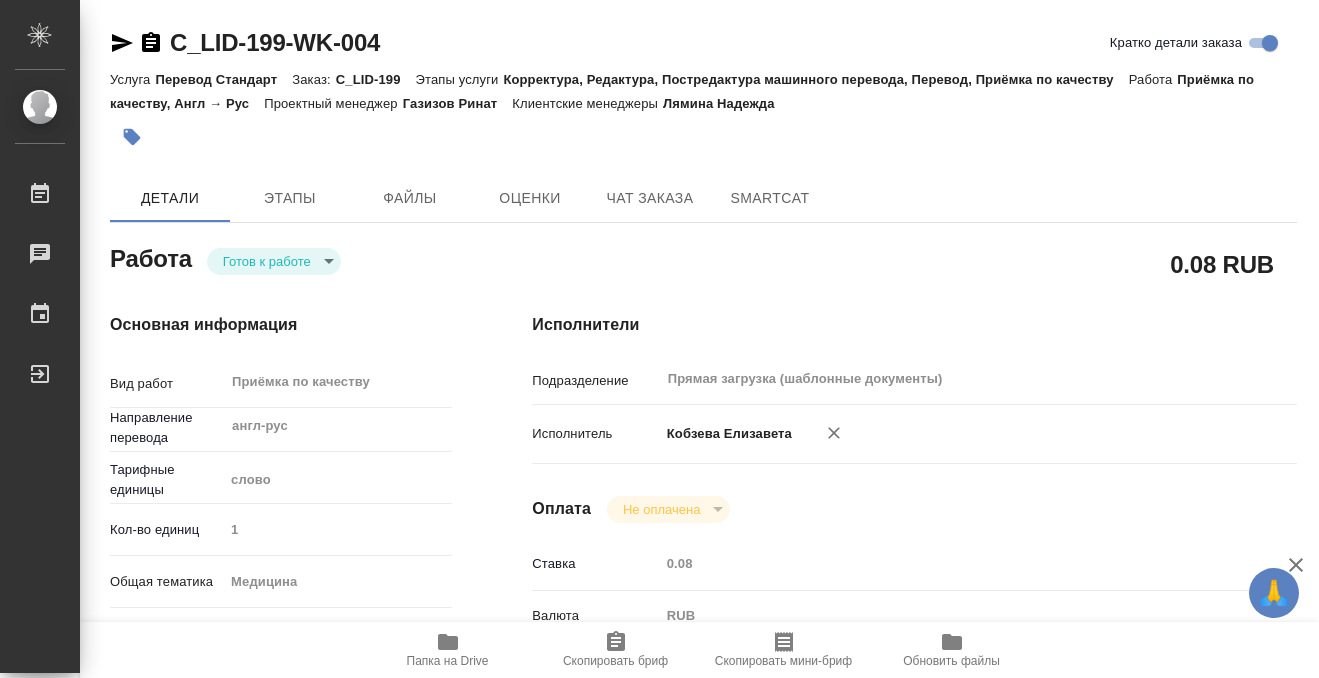 type on "readyForWork" 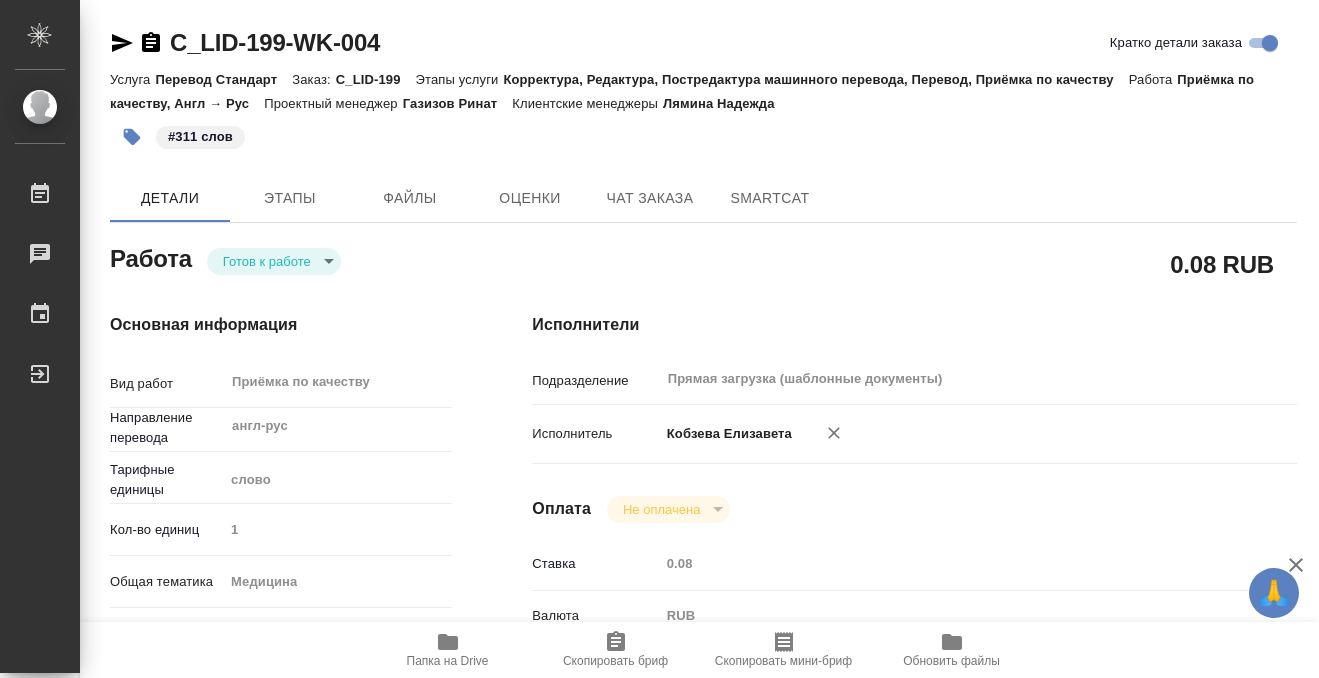 type on "x" 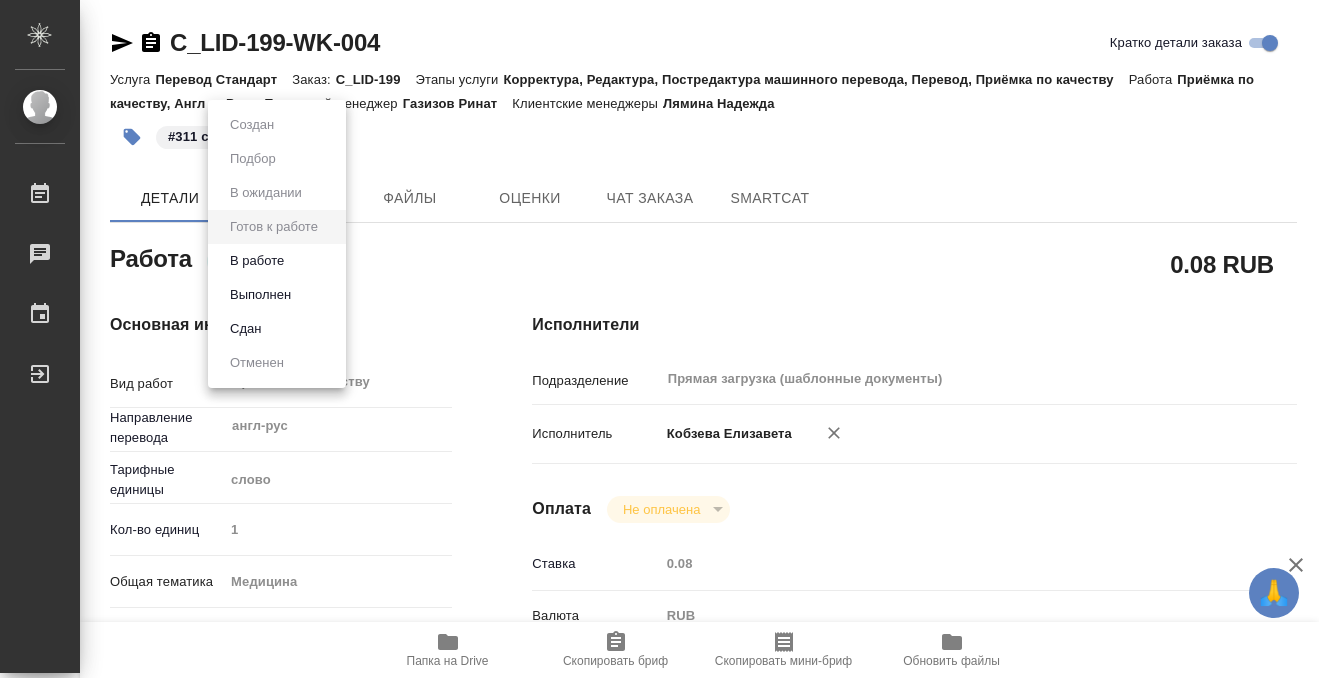 click on "🙏 .cls-1
fill:#fff;
AWATERA Kobzeva Elizaveta Работы 0 Чаты График Выйти C_LID-199-WK-004 Кратко детали заказа Услуга Перевод Стандарт Заказ: C_LID-199 Этапы услуги Корректура, Редактура, Постредактура машинного перевода, Перевод, Приёмка по качеству Работа Приёмка по качеству, Англ → Рус Проектный менеджер Газизов Ринат Клиентские менеджеры Лямина Надежда #311 слов Детали Этапы Файлы Оценки Чат заказа SmartCat Работа Готов к работе readyForWork 0.08 RUB Основная информация Вид работ Приёмка по качеству x ​ Направление перевода англ-рус ​ Тарифные единицы слово 5a8b1489cc6b4906c91bfd90 1 med ​" at bounding box center (659, 339) 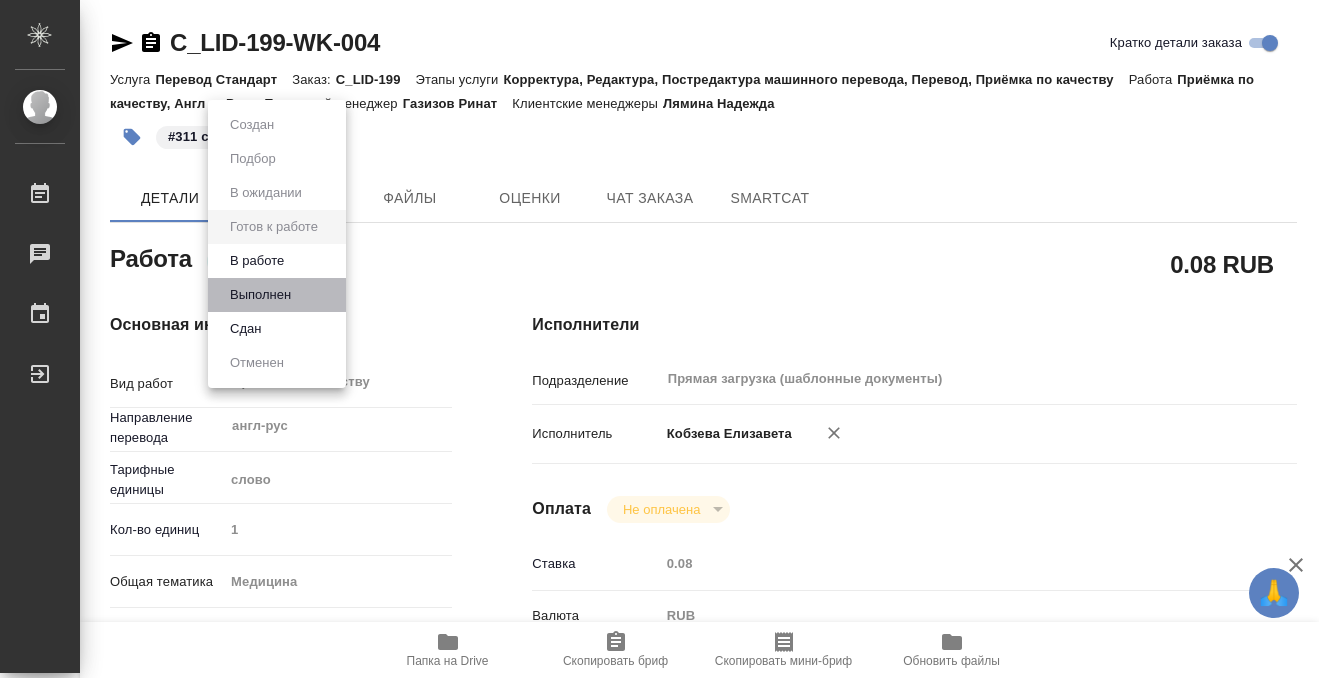 click on "Выполнен" at bounding box center [277, 295] 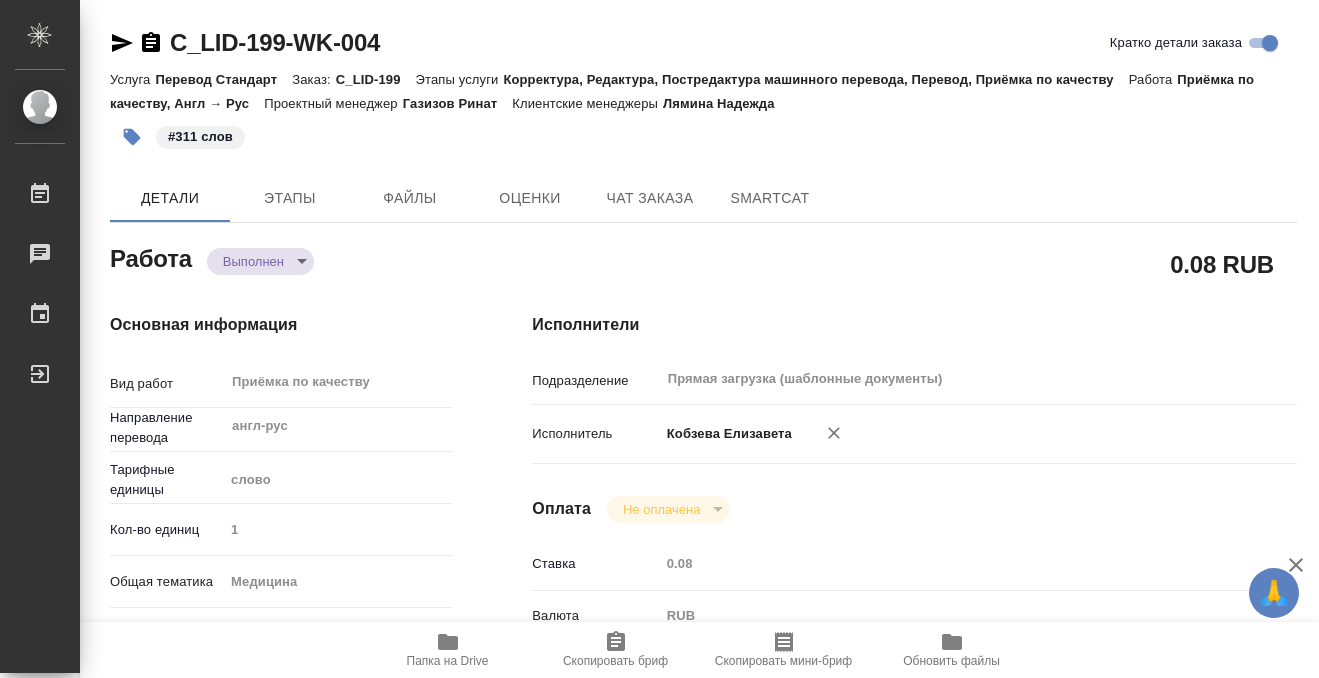type on "x" 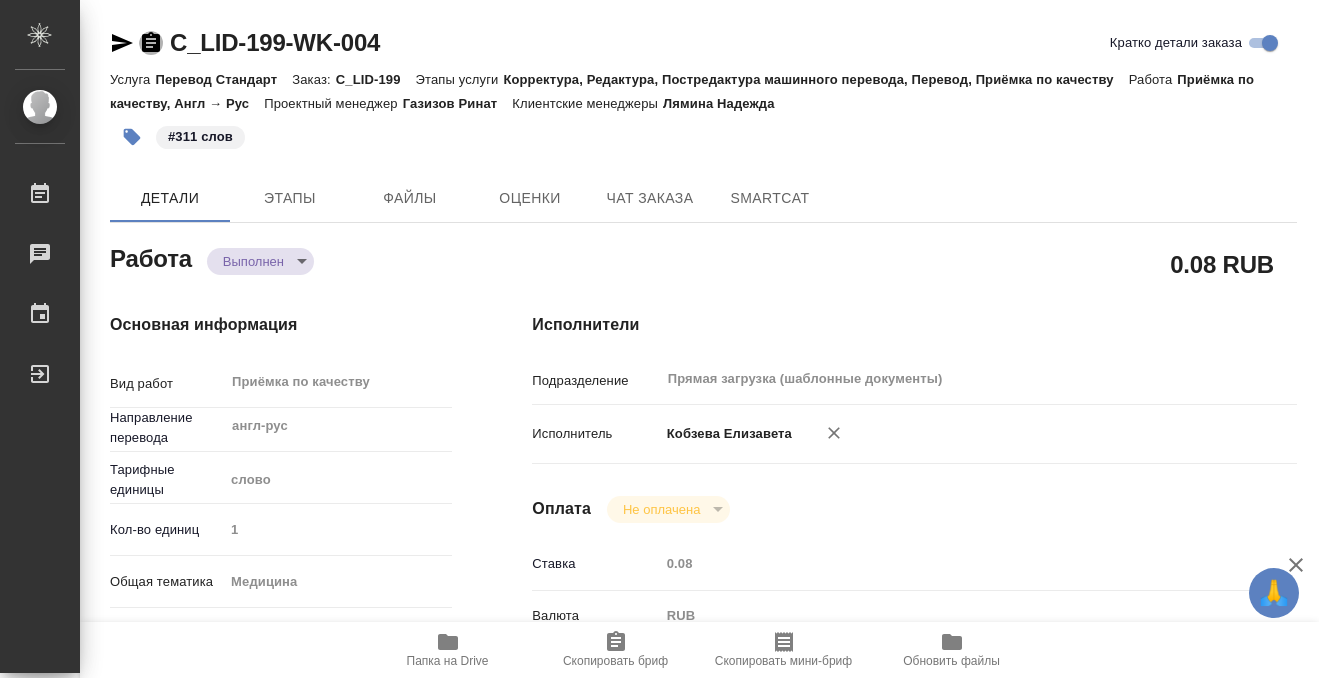 click 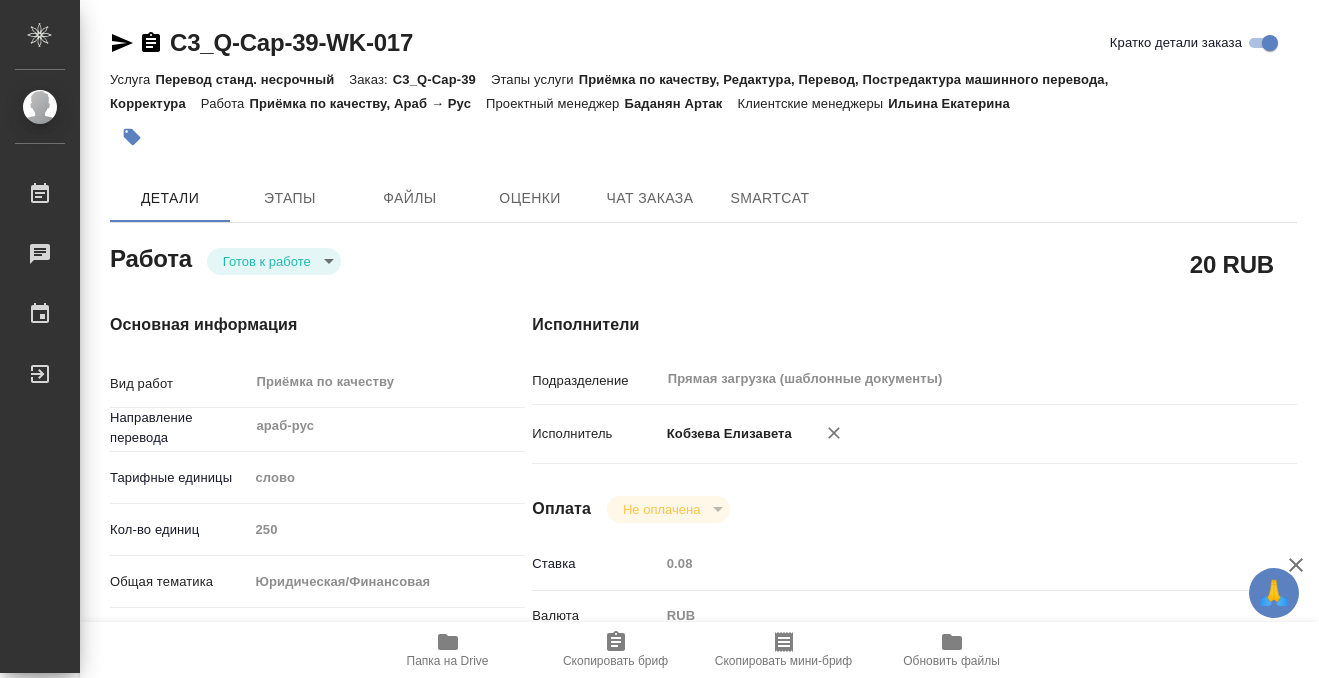 scroll, scrollTop: 0, scrollLeft: 0, axis: both 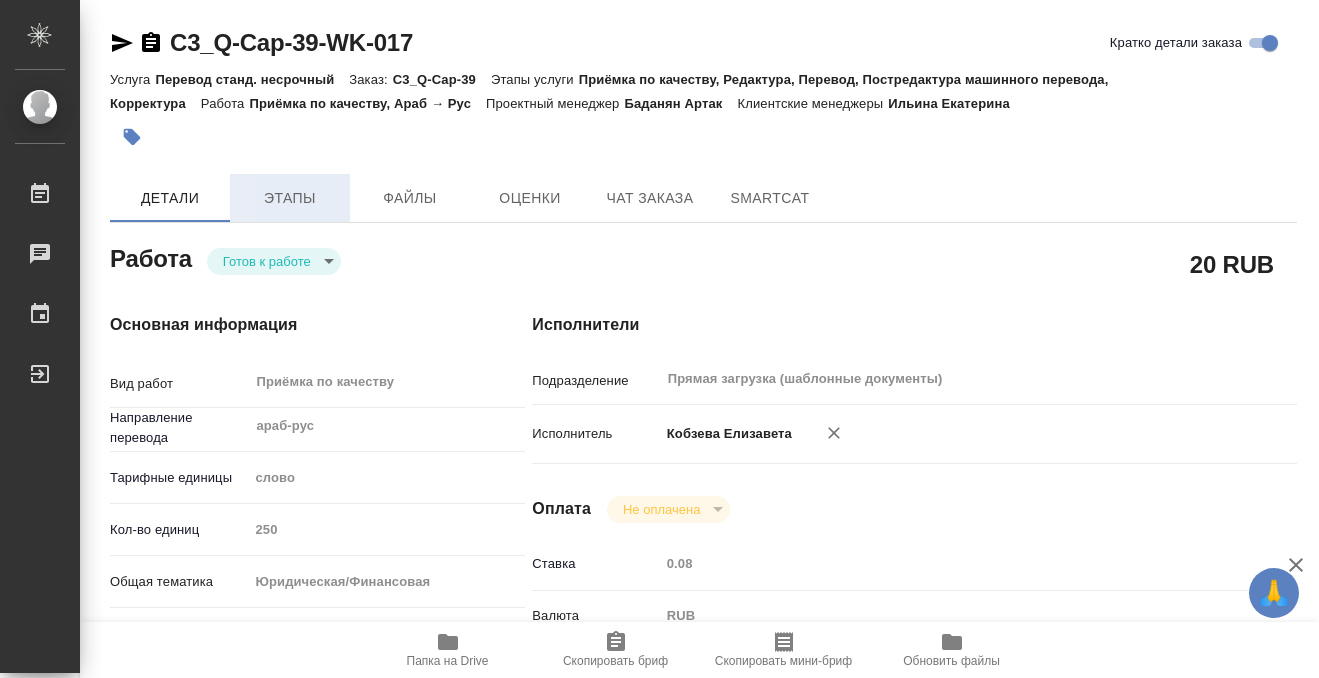 click on "Этапы" at bounding box center [290, 198] 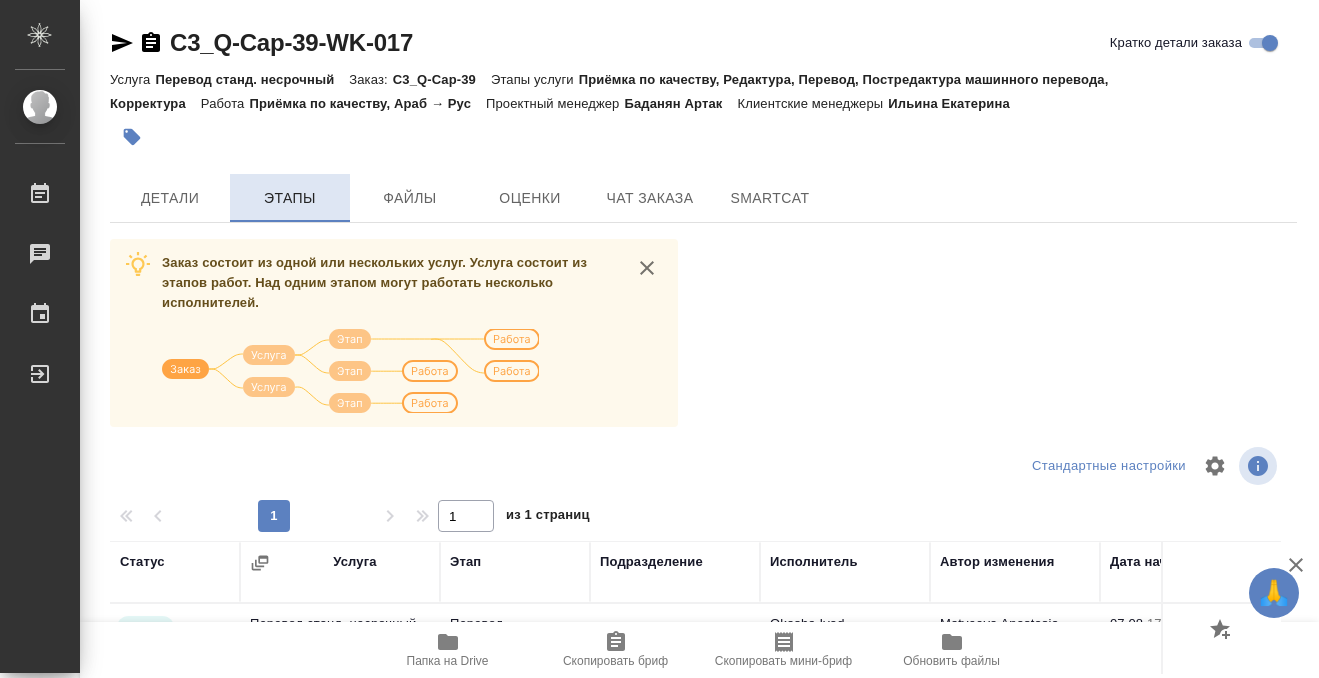 scroll, scrollTop: 364, scrollLeft: 0, axis: vertical 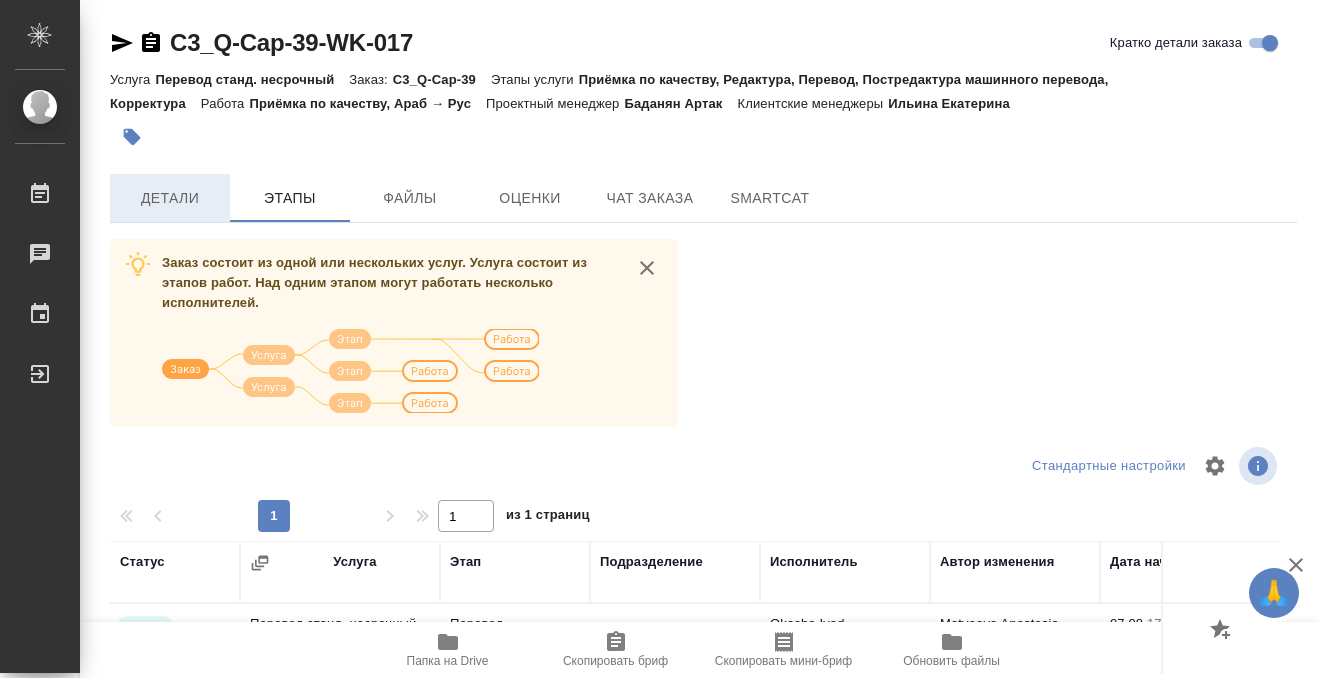 click on "Детали" at bounding box center (170, 198) 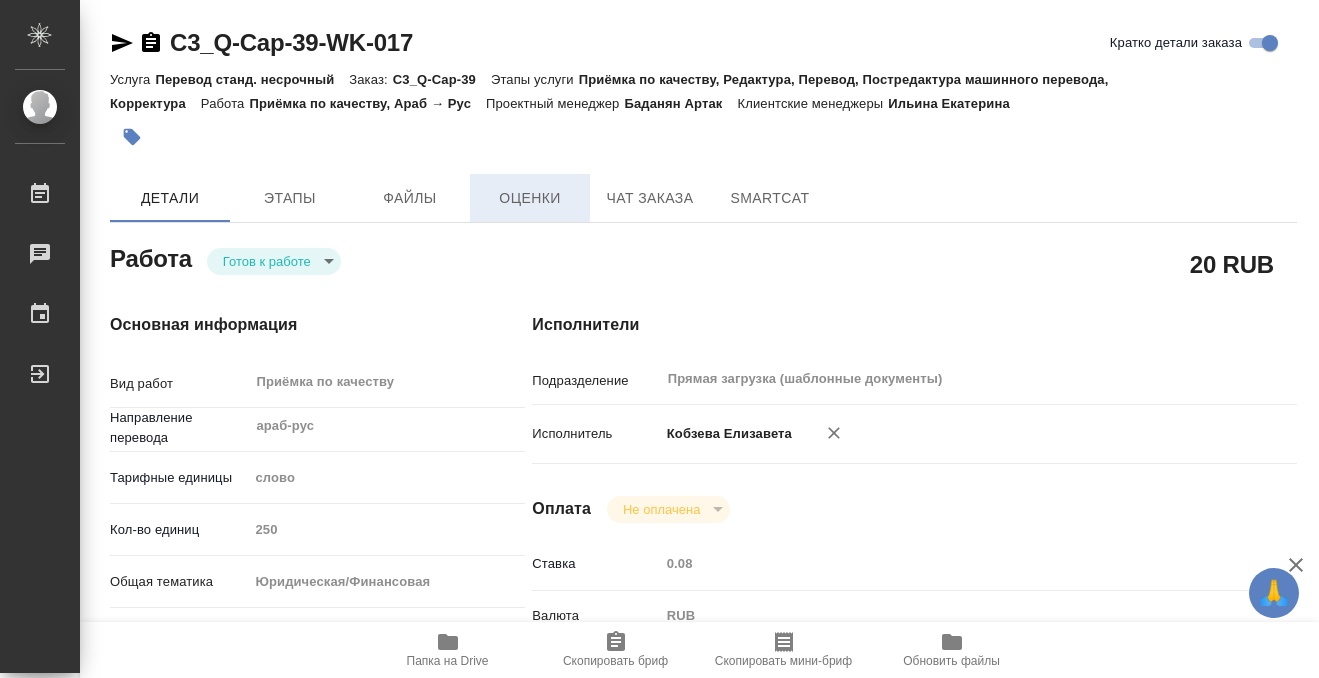 type on "x" 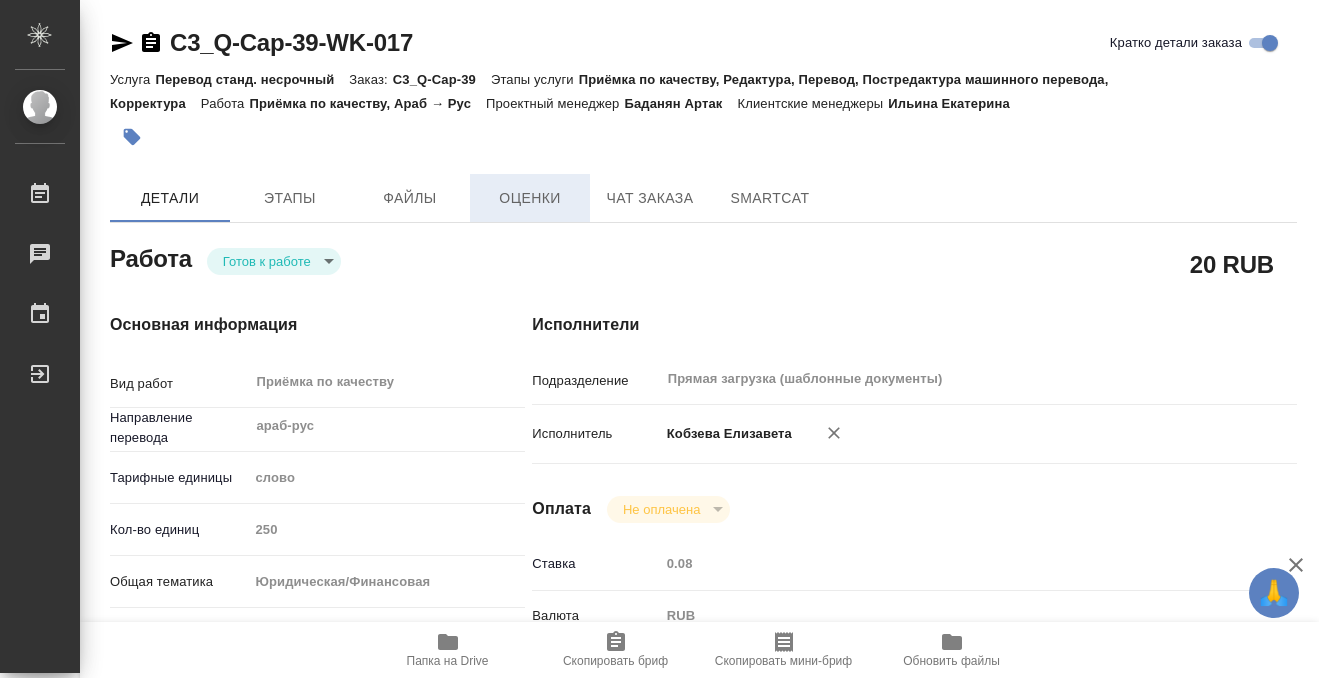 type on "x" 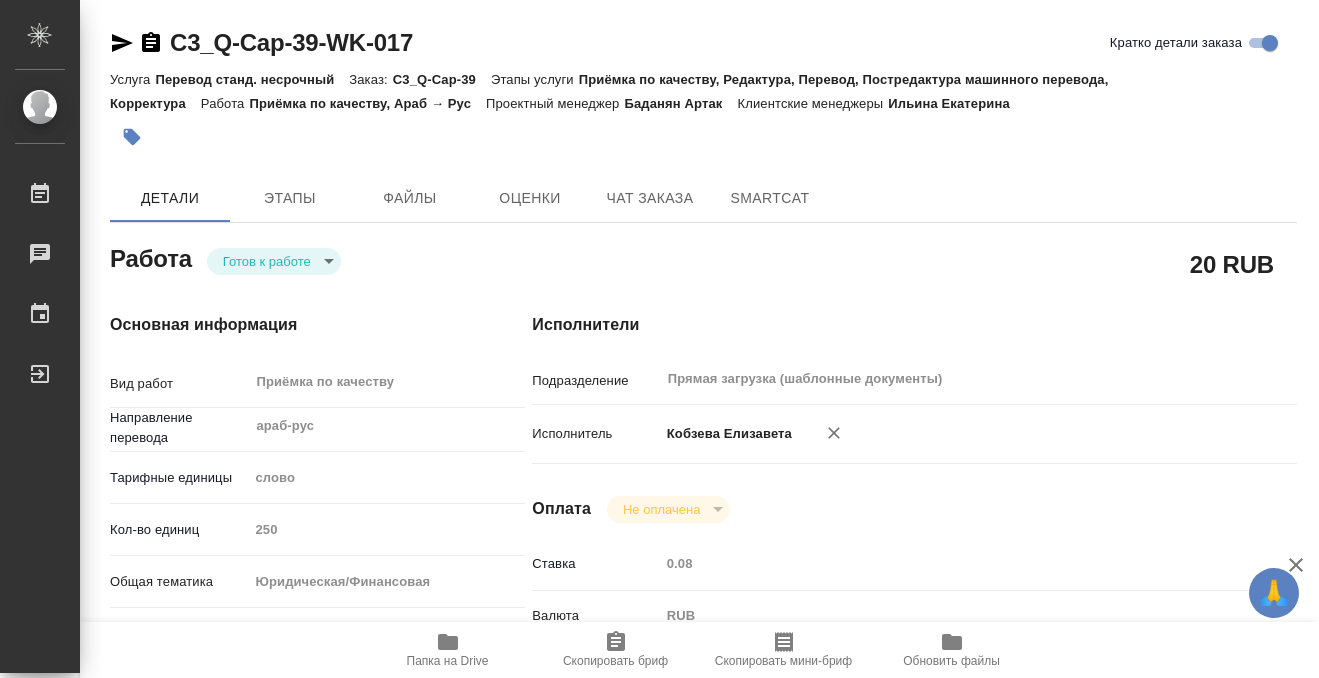type on "x" 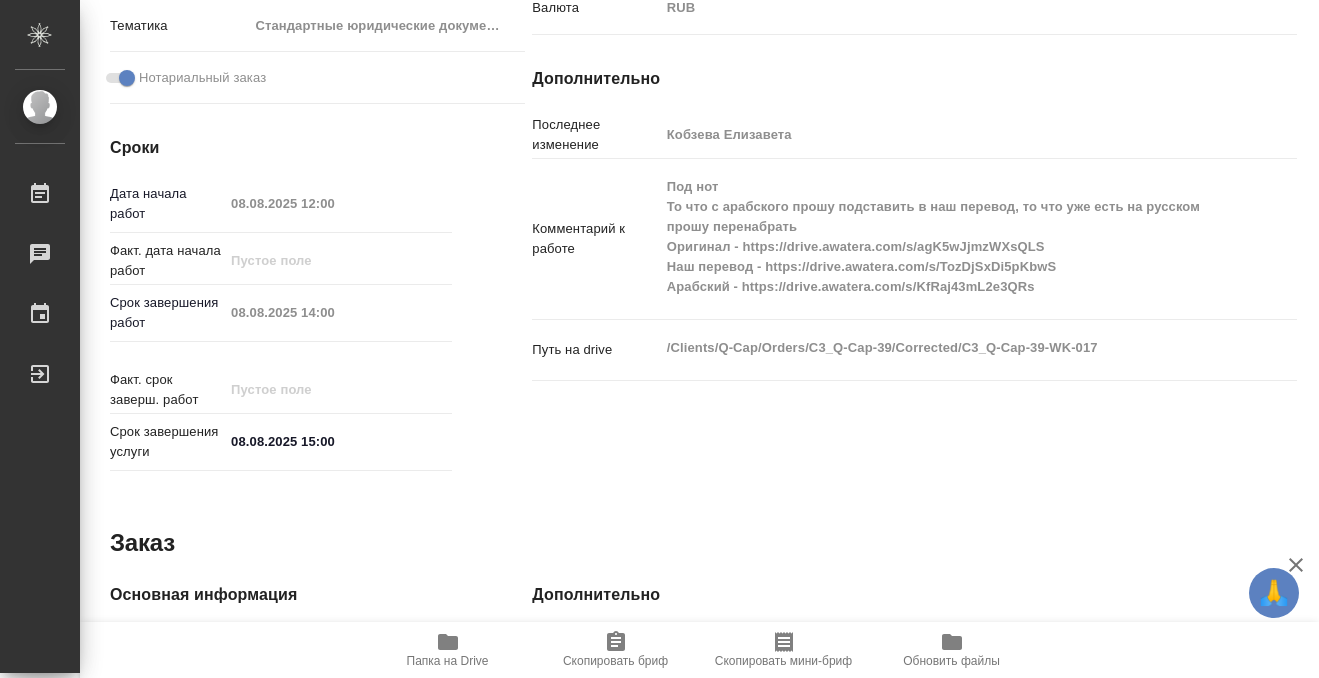 scroll, scrollTop: 585, scrollLeft: 0, axis: vertical 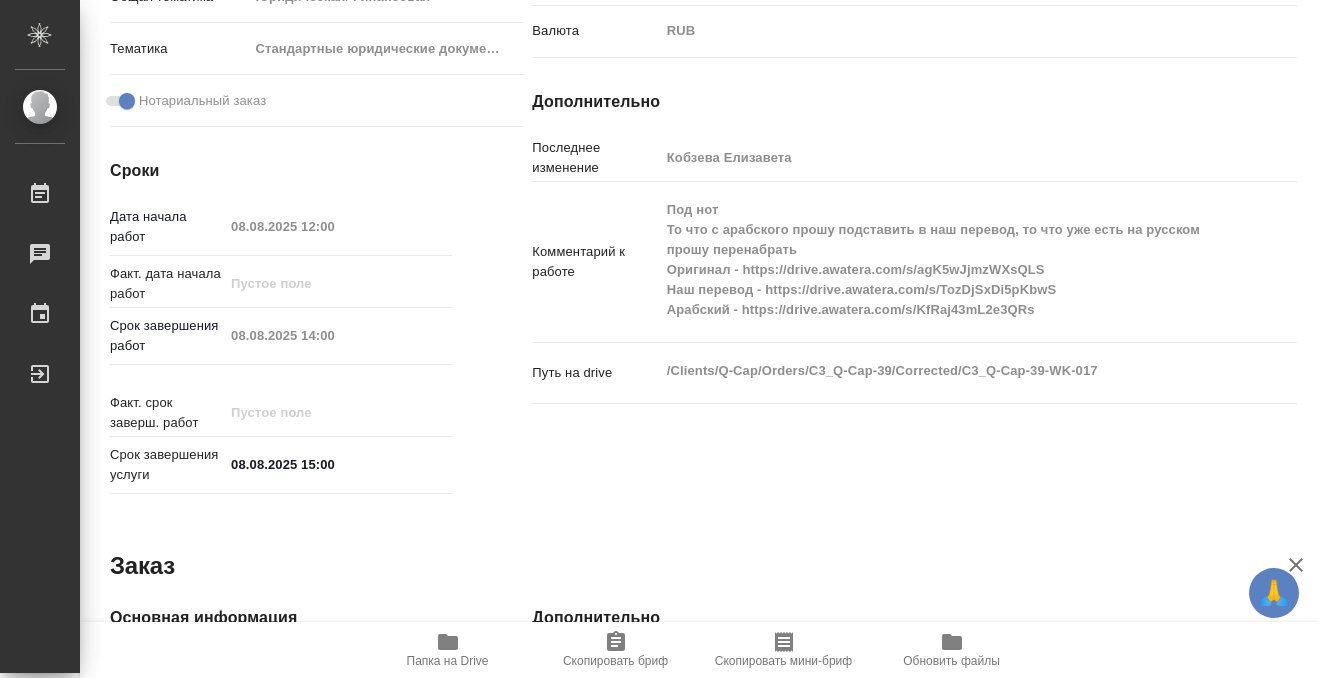 click 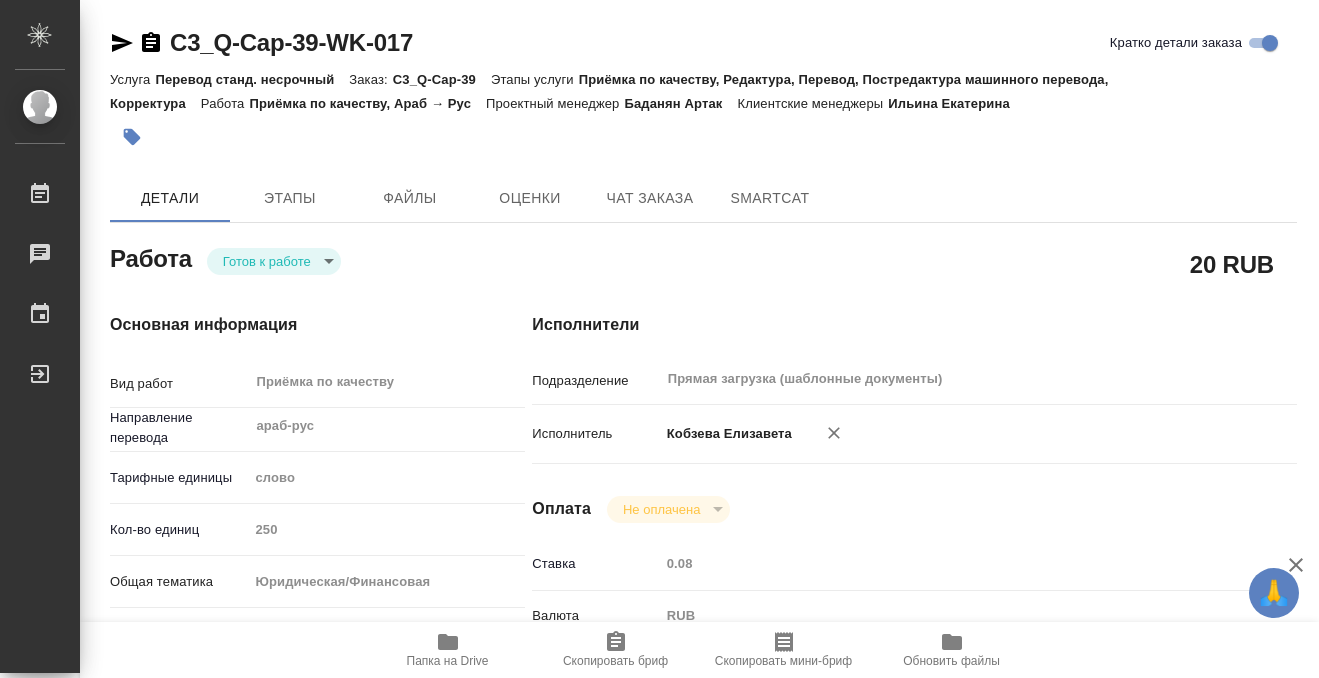 click 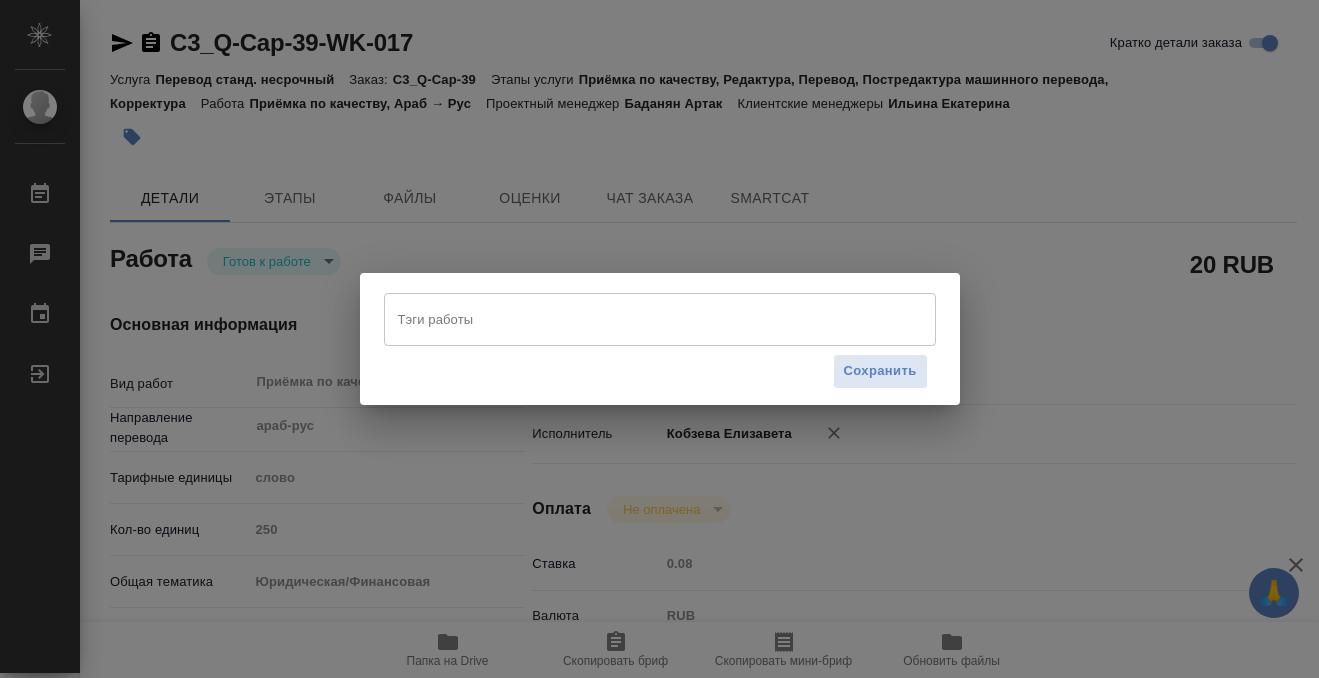 click on "Сохранить" at bounding box center [660, 371] 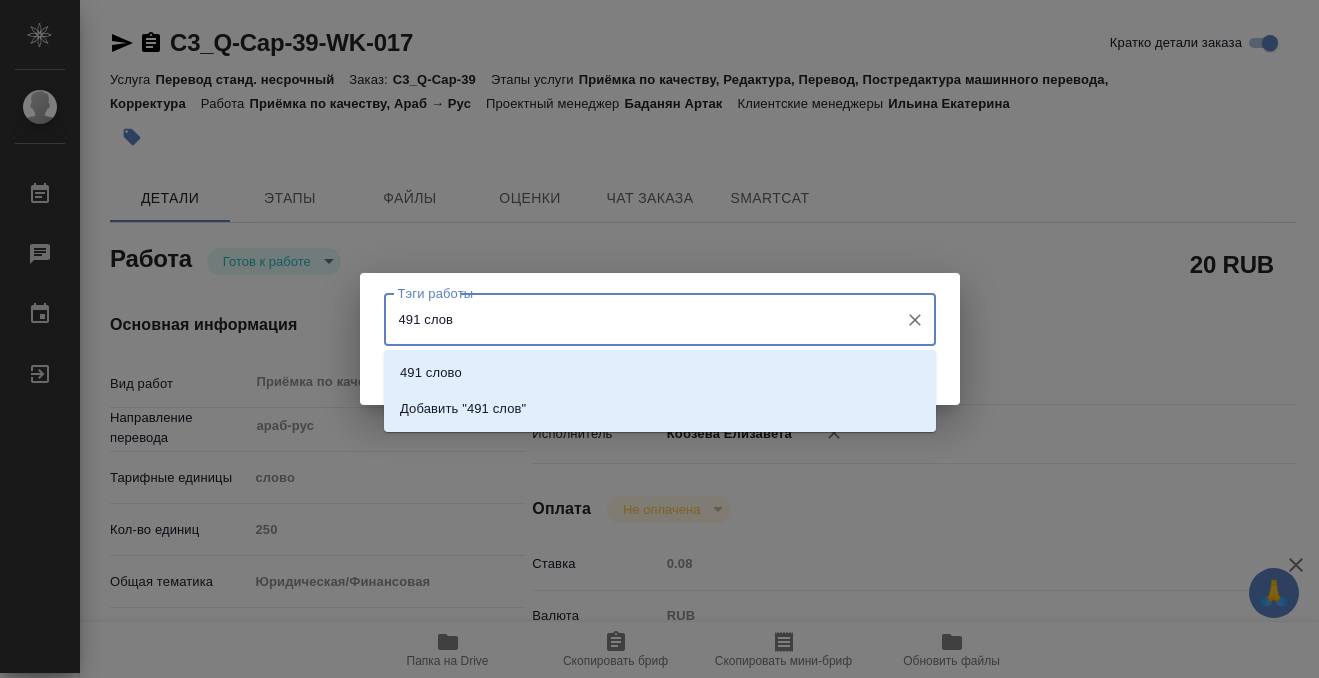 type on "491 слово" 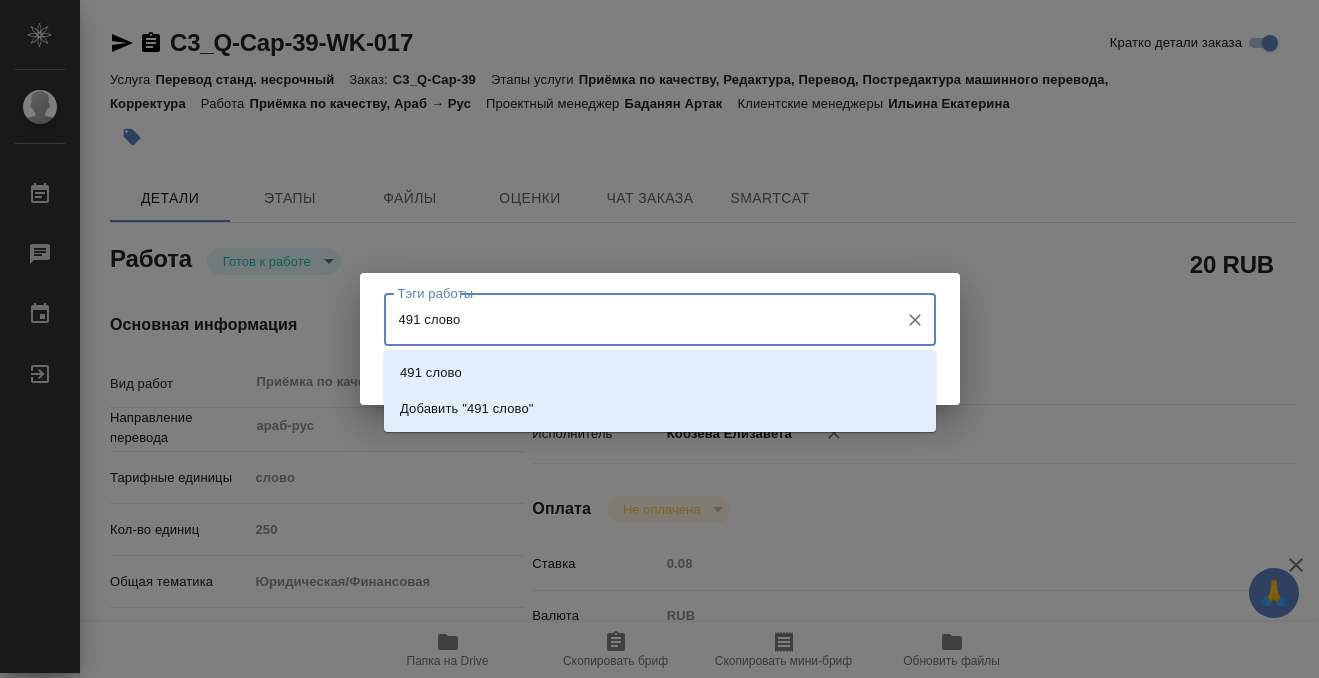 type 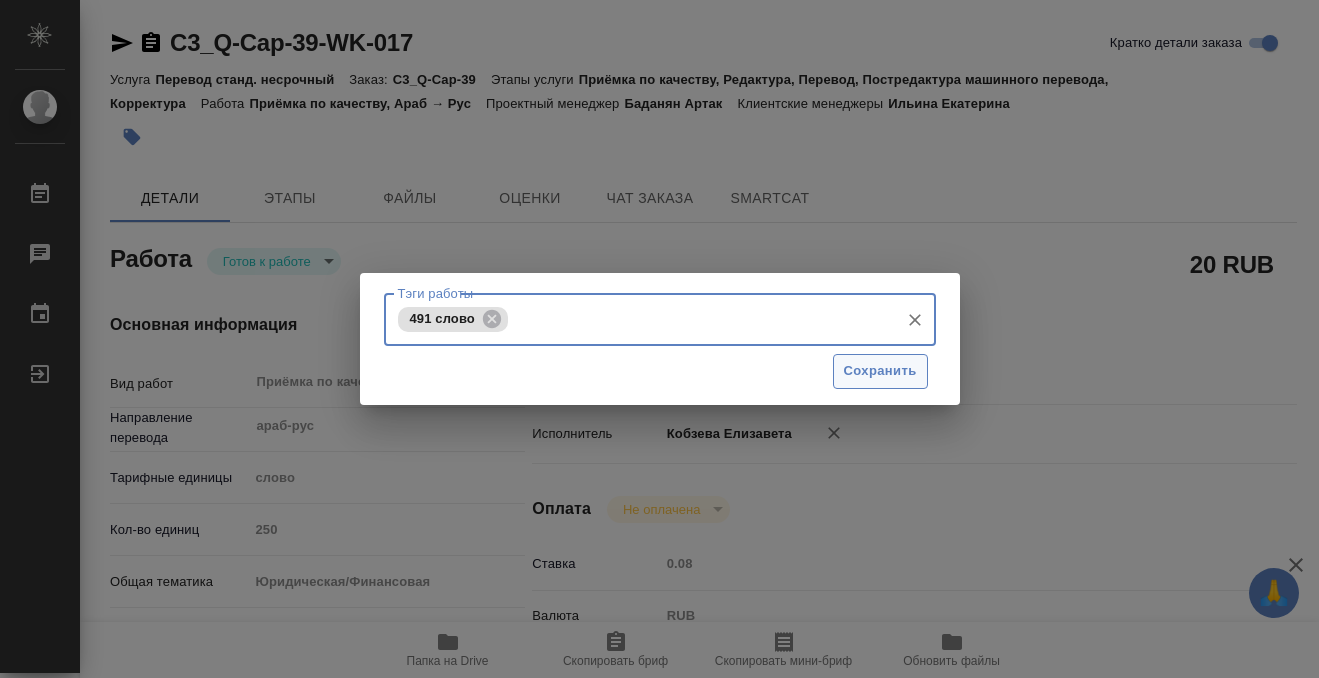 click on "Сохранить" at bounding box center [880, 371] 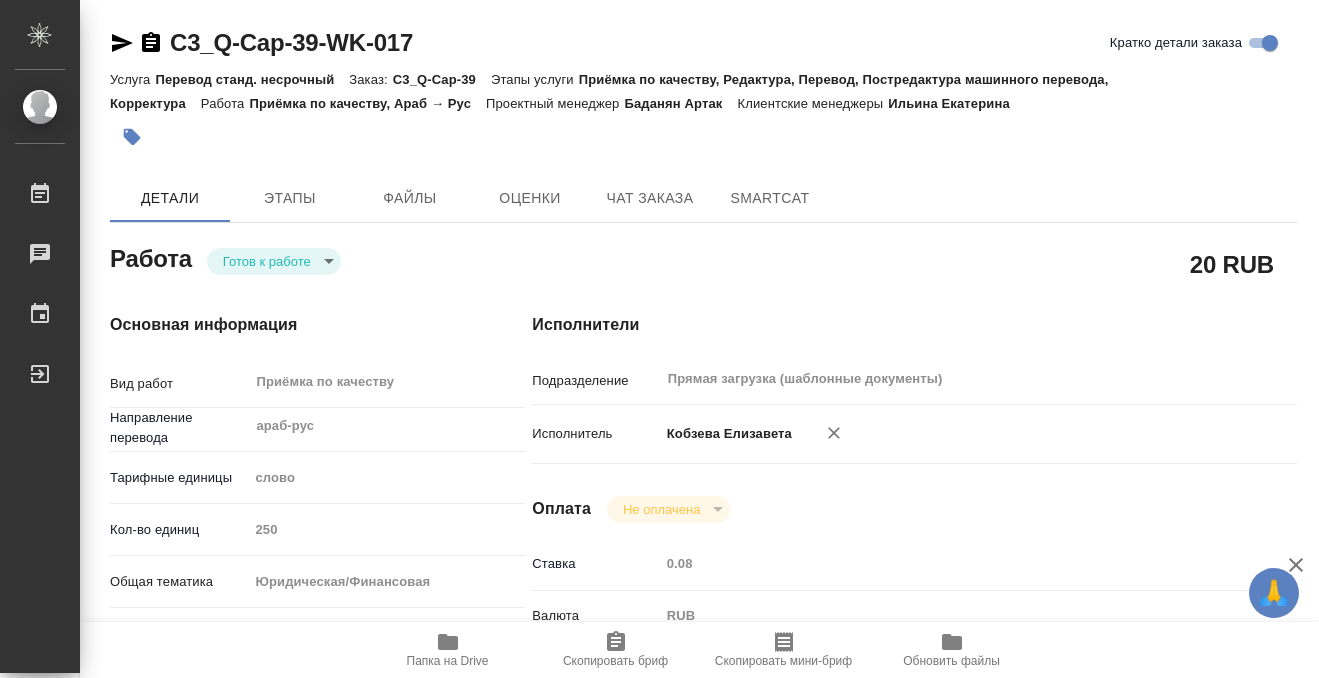 type on "readyForWork" 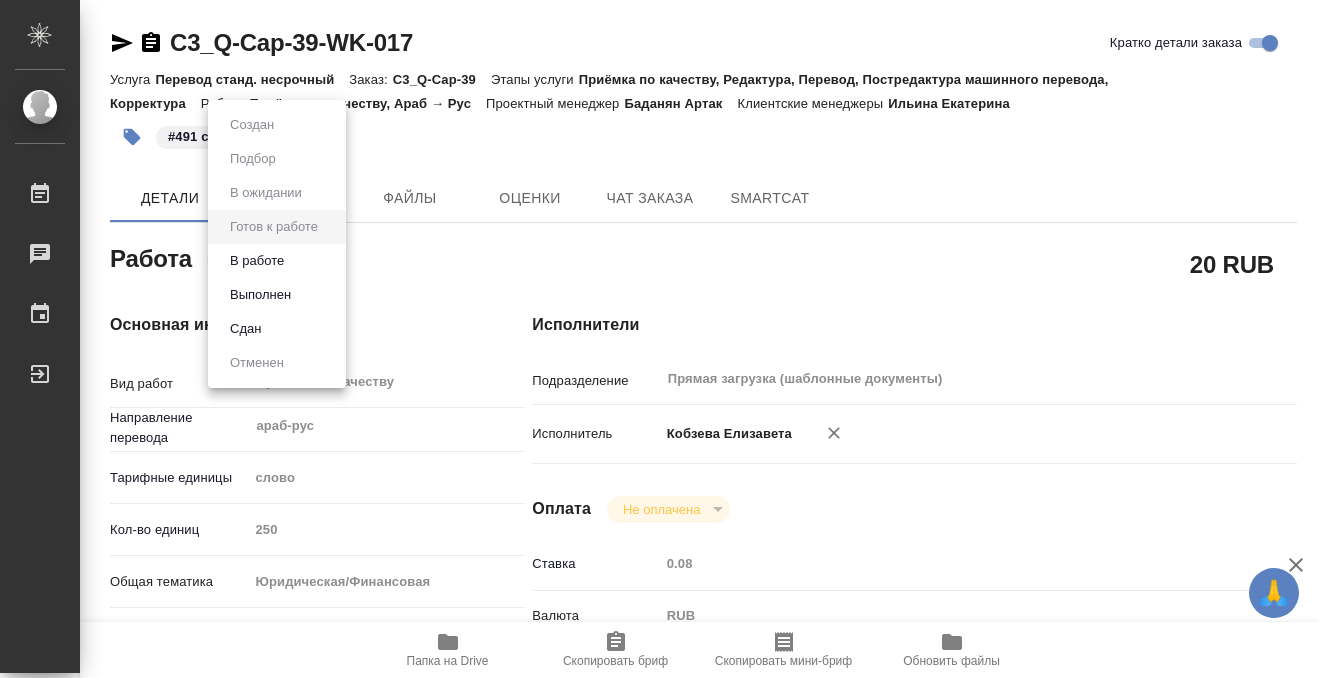 click on "🙏 .cls-1
fill:#fff;
AWATERA Kobzeva Elizaveta Работы 0 Чаты График Выйти C3_Q-Cap-39-WK-017 Кратко детали заказа Услуга Перевод станд. несрочный Заказ: C3_Q-Cap-39 Этапы услуги Приёмка по качеству, Редактура, Перевод, Постредактура машинного перевода, Корректура Работа Приёмка по качеству, Араб → Рус Проектный менеджер Баданян Артак Клиентские менеджеры Ильина Екатерина #491 слово Детали Этапы Файлы Оценки Чат заказа SmartCat Работа Готов к работе readyForWork 20 RUB Основная информация Вид работ Приёмка по качеству x ​ Направление перевода араб-рус ​ Тарифные единицы слово 250 yr-fn ​" at bounding box center [659, 339] 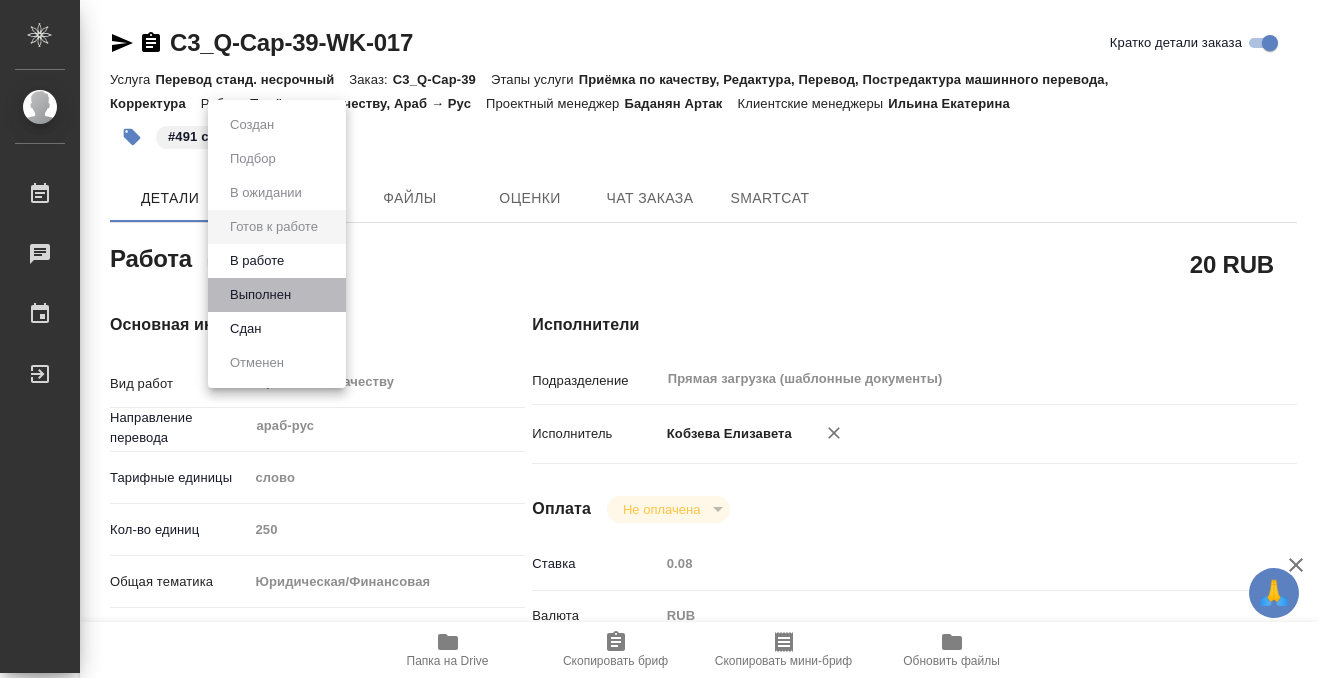 type on "x" 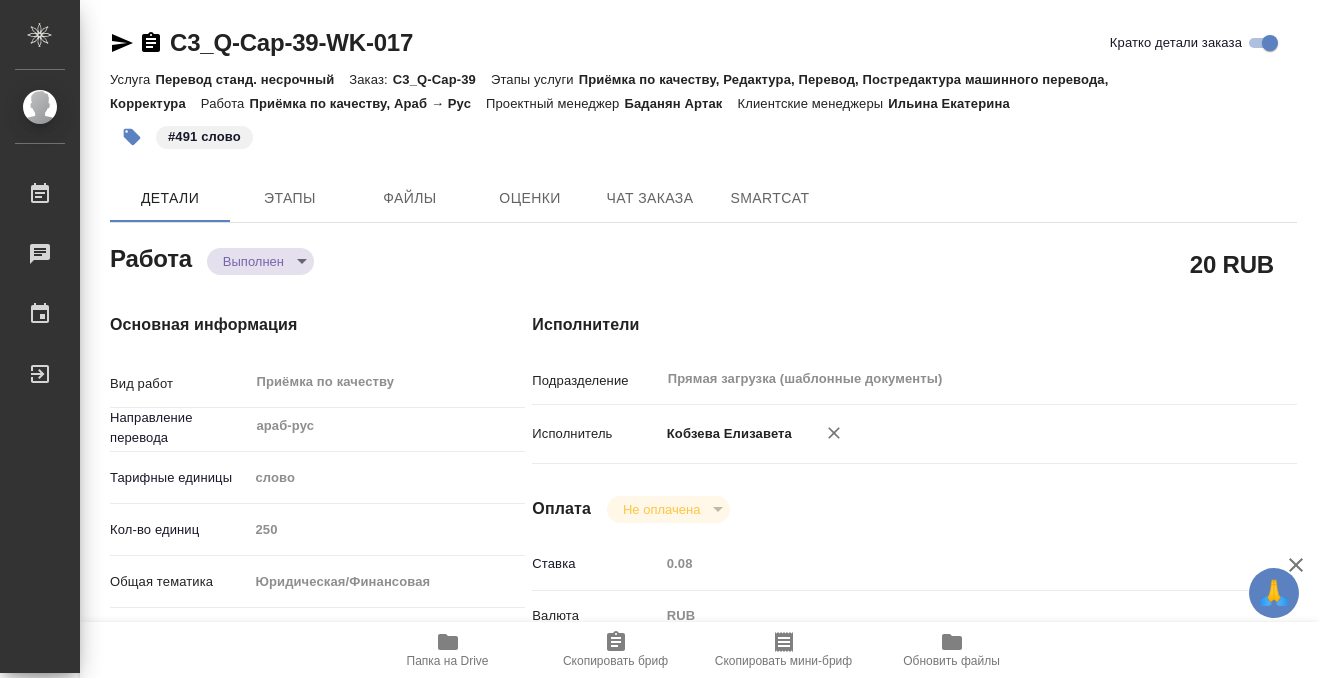 type on "x" 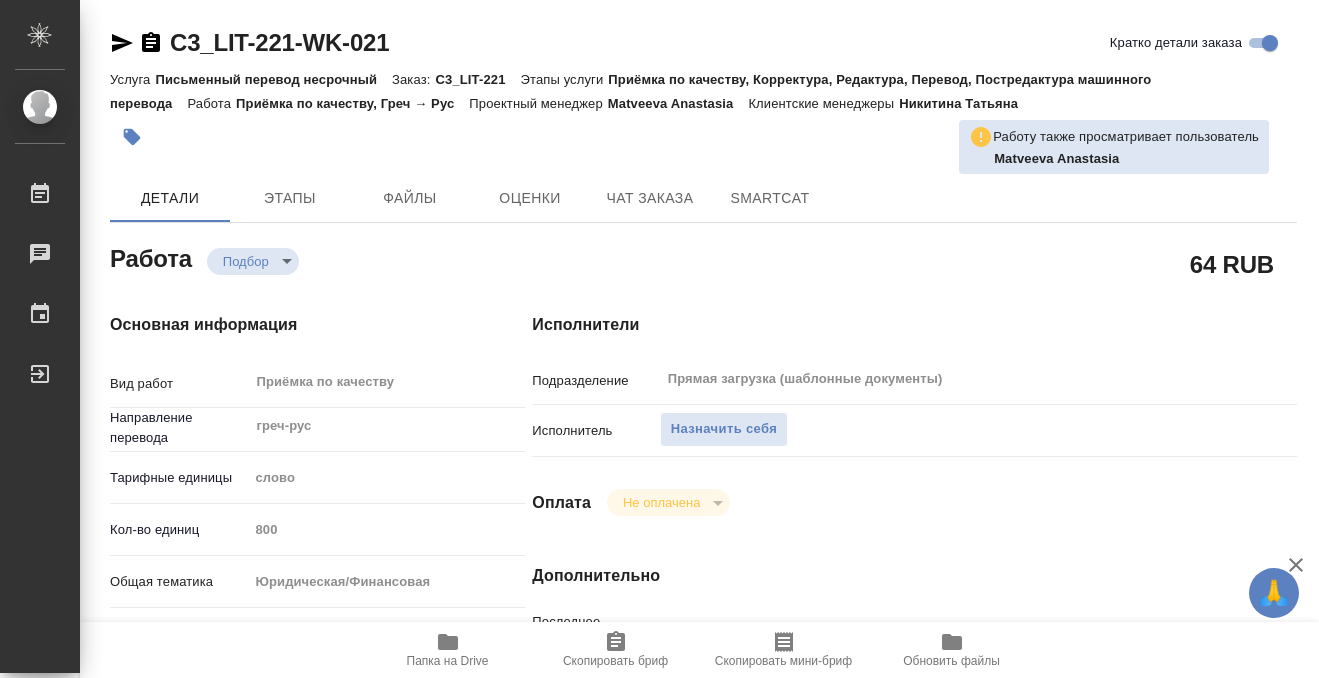scroll, scrollTop: 0, scrollLeft: 0, axis: both 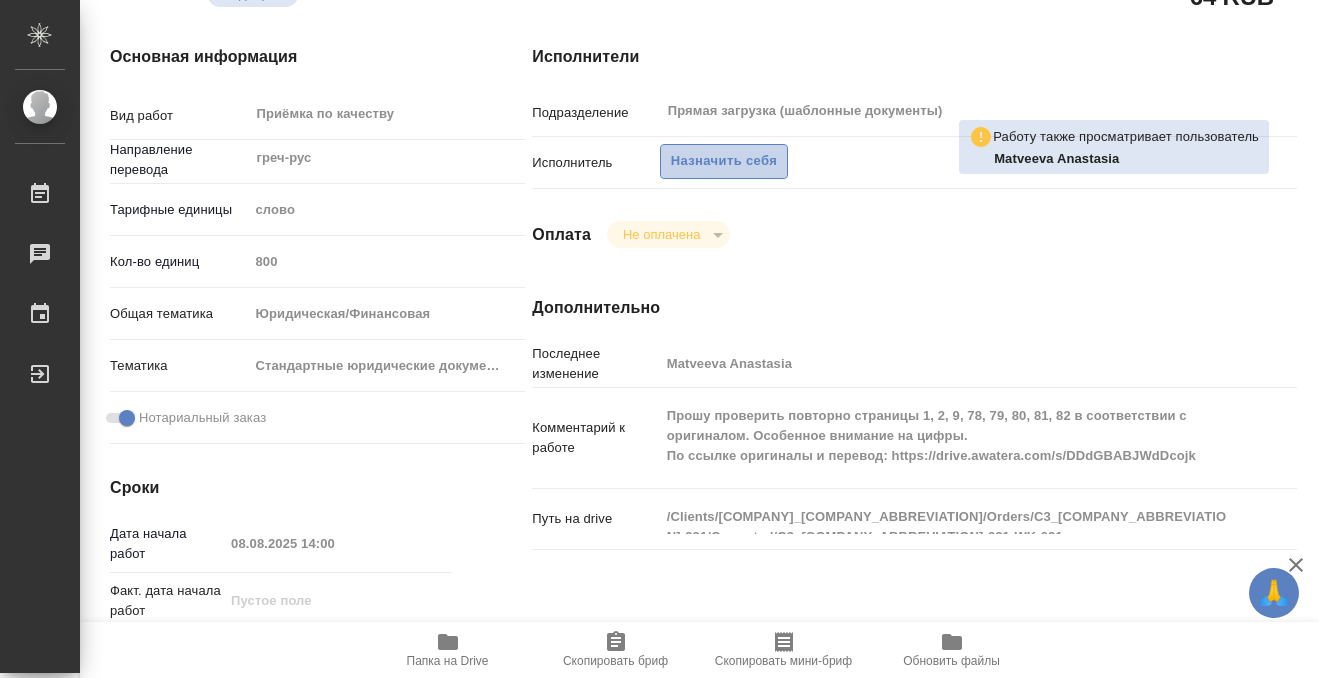 click on "Назначить себя" at bounding box center (724, 161) 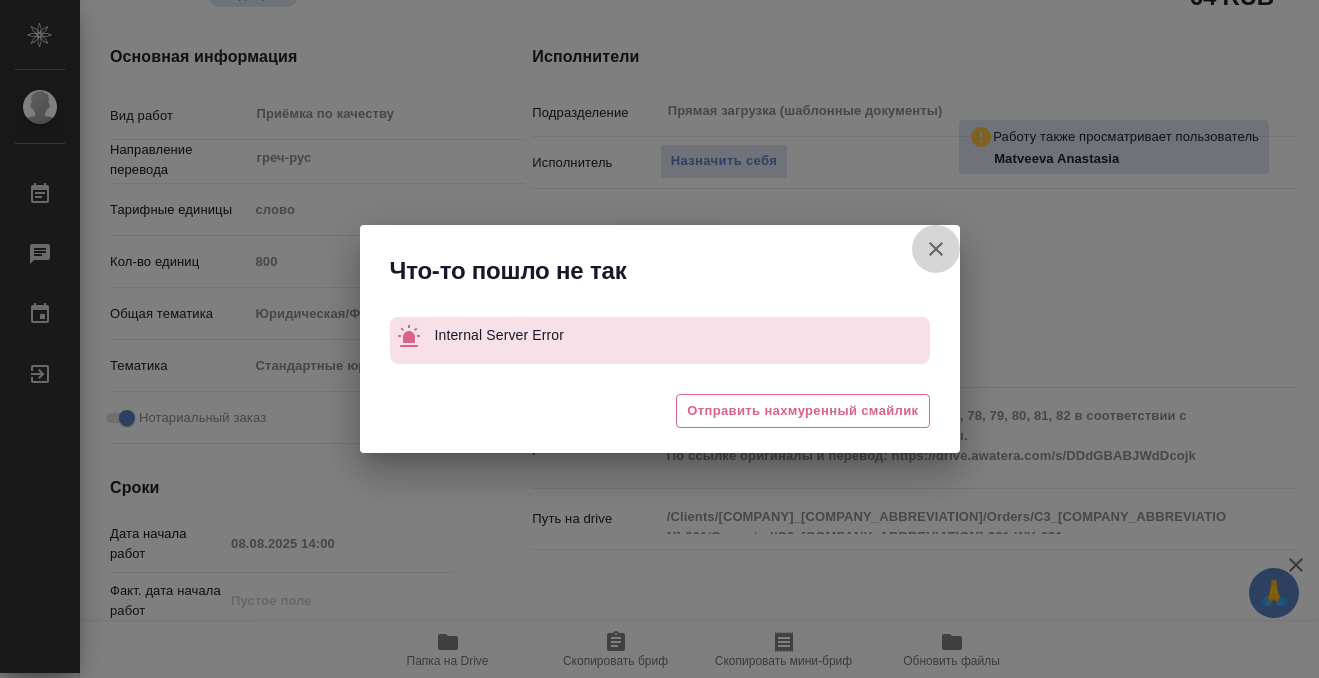 click 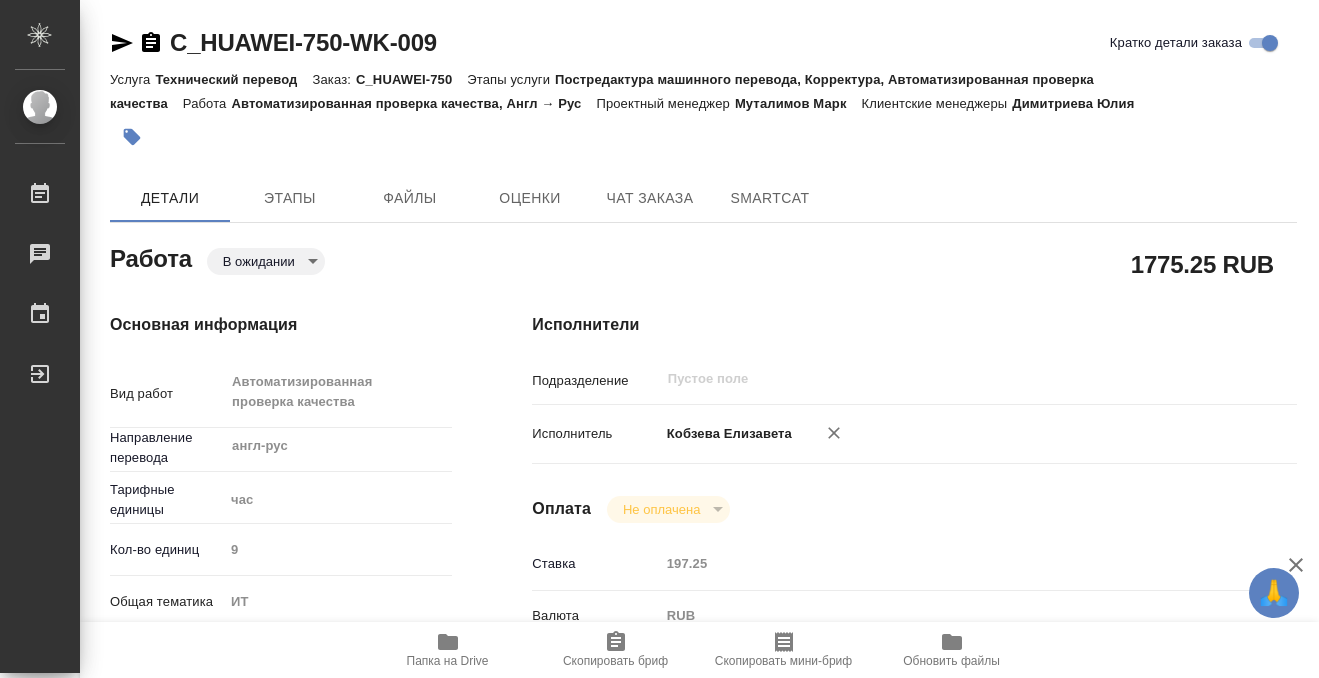 scroll, scrollTop: 0, scrollLeft: 0, axis: both 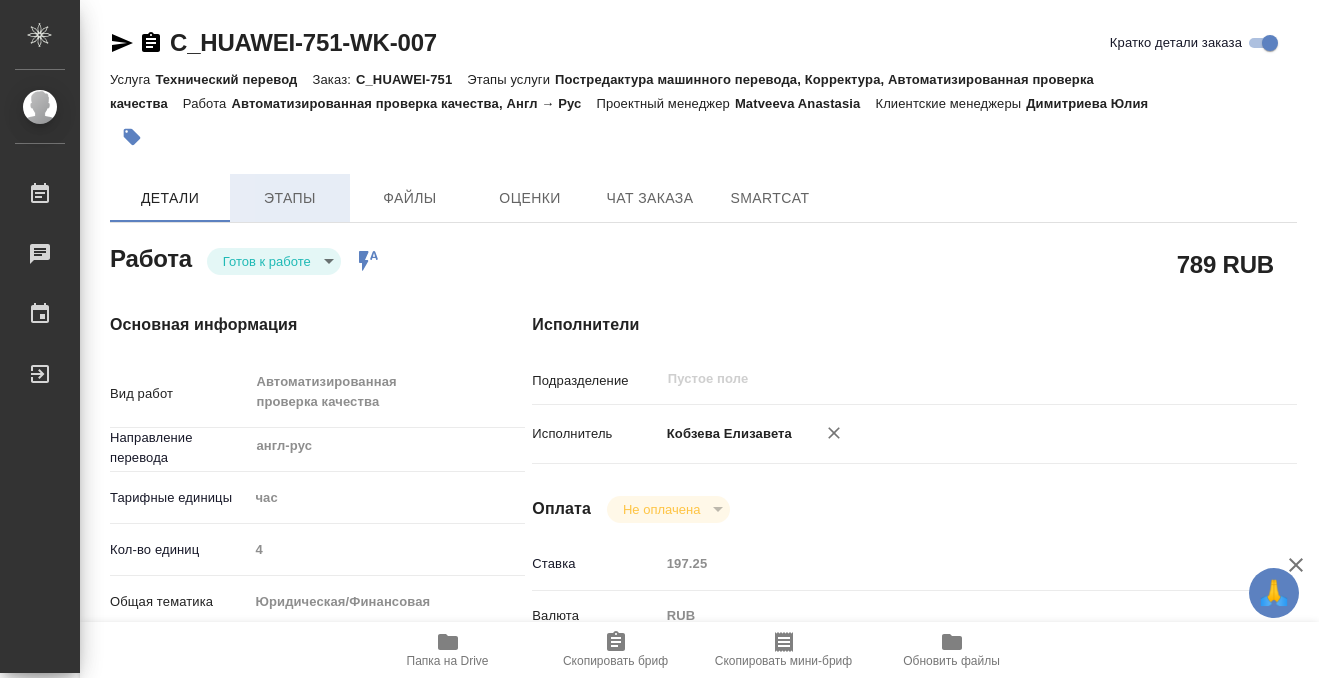 click on "Этапы" at bounding box center (290, 198) 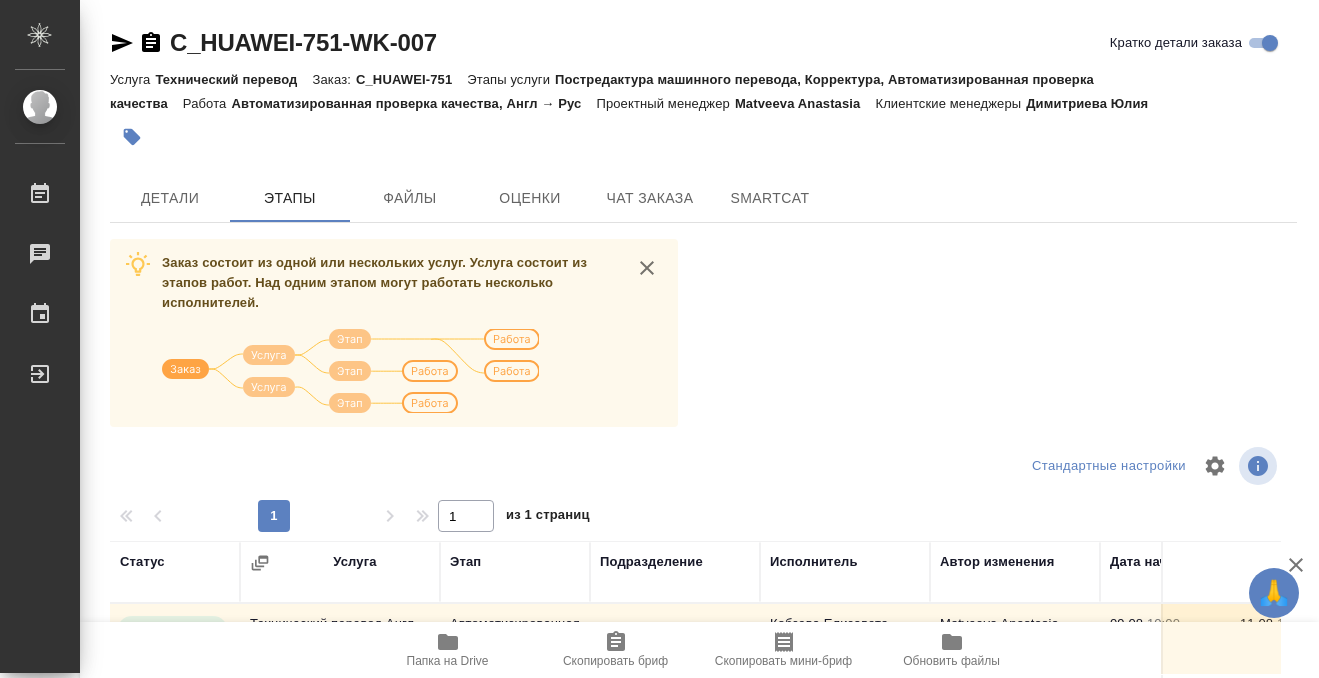 scroll, scrollTop: 364, scrollLeft: 0, axis: vertical 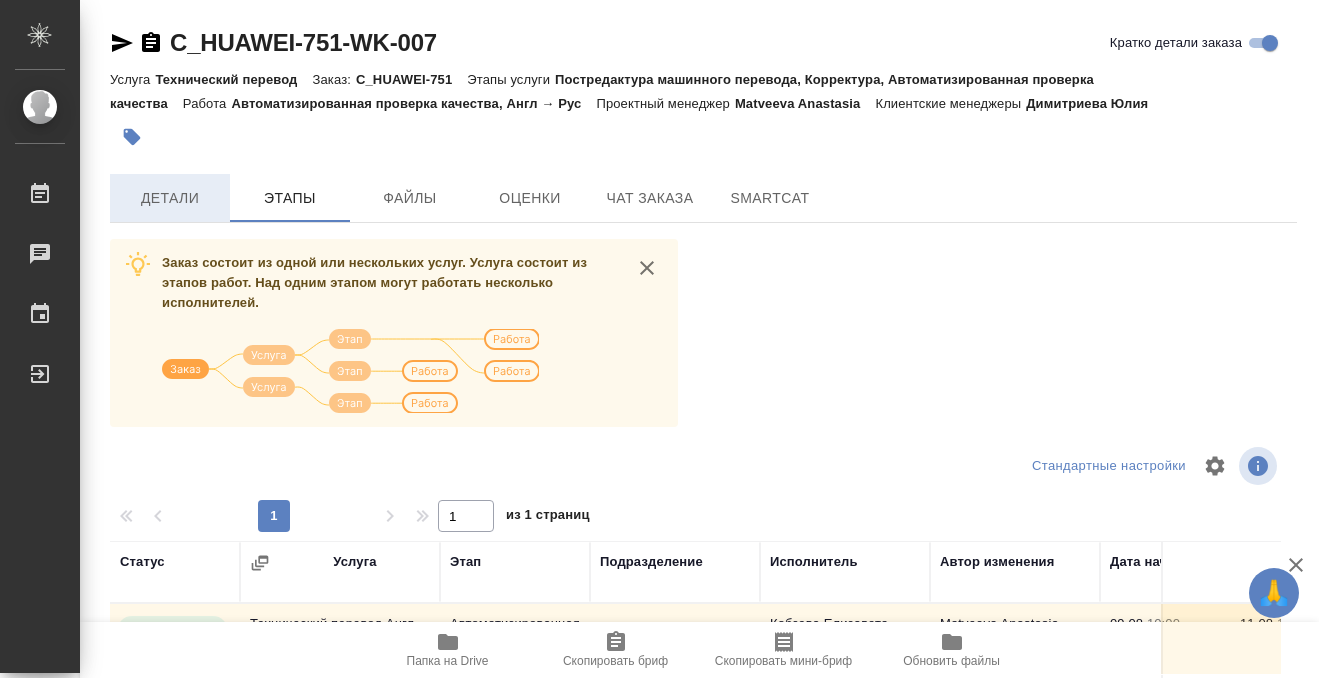 click on "Детали" at bounding box center [170, 198] 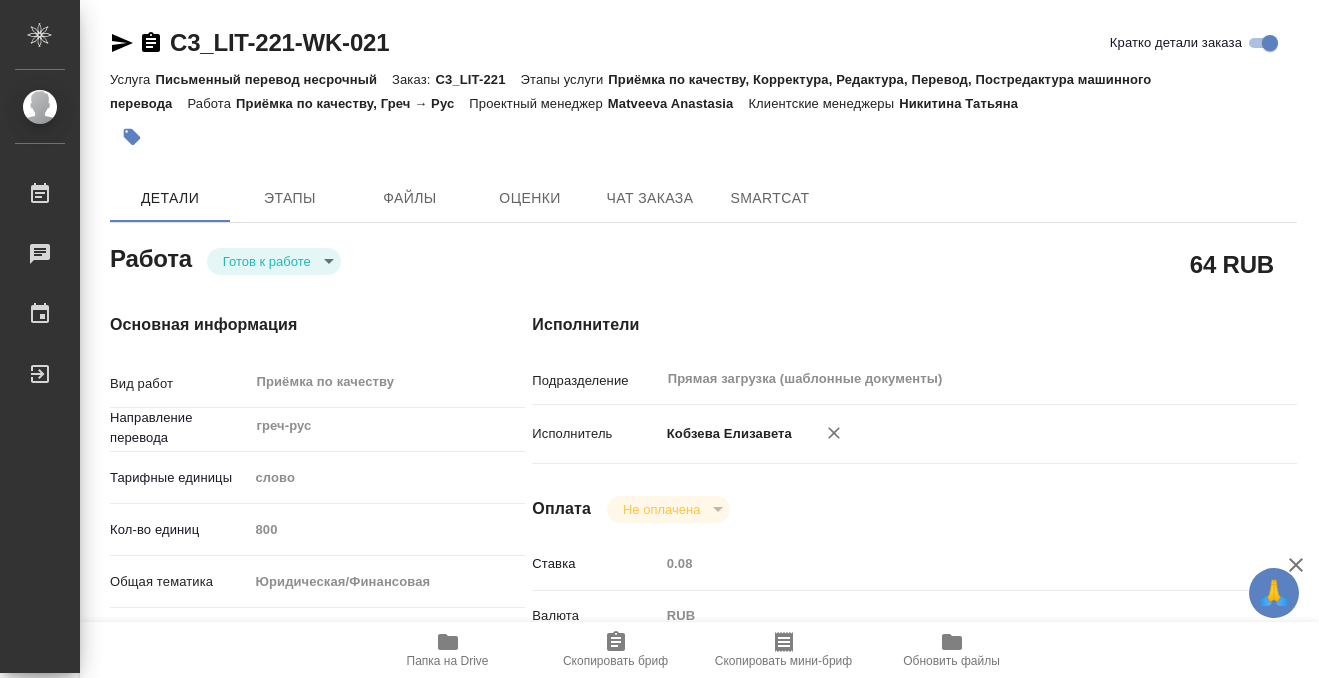 scroll, scrollTop: 0, scrollLeft: 0, axis: both 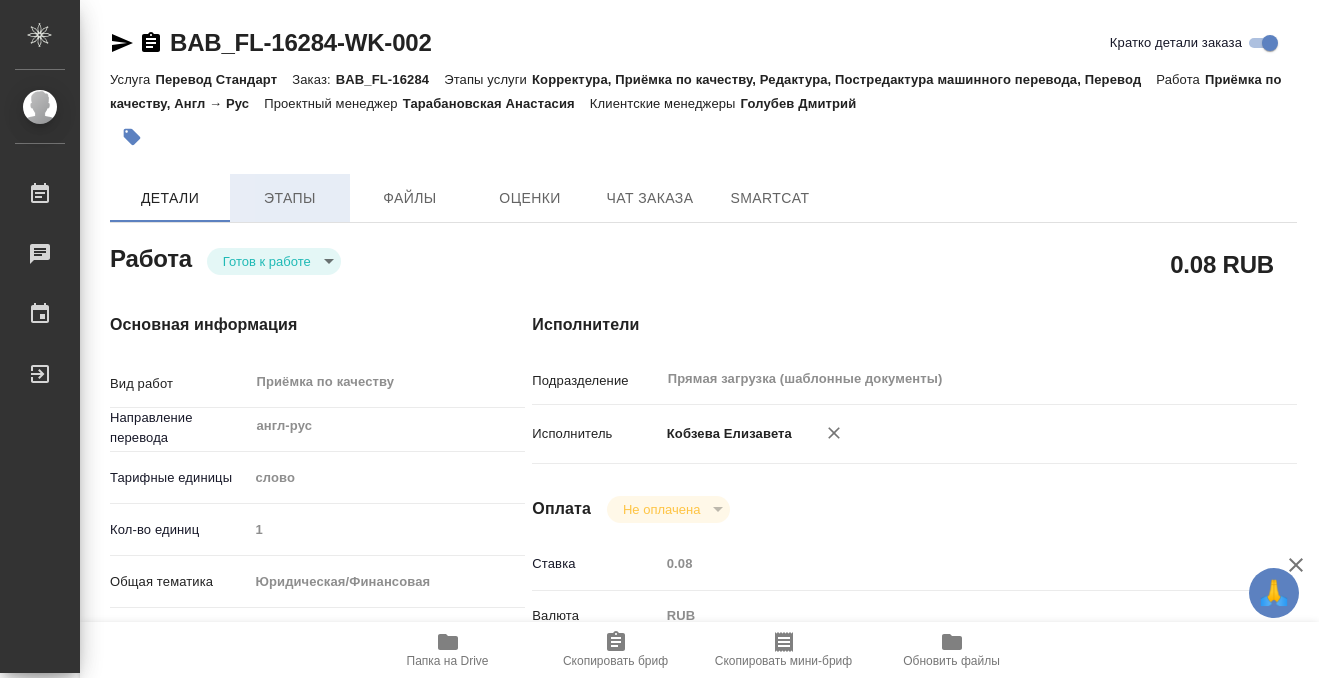 click on "Этапы" at bounding box center (290, 198) 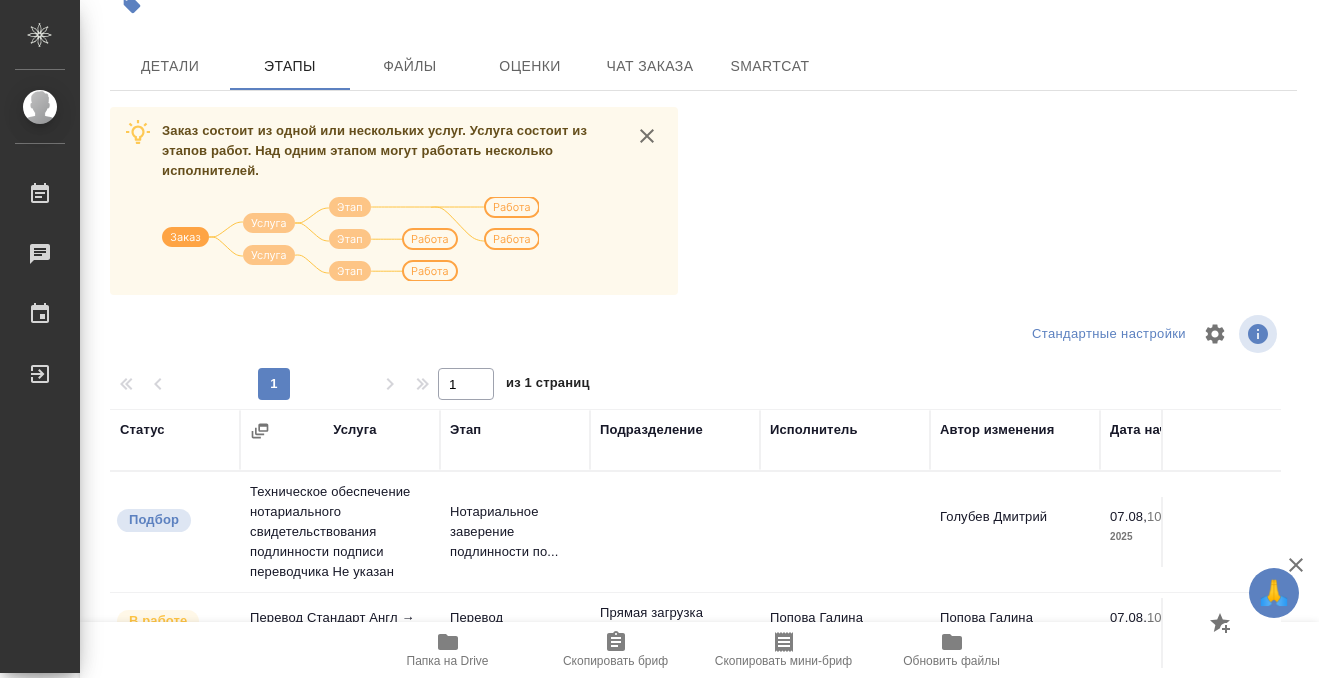 scroll, scrollTop: 364, scrollLeft: 0, axis: vertical 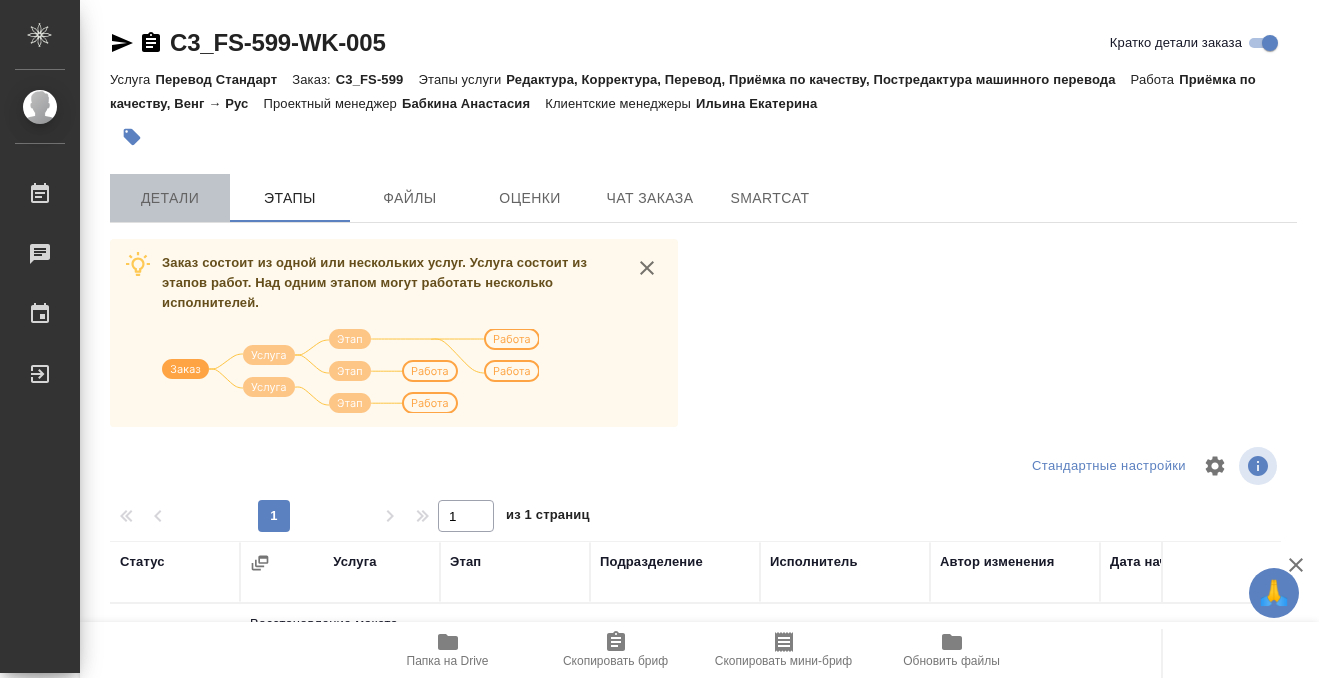 click on "Детали" at bounding box center (170, 198) 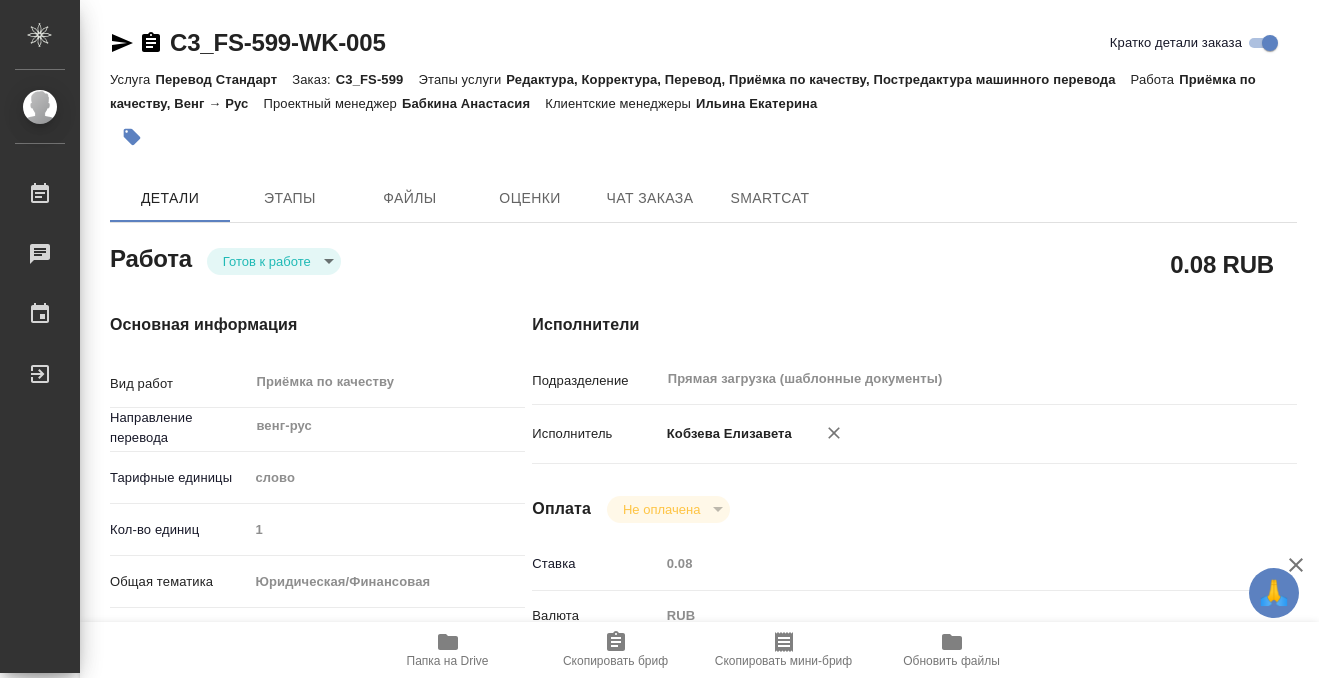 type on "x" 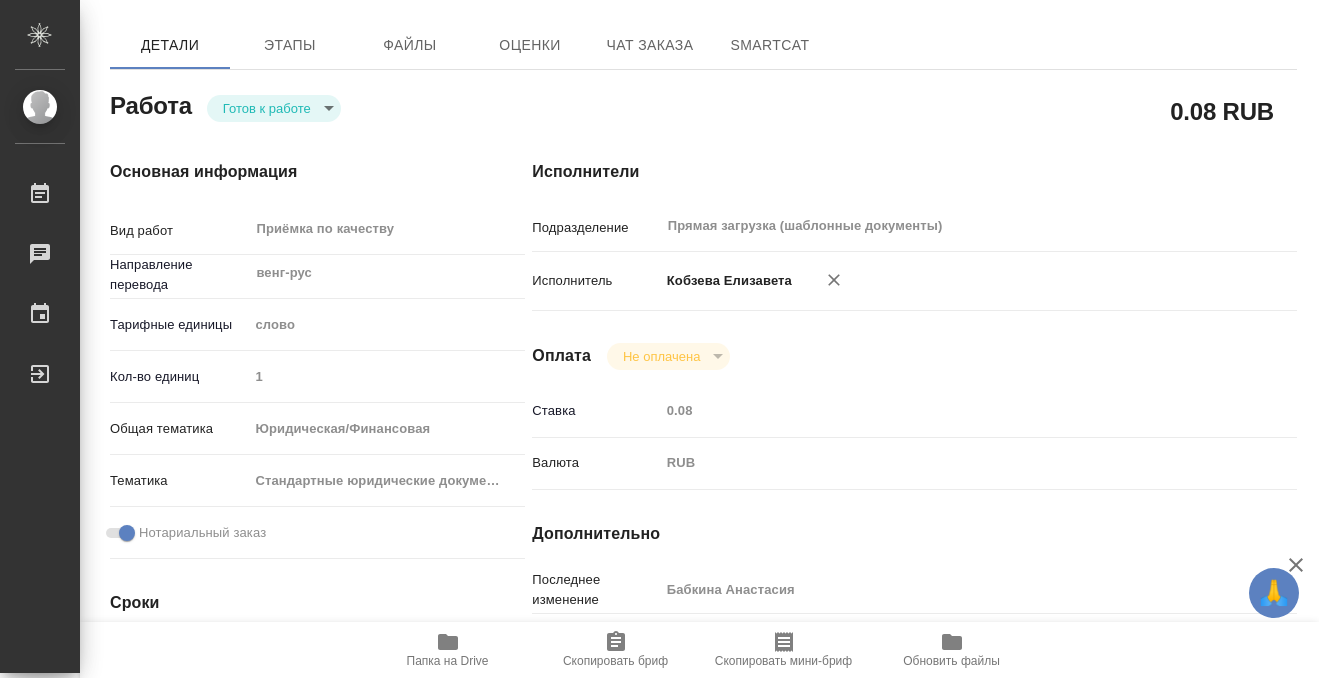 scroll, scrollTop: 337, scrollLeft: 0, axis: vertical 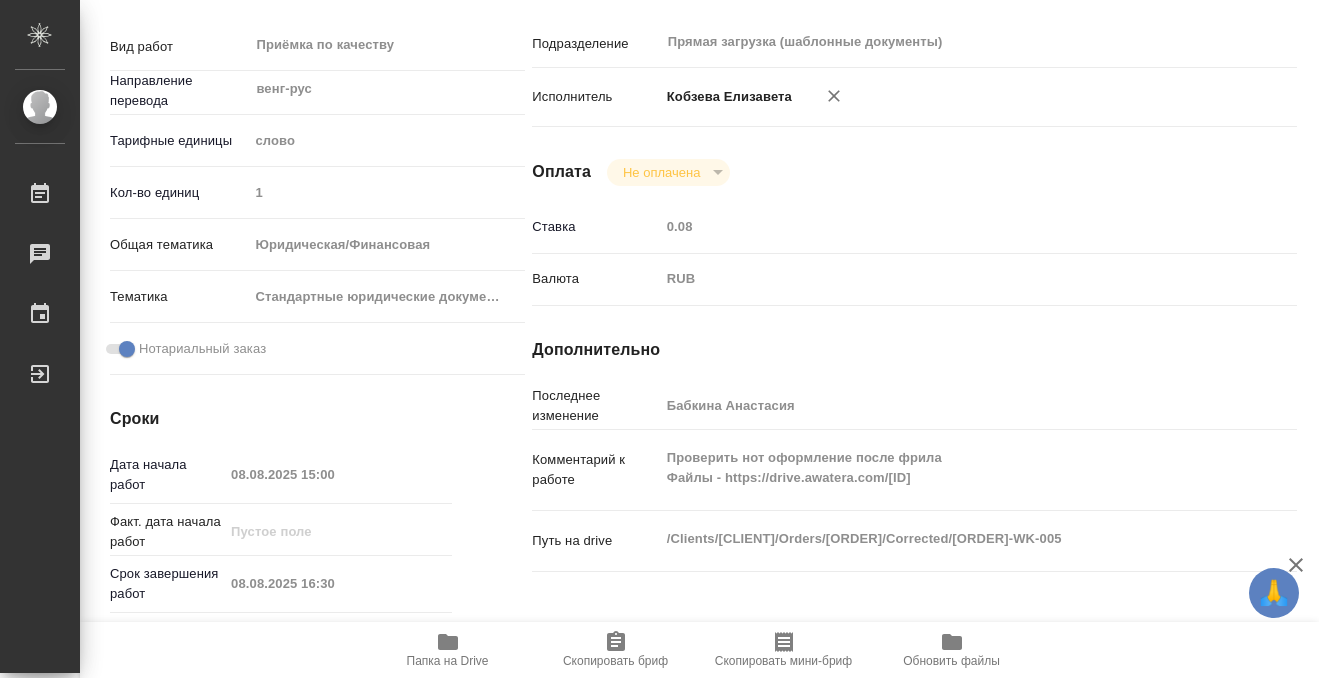 type on "x" 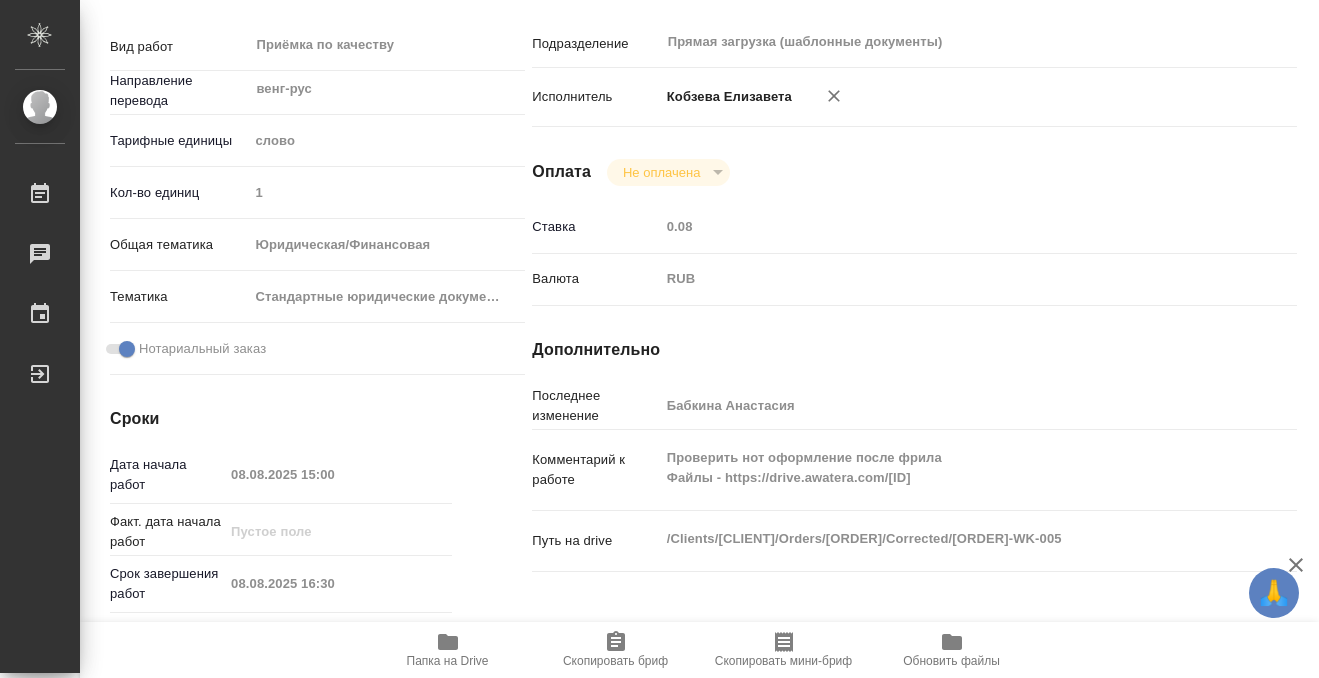 type on "x" 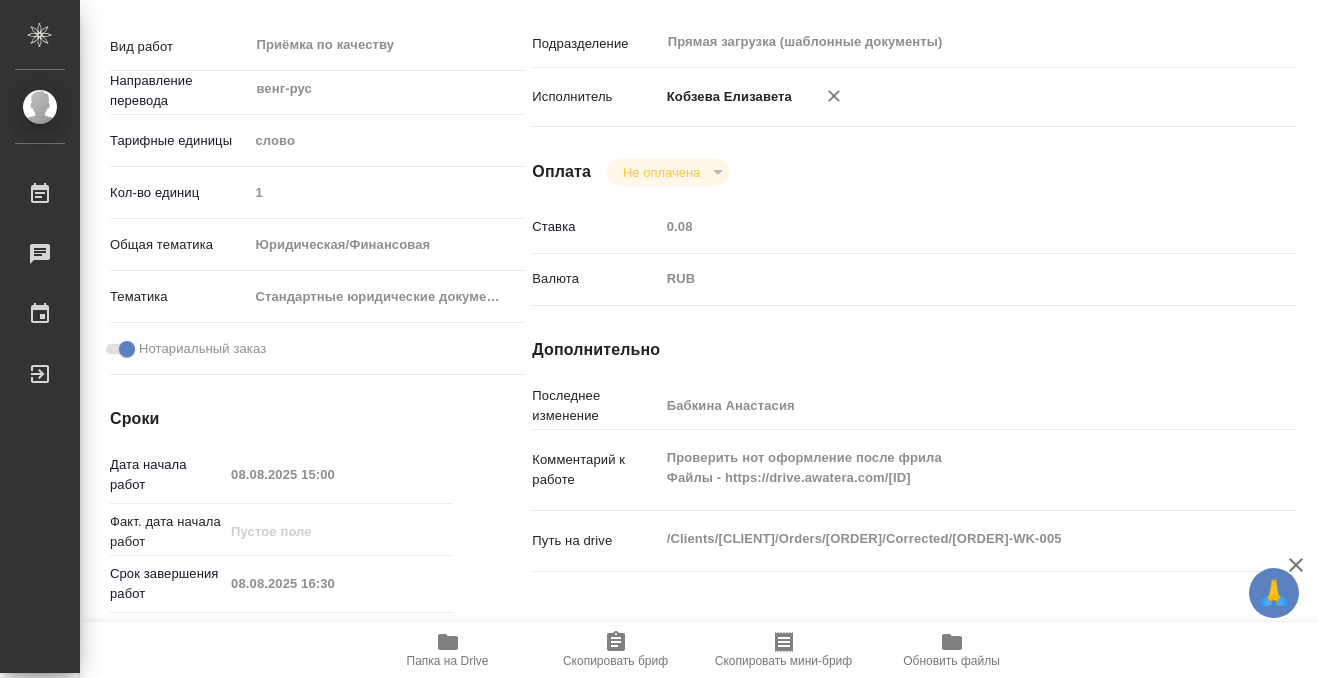 scroll, scrollTop: 1068, scrollLeft: 0, axis: vertical 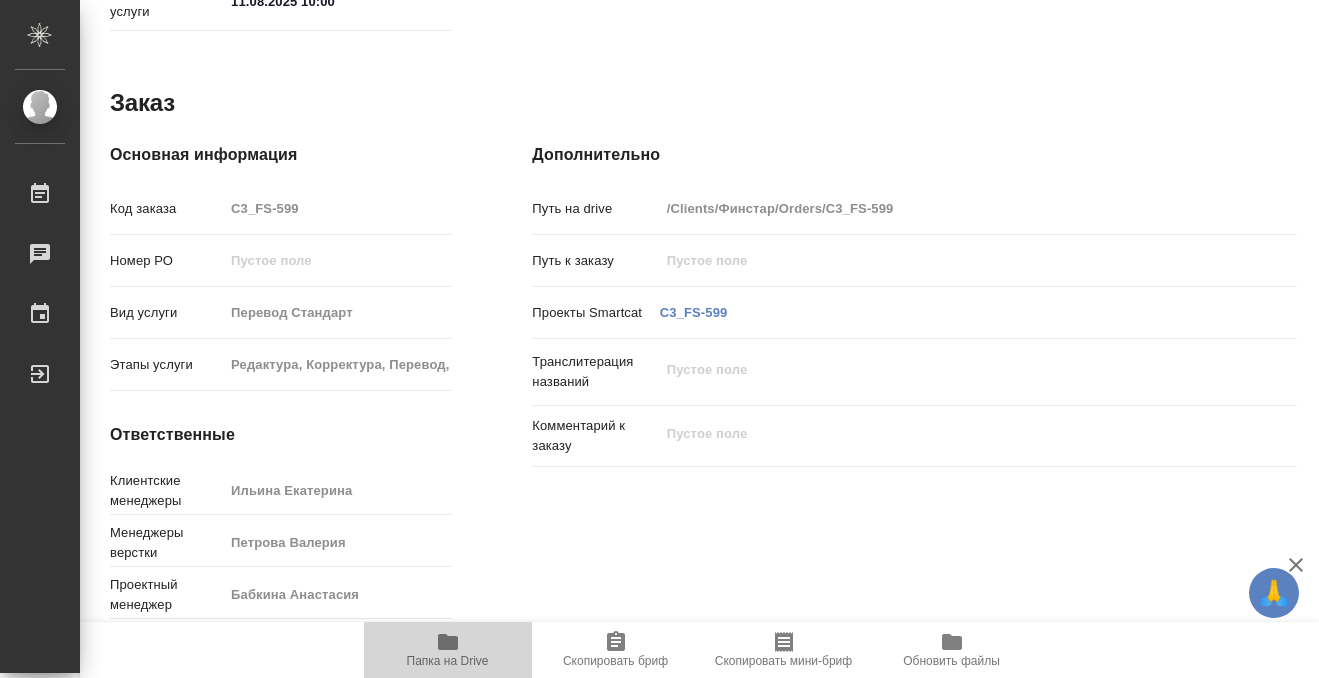click 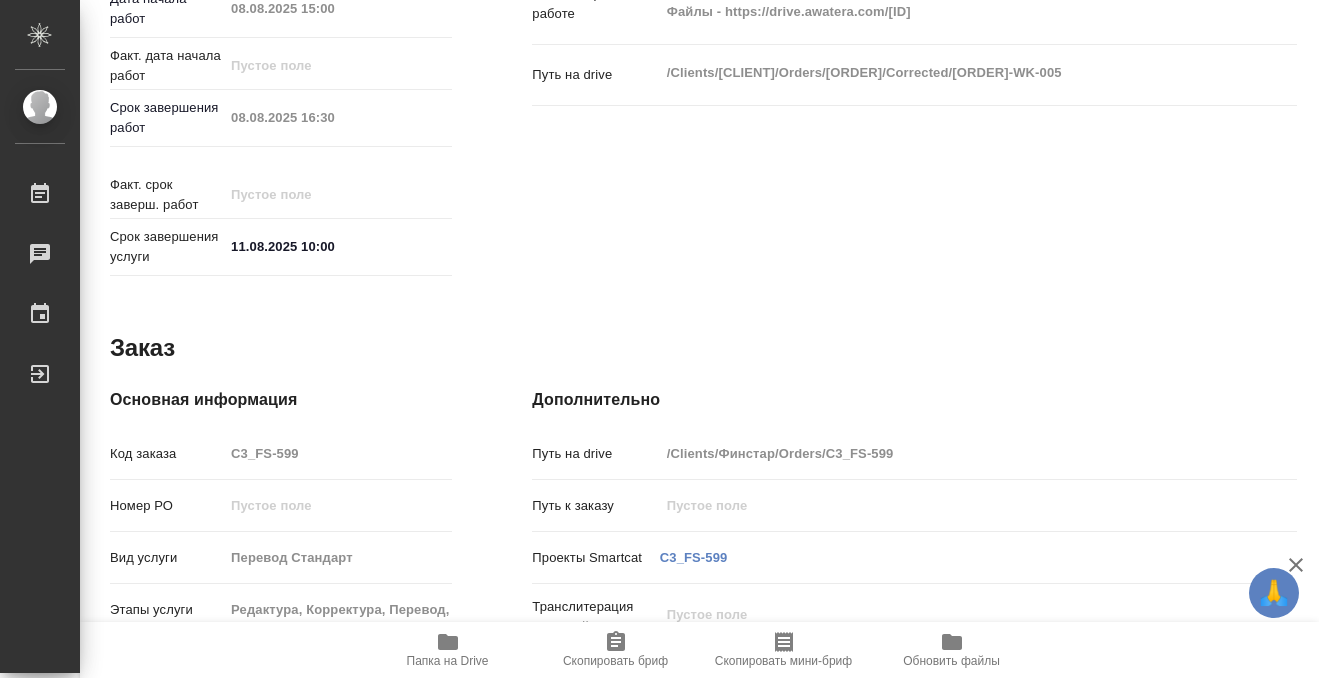 scroll, scrollTop: 1068, scrollLeft: 0, axis: vertical 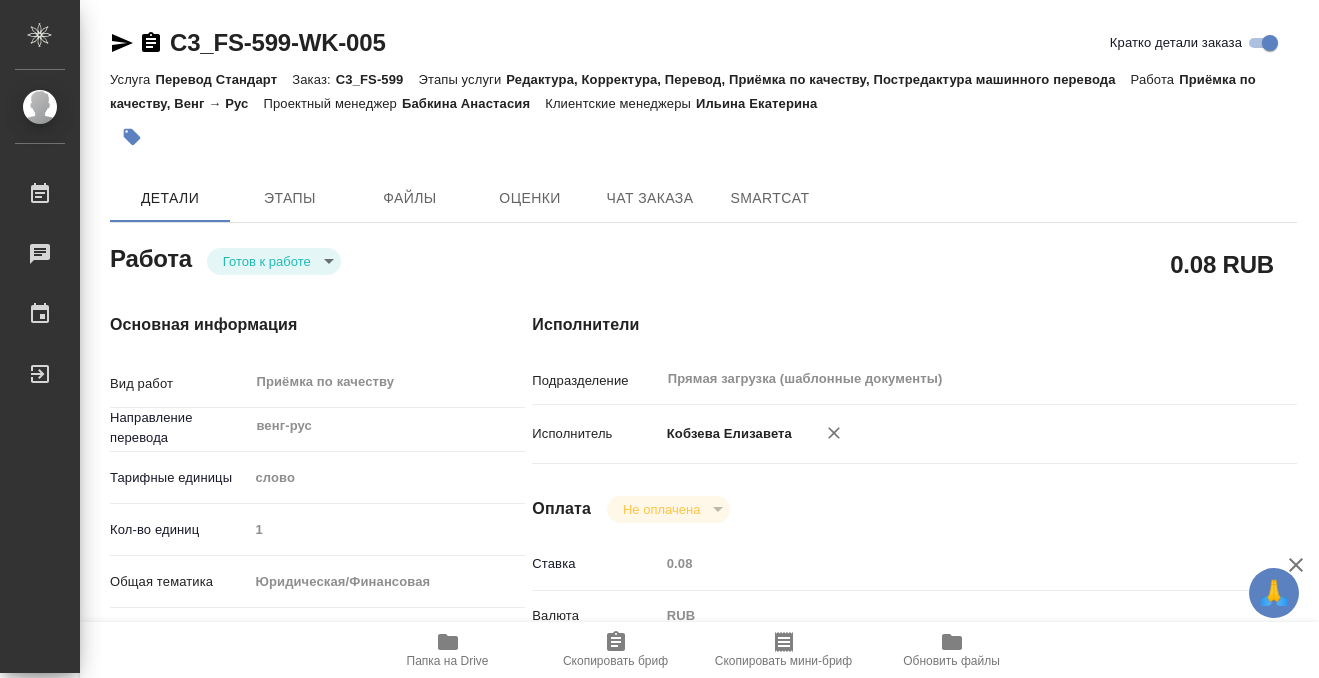 click 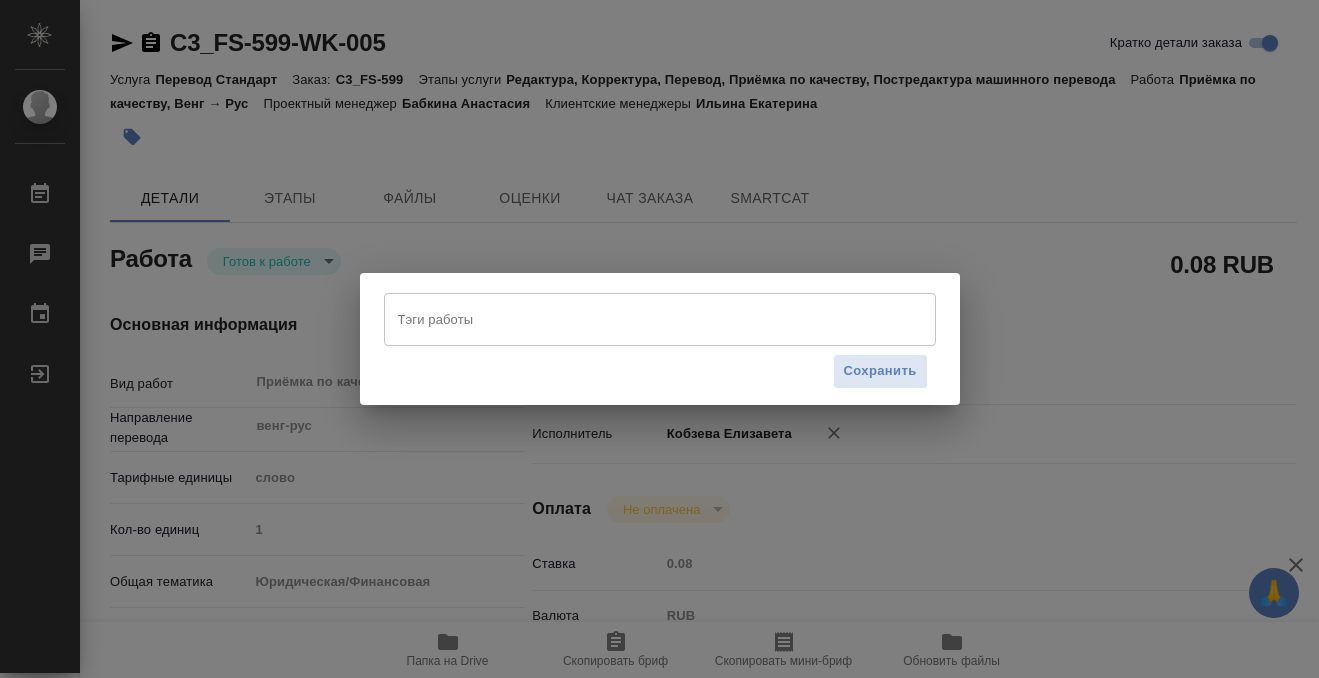 click on "Тэги работы" at bounding box center (641, 319) 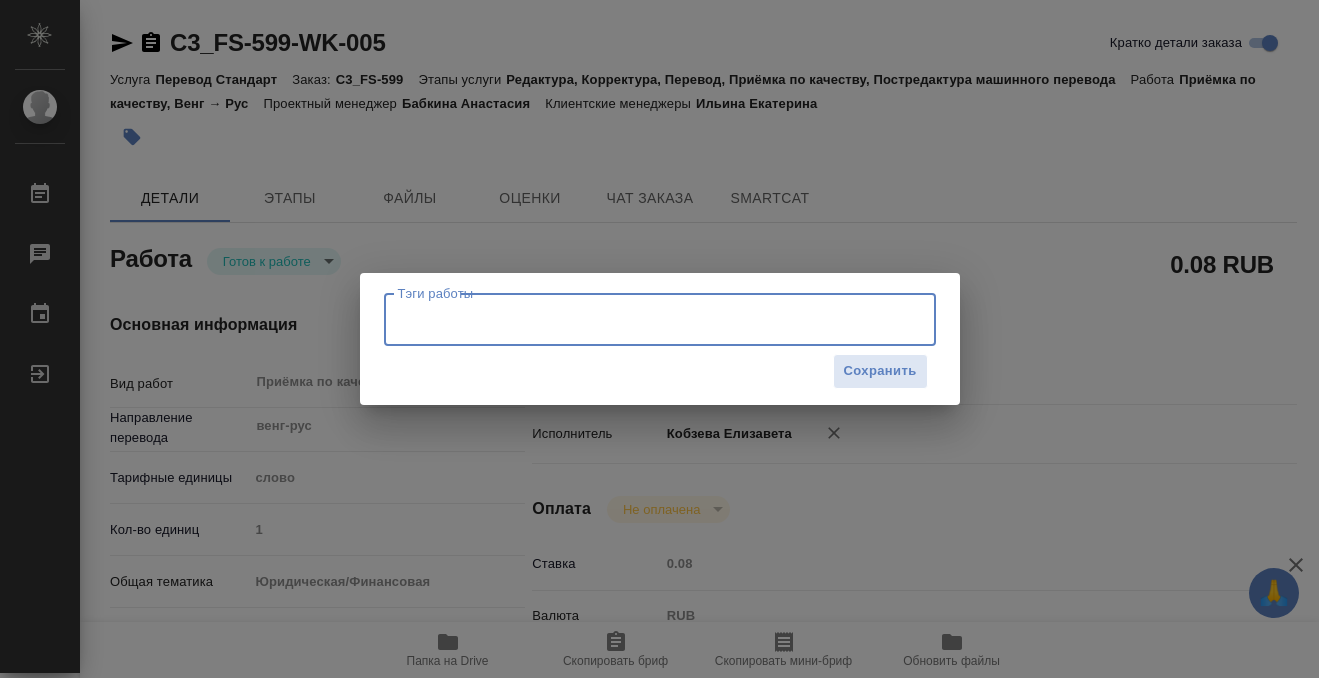click on "Тэги работы" at bounding box center [641, 319] 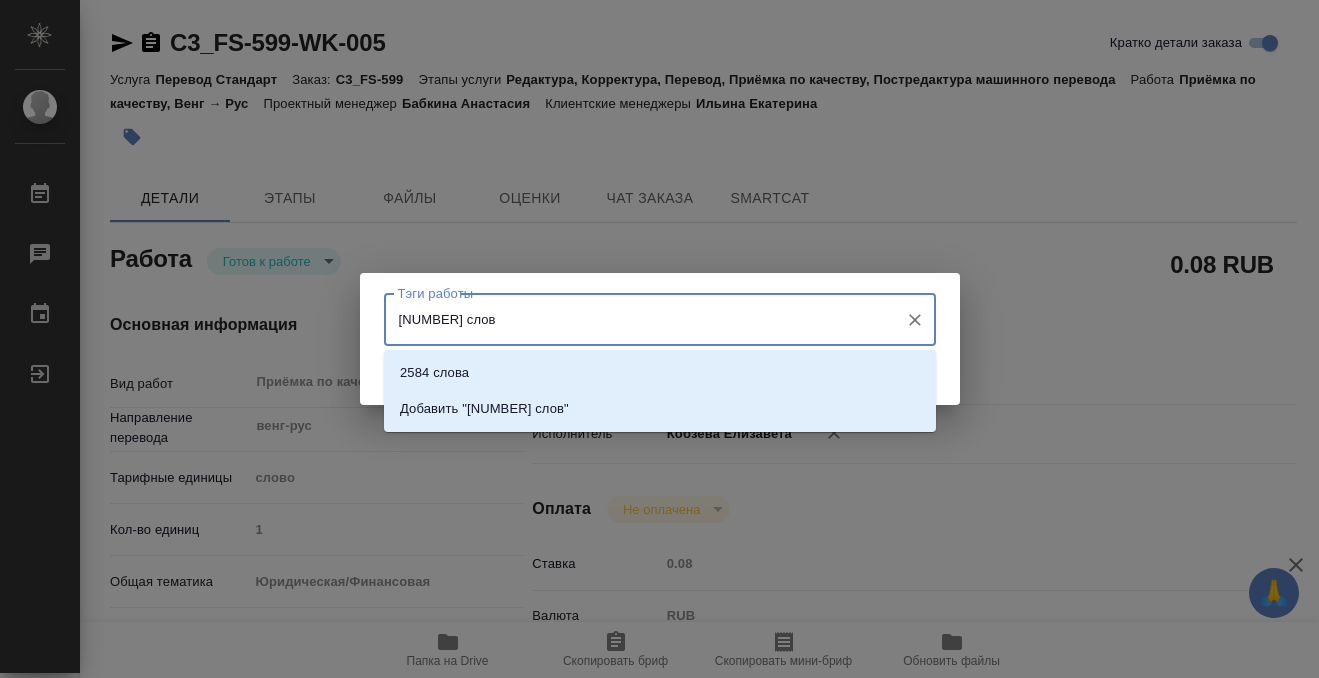 type on "2584 слова" 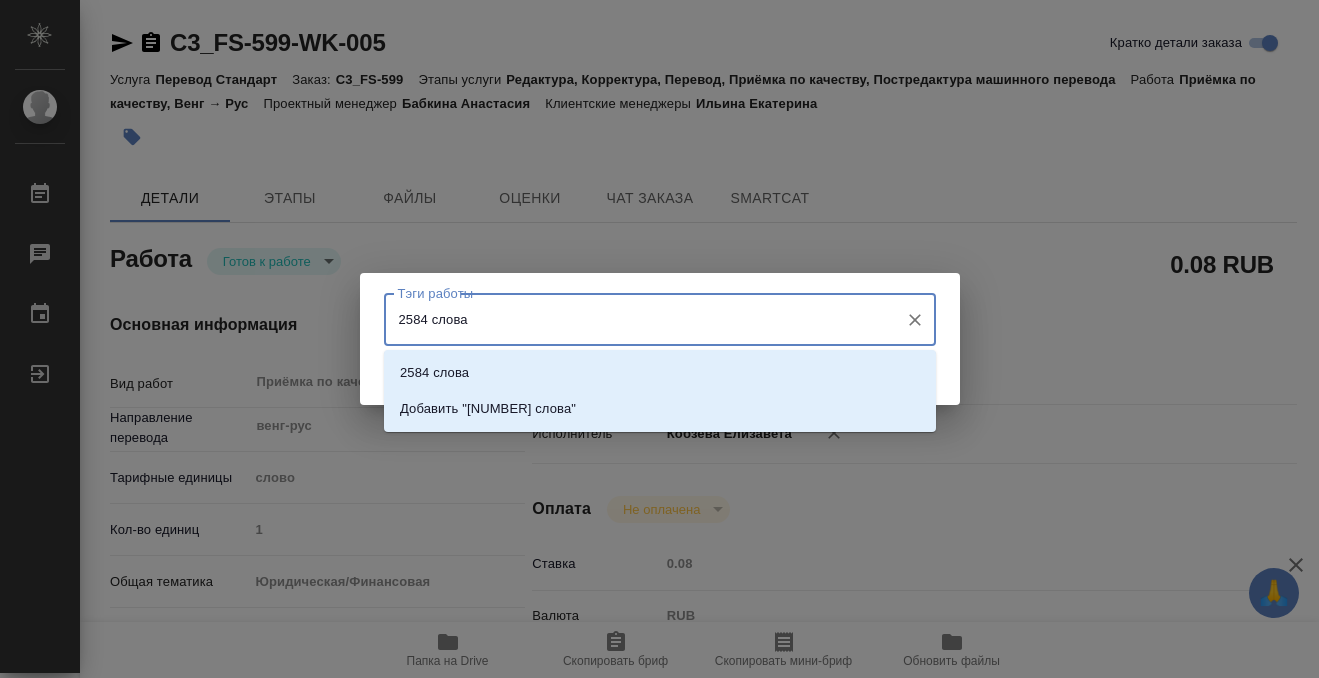 type 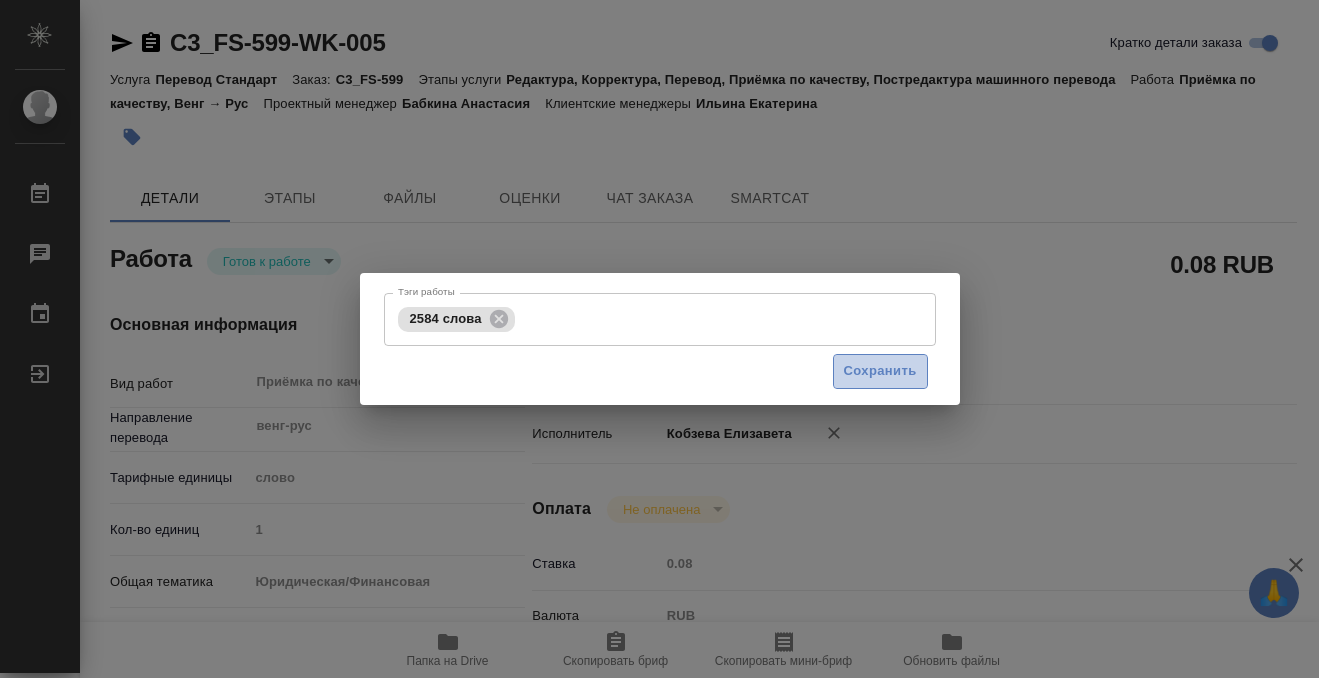 click on "Сохранить" at bounding box center (880, 371) 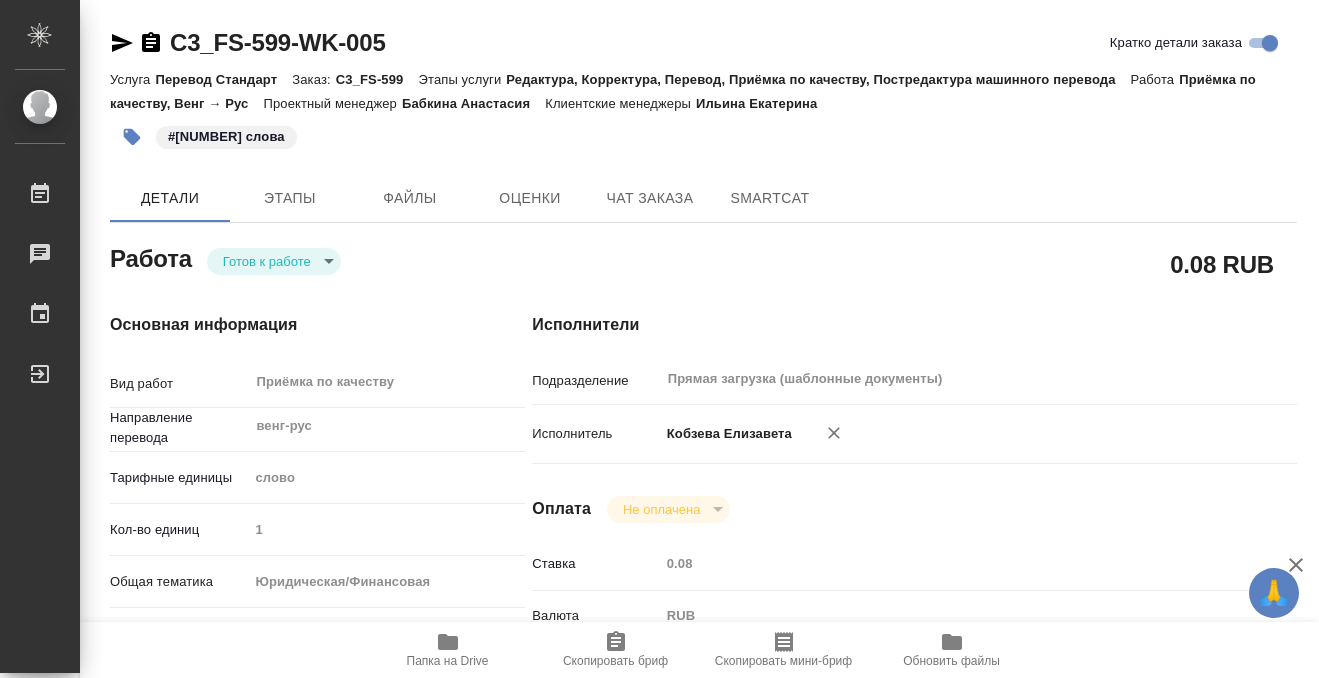 type on "readyForWork" 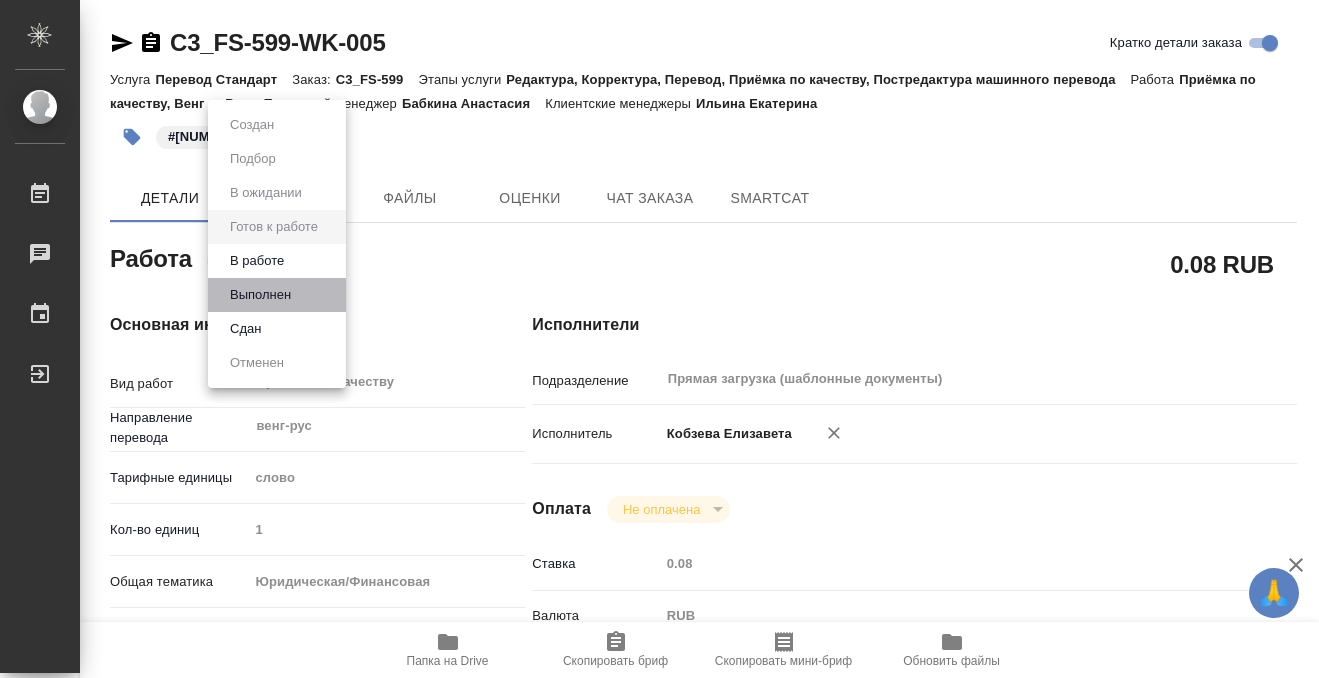 type on "x" 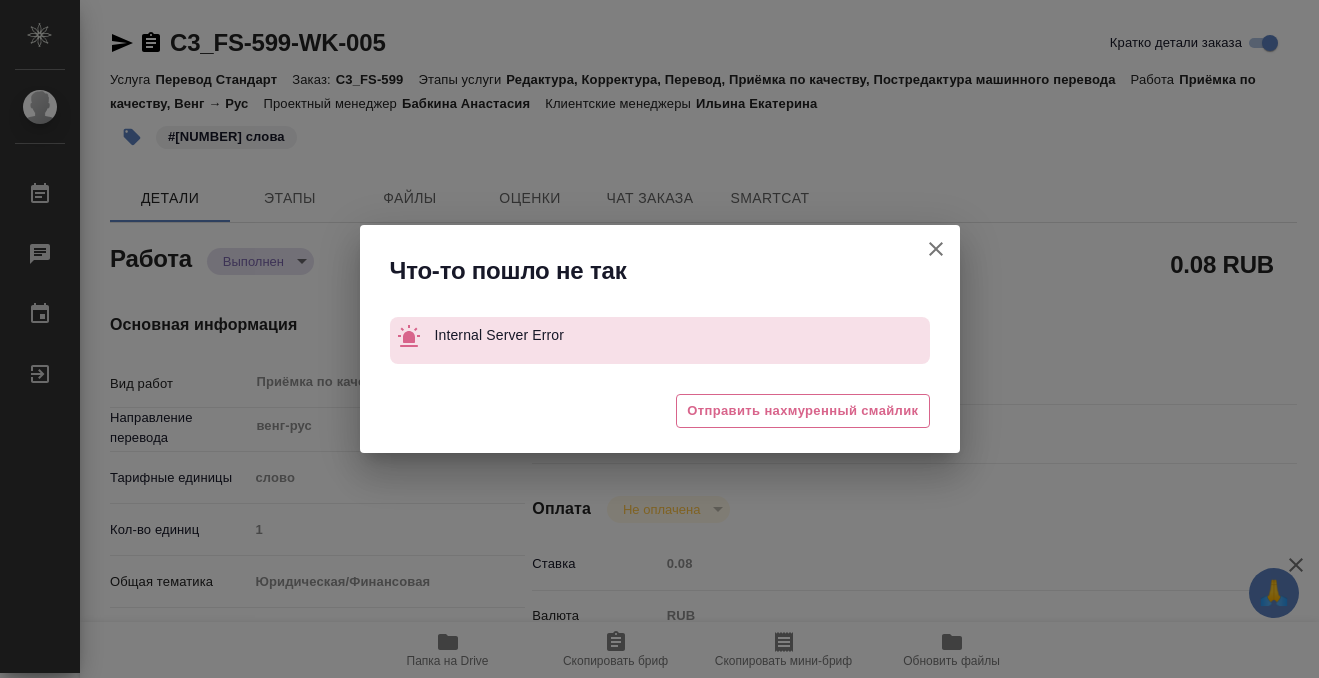 type on "x" 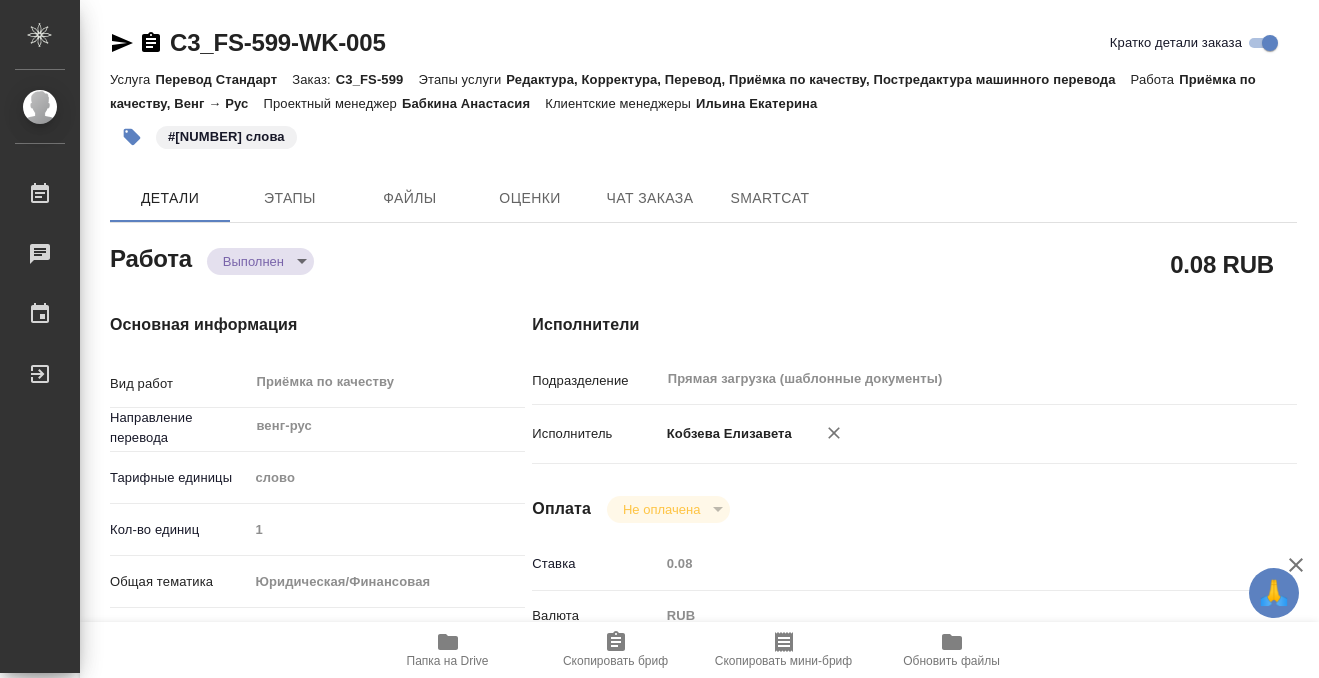 click 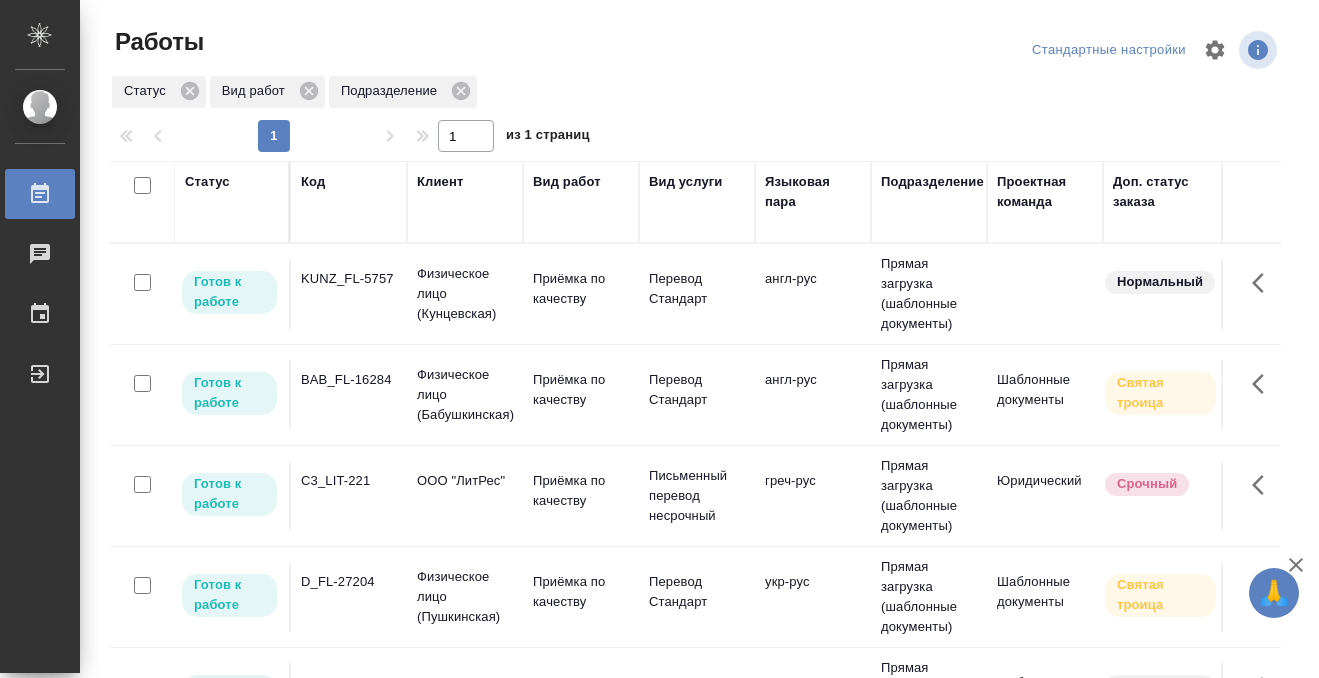 scroll, scrollTop: 0, scrollLeft: 0, axis: both 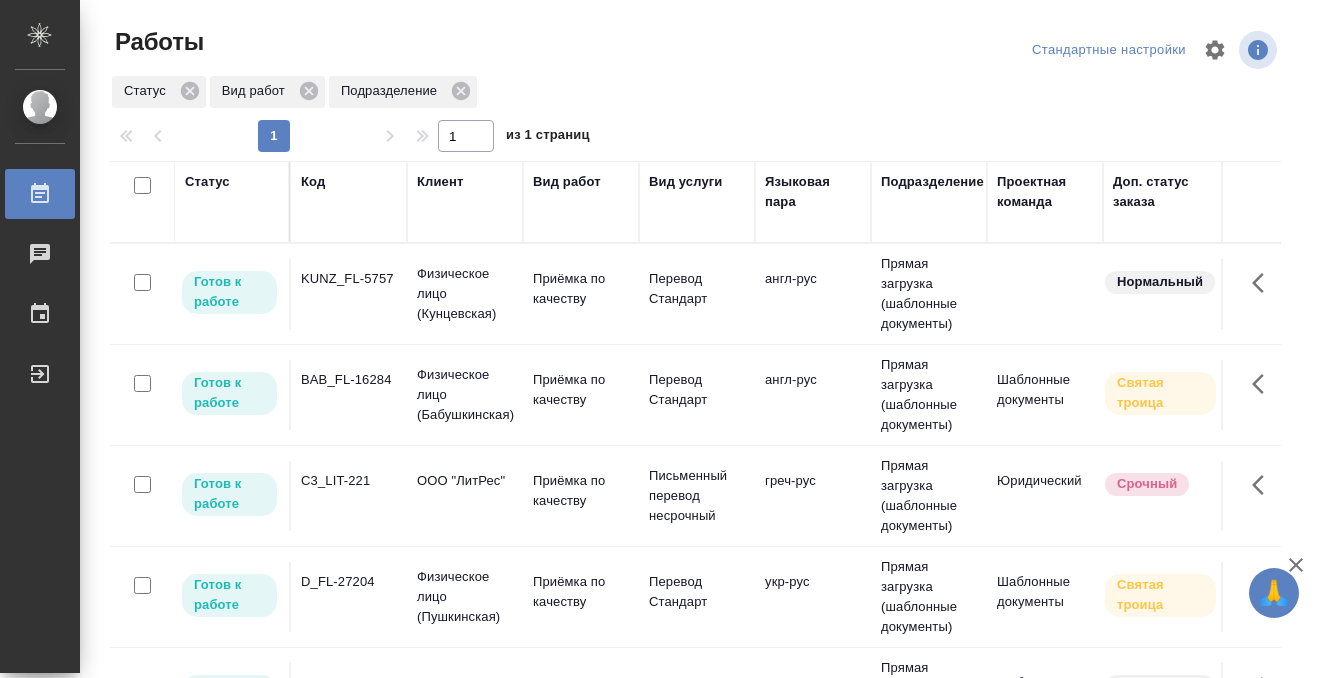 click on "KUNZ_FL-5757" at bounding box center (349, 294) 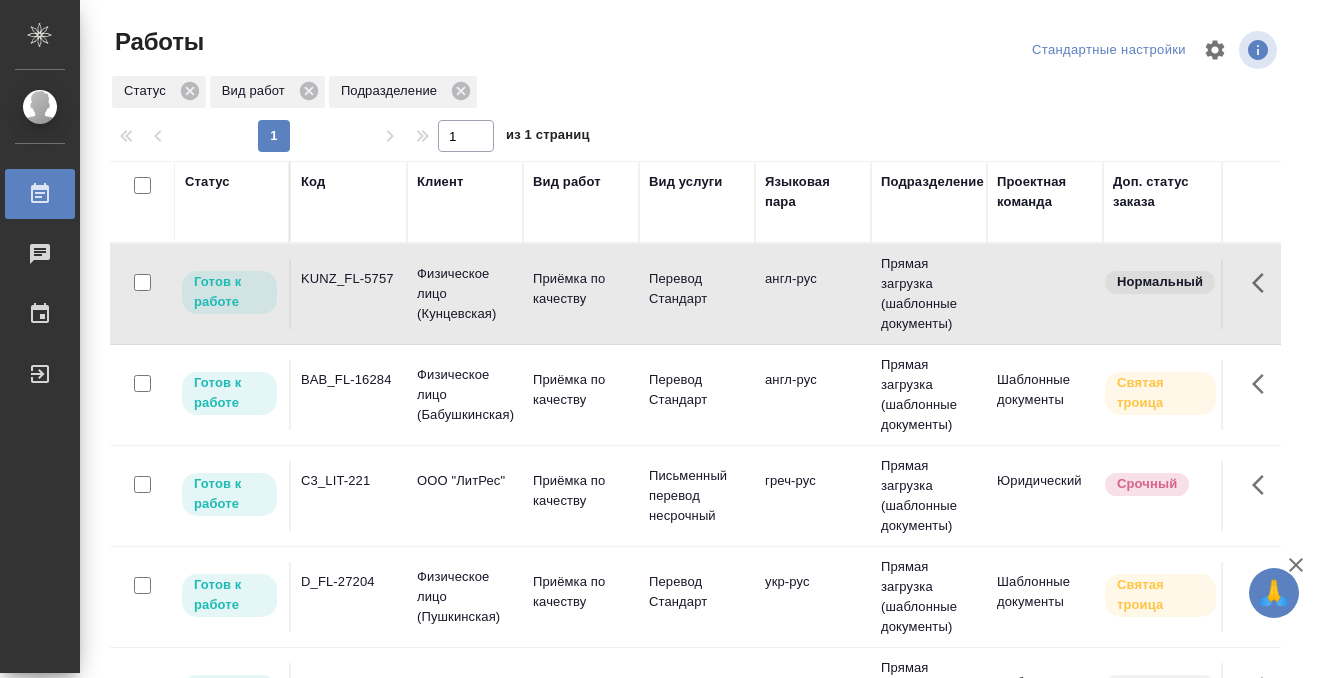 click on "BAB_FL-16284" at bounding box center (349, 294) 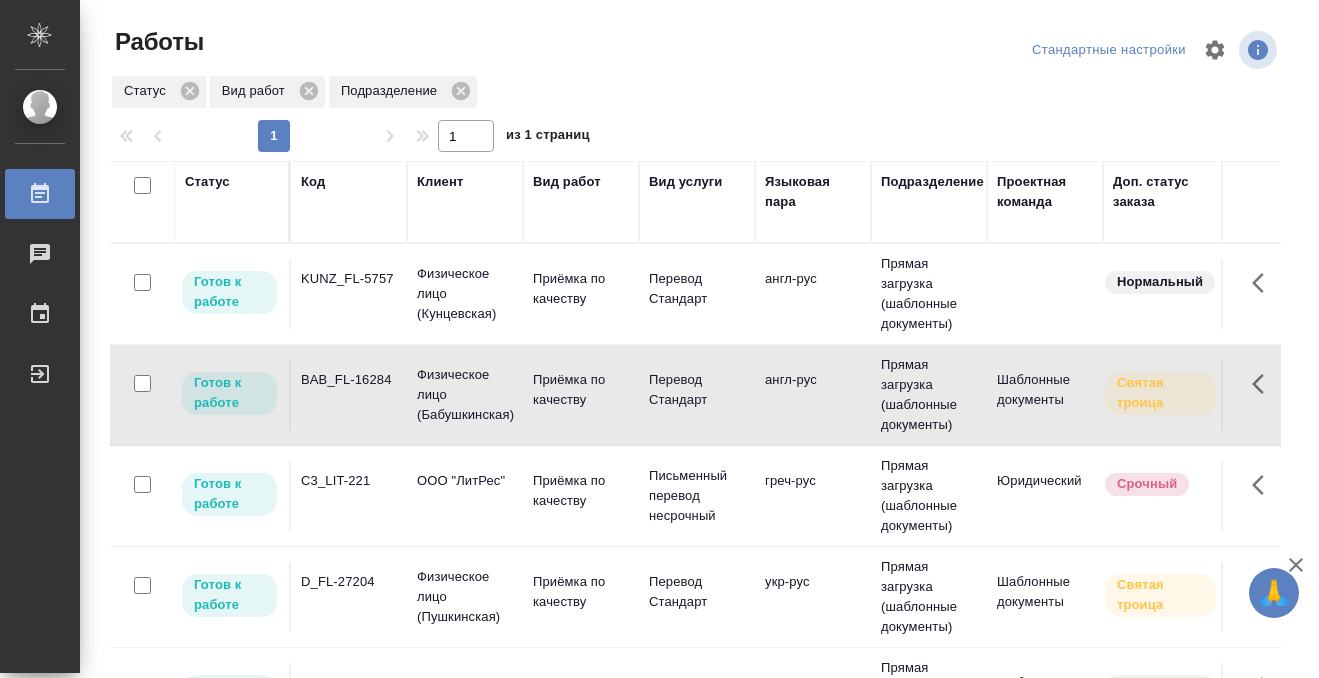 click on "BAB_FL-16284" at bounding box center [349, 294] 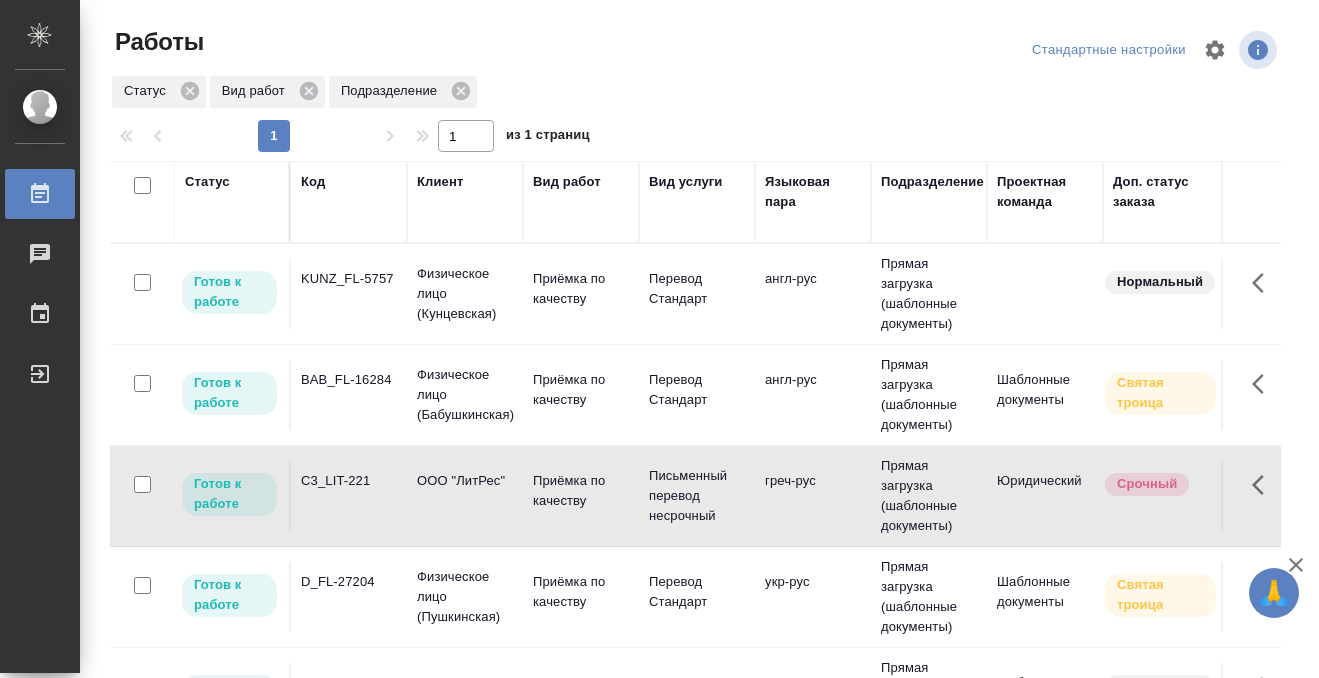 click on "C3_LIT-221" at bounding box center [349, 294] 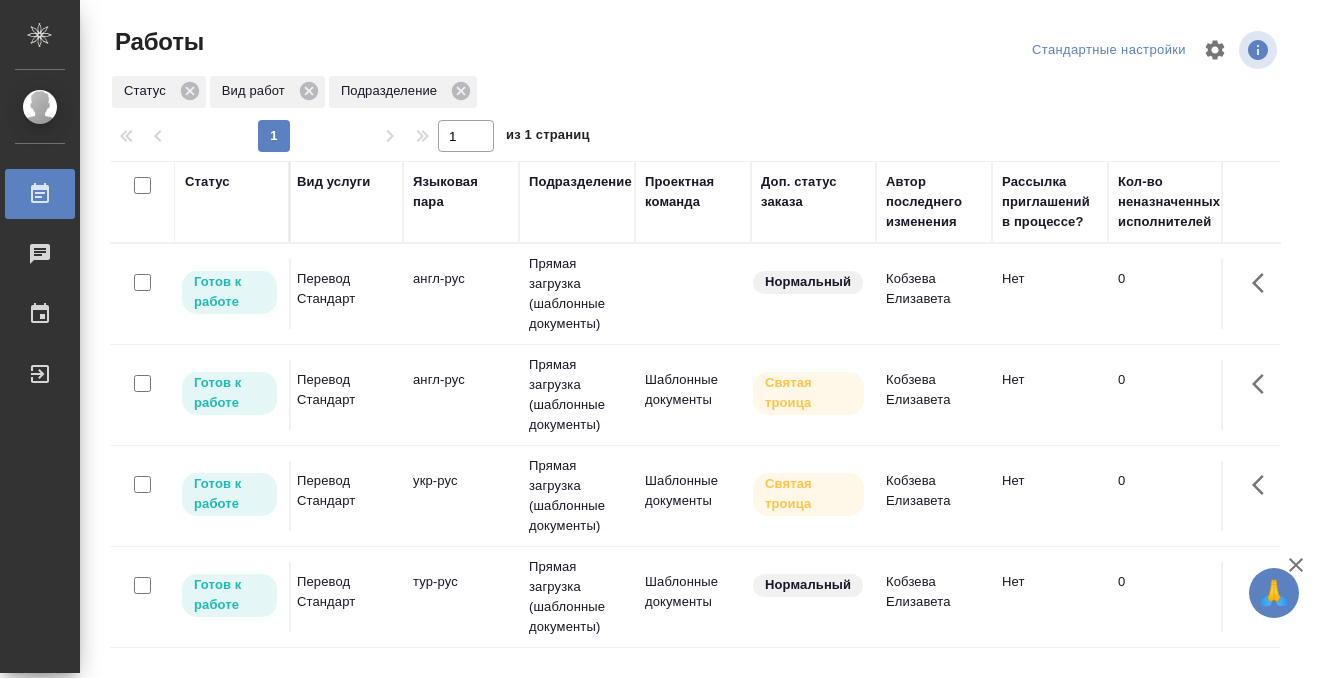 scroll, scrollTop: 0, scrollLeft: 0, axis: both 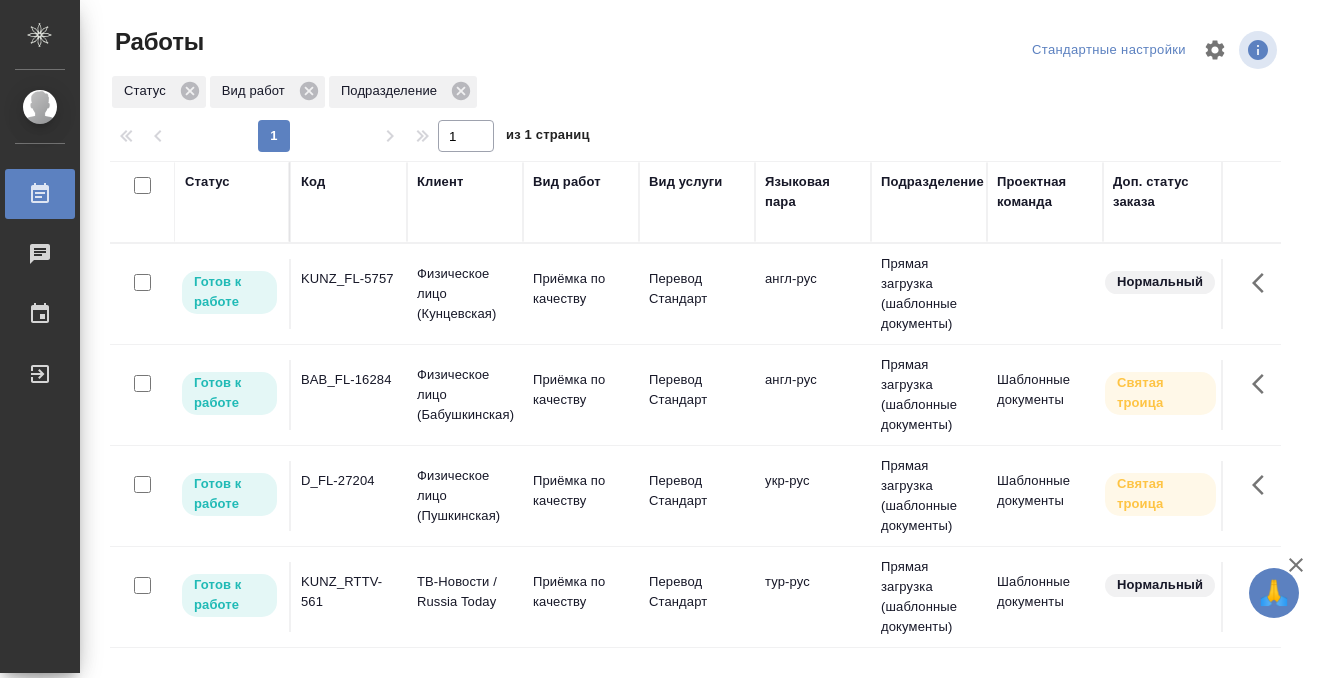 click on "Статус" at bounding box center [207, 182] 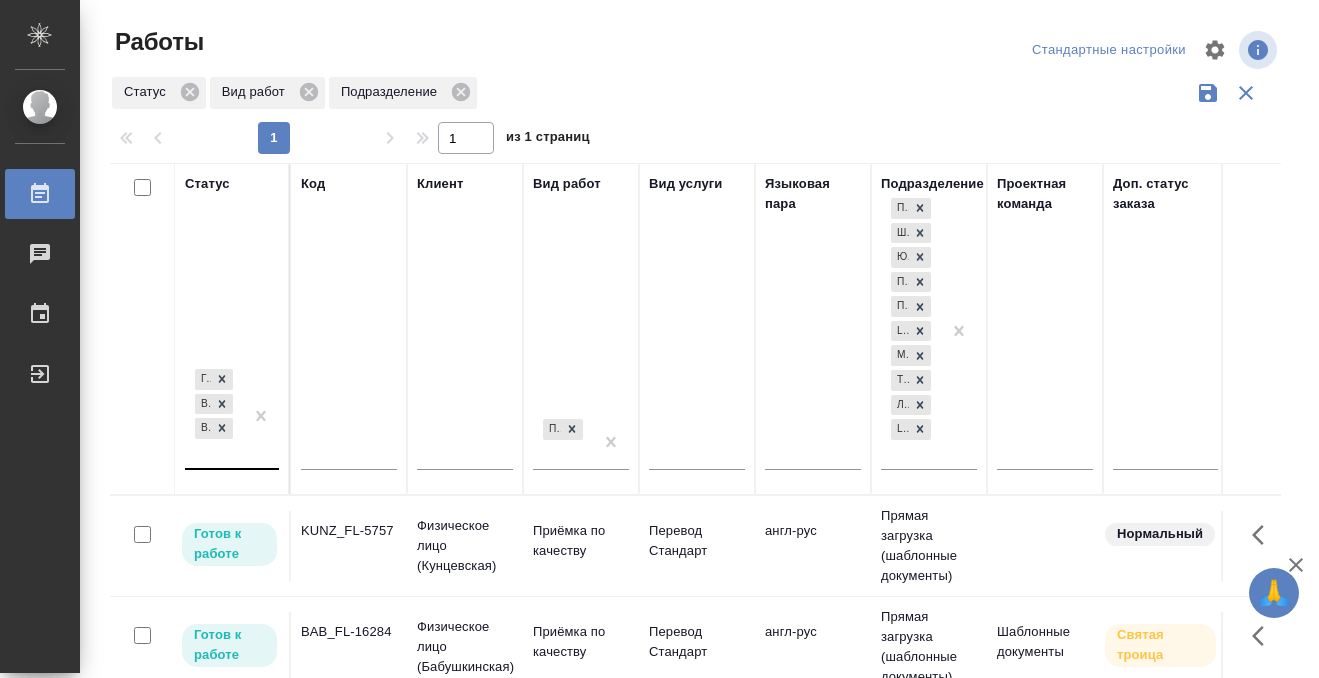 click on "Готов к работе В работе В ожидании" at bounding box center [232, 417] 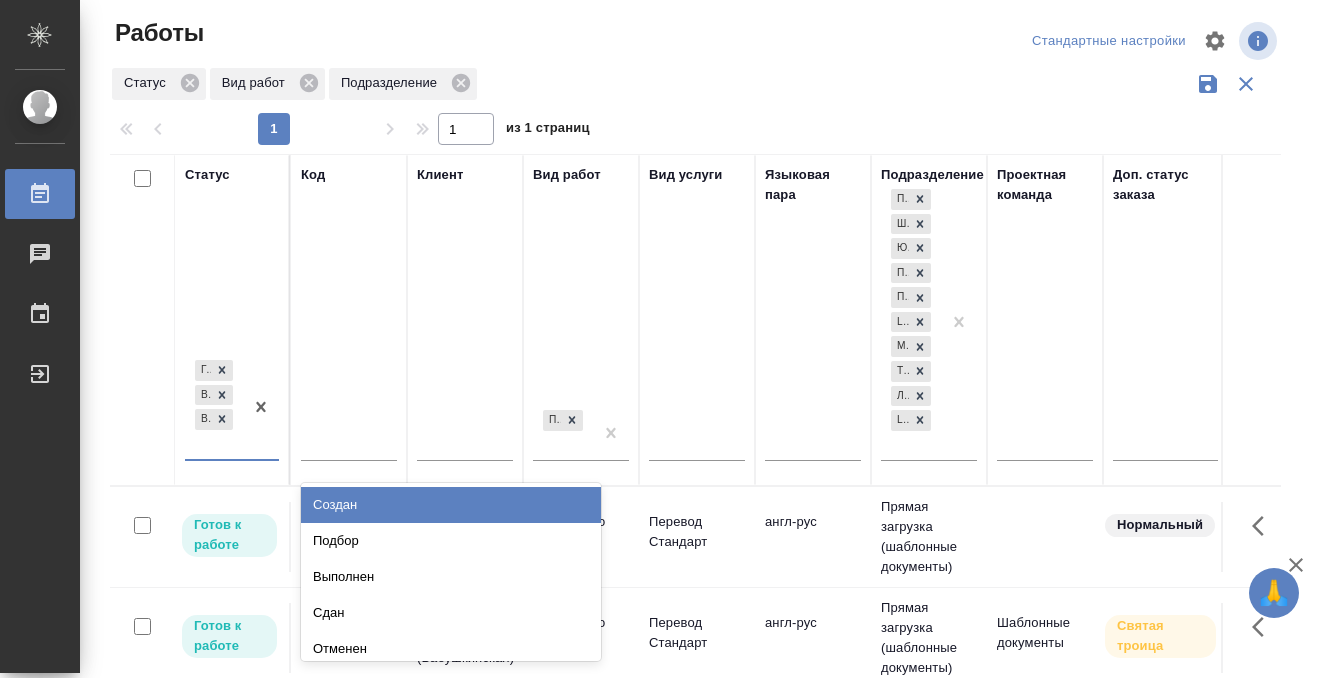 scroll, scrollTop: 10, scrollLeft: 0, axis: vertical 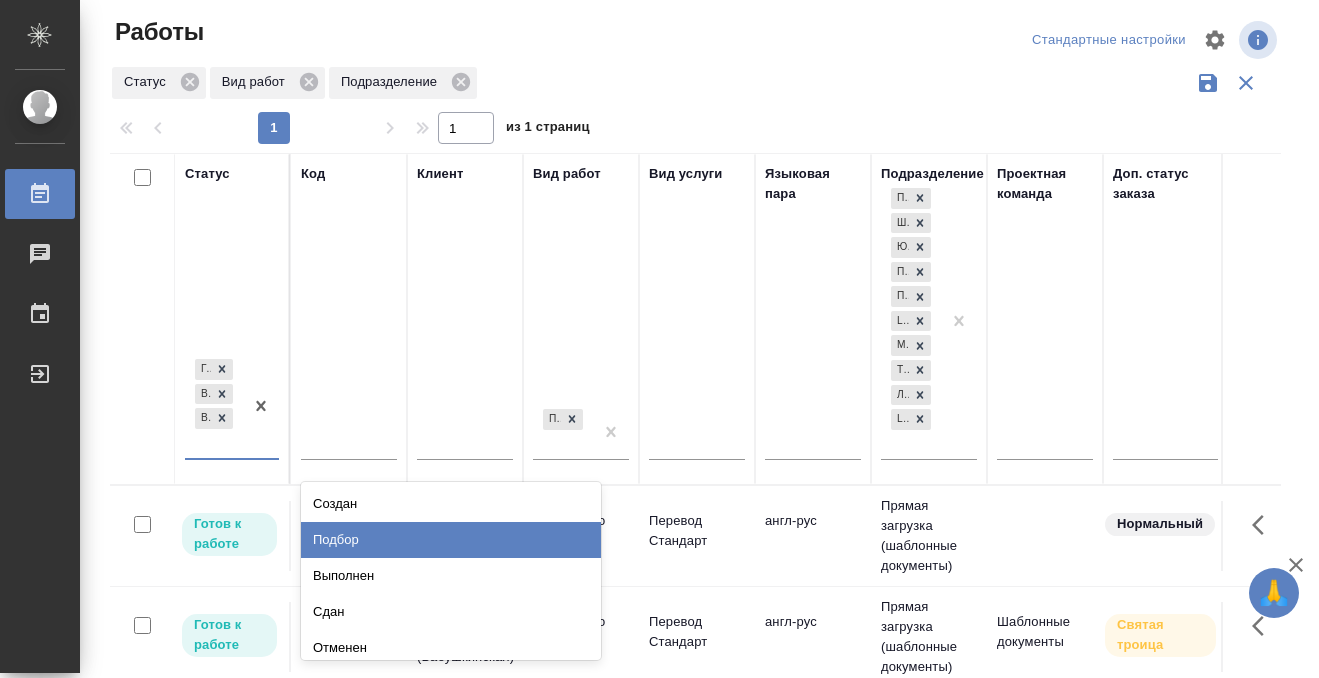 click on "Подбор" at bounding box center (451, 540) 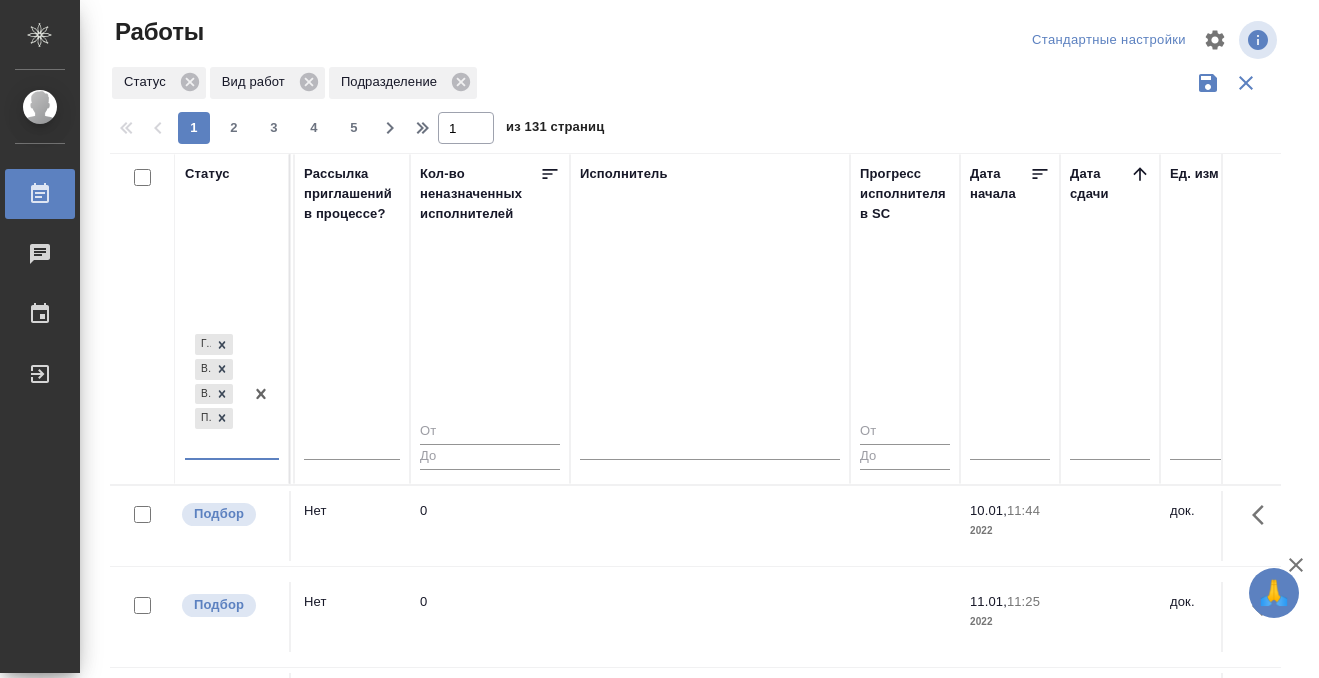 scroll, scrollTop: 0, scrollLeft: 1085, axis: horizontal 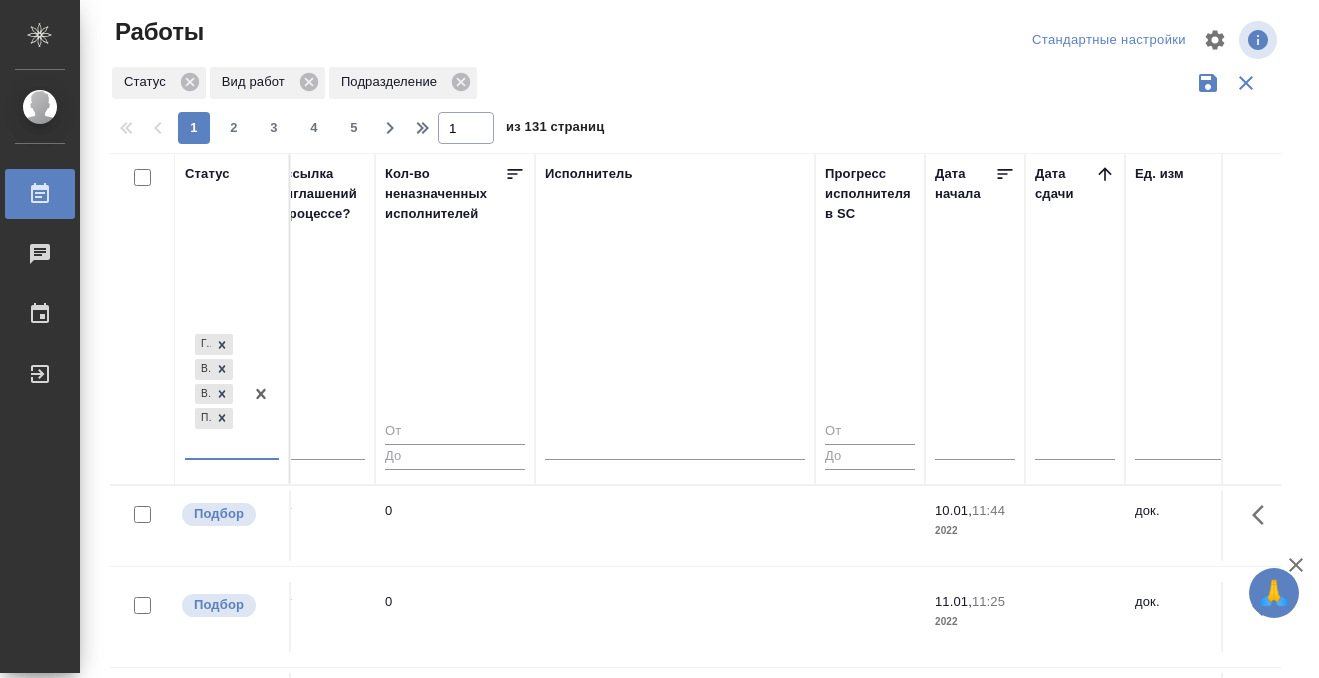 click 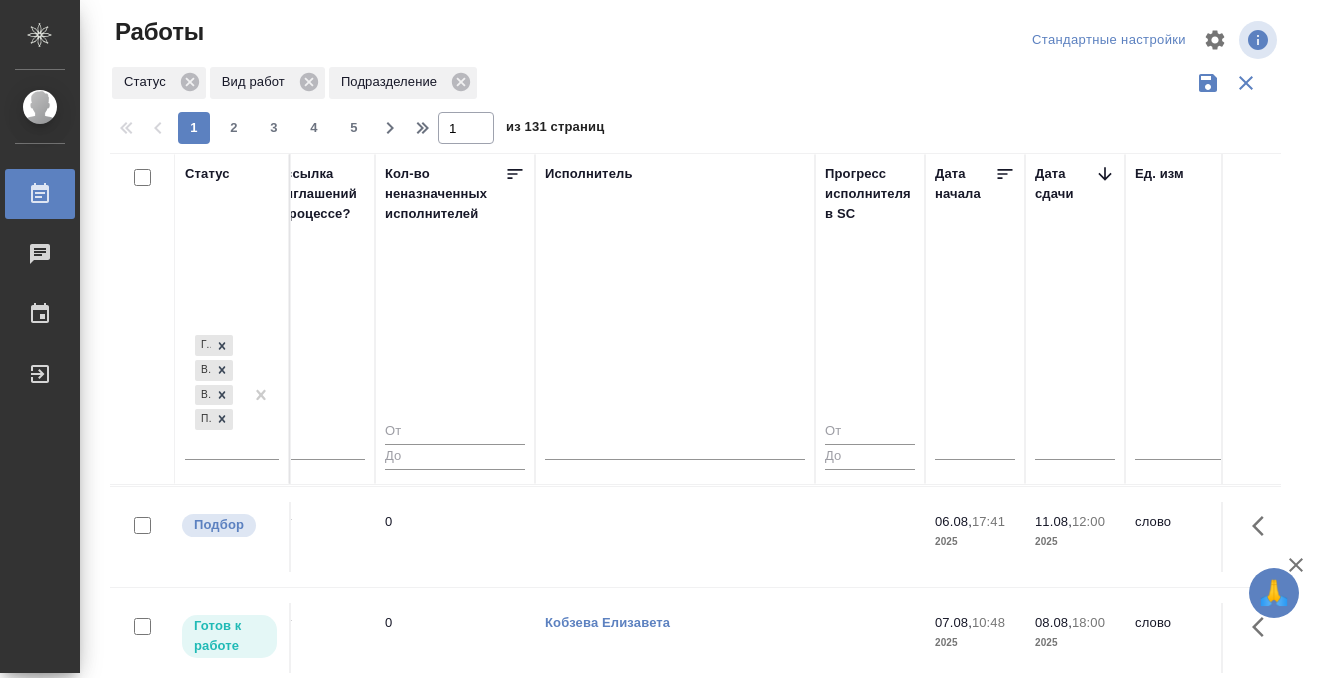 scroll, scrollTop: 333, scrollLeft: 1085, axis: both 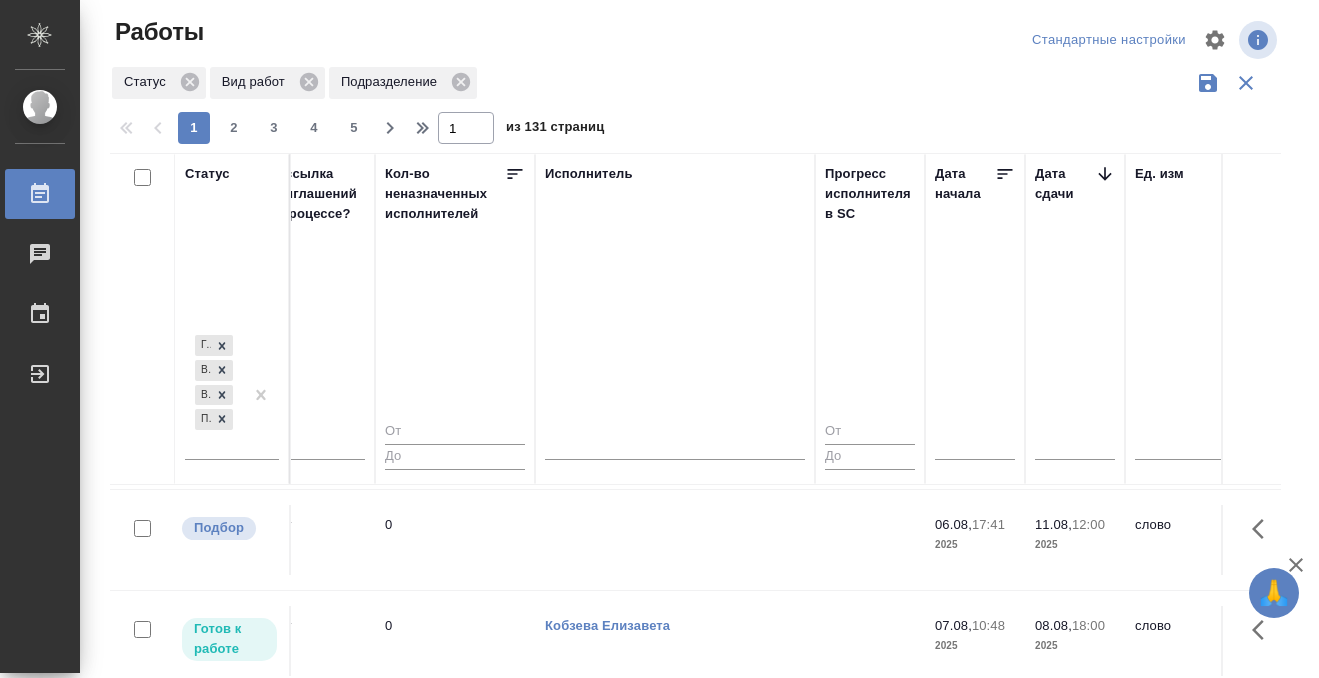 click at bounding box center [675, 220] 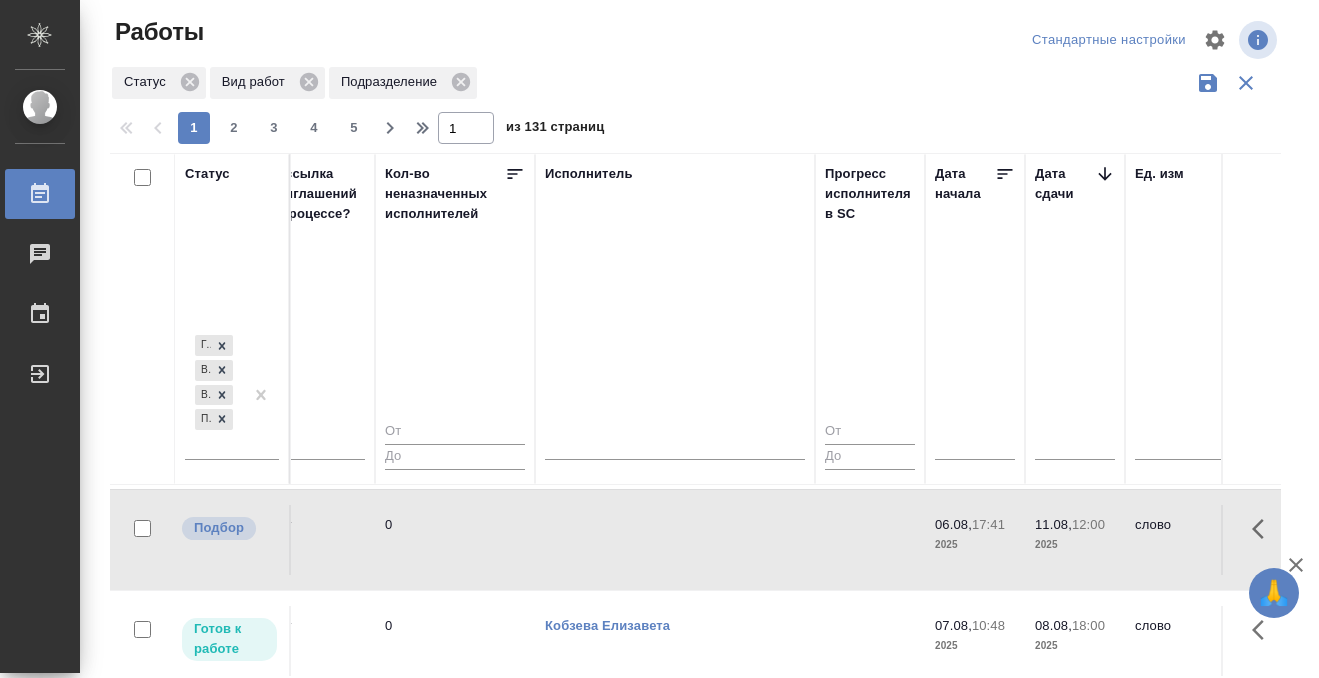 click at bounding box center (675, 220) 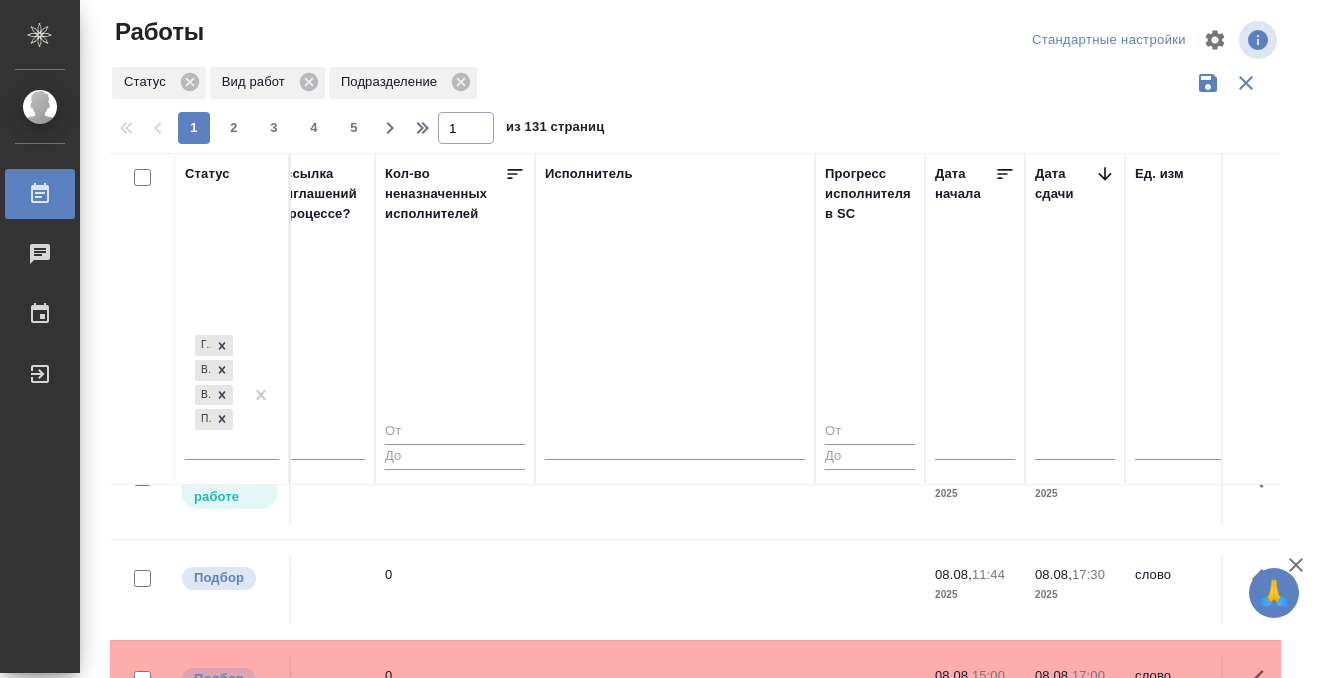 click at bounding box center [675, 68] 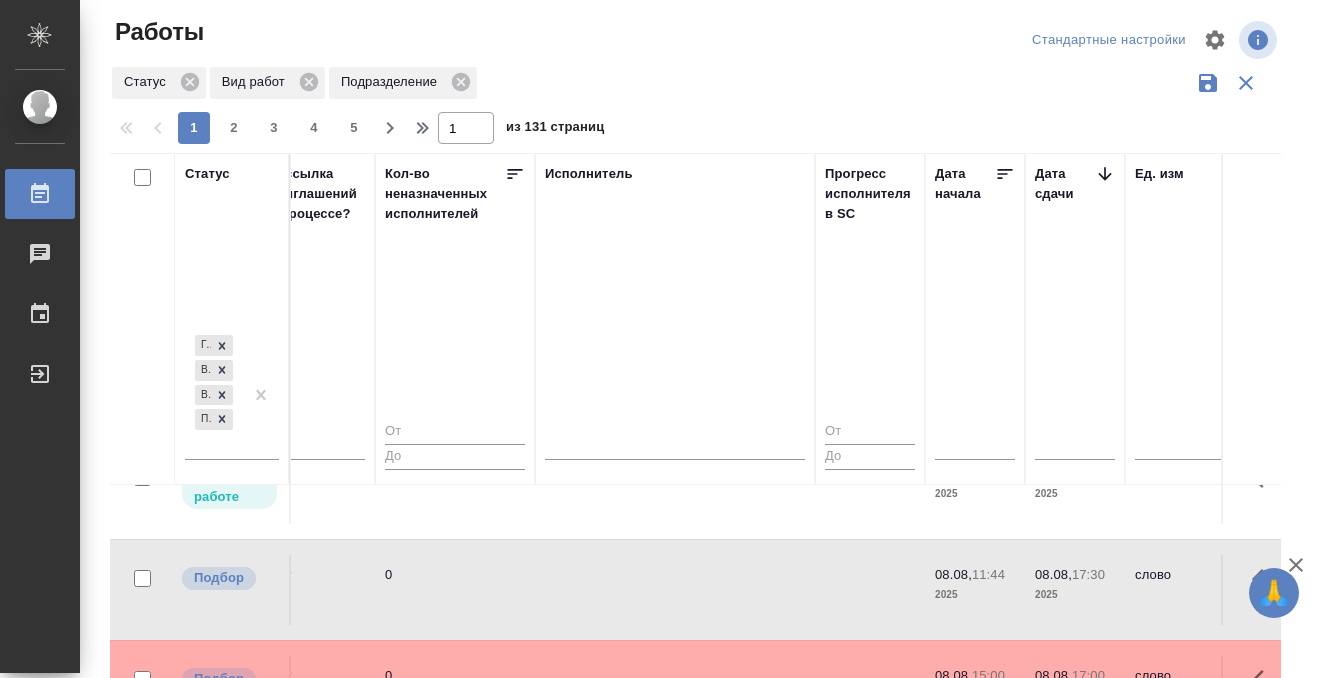 click at bounding box center [675, 68] 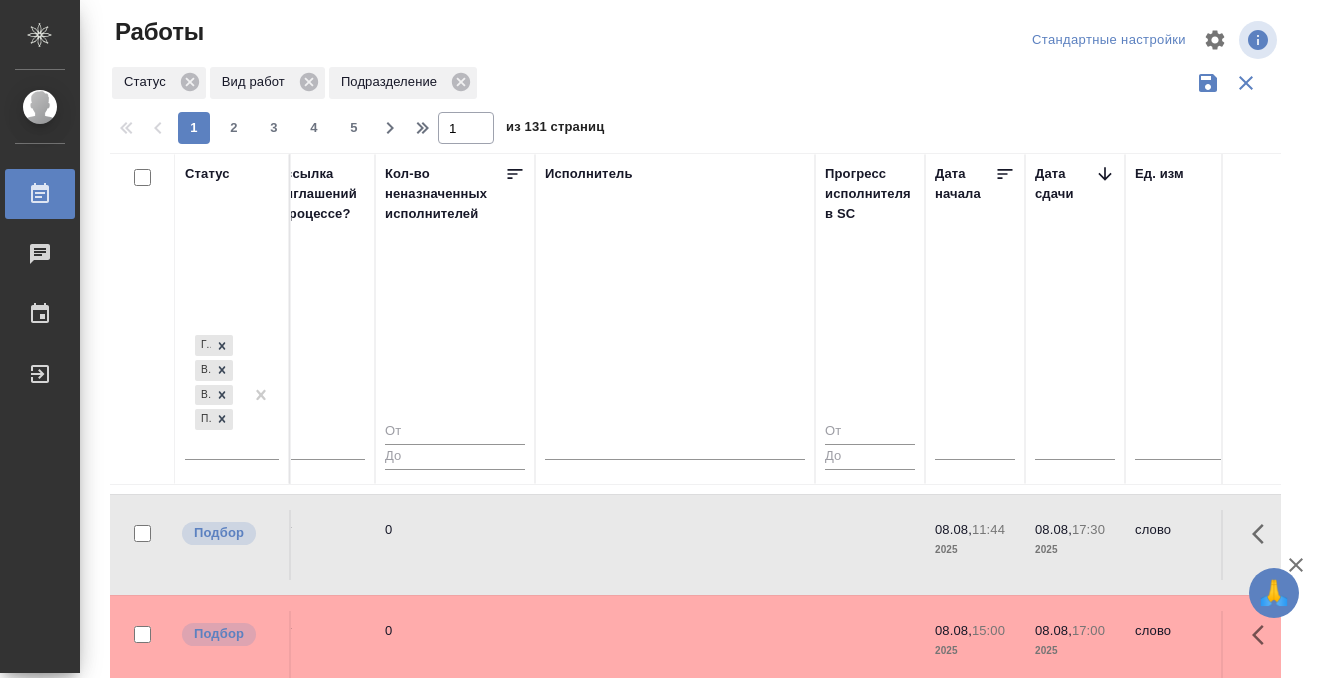click at bounding box center (675, 23) 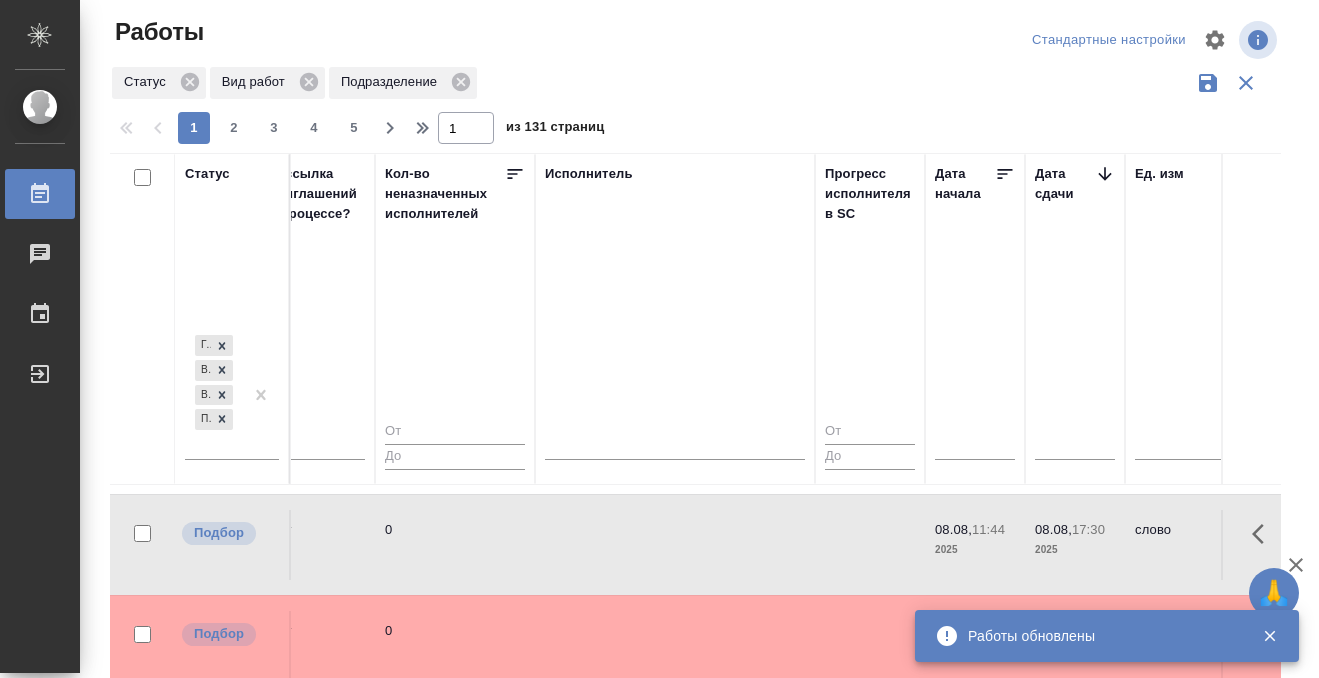 click on "Подбор C_FL-15790 Физическое лицо (Сити) Приёмка по качеству Перевод Стандарт англ-рус Прямая загрузка (шаблонные документы) Шаблонные документы Святая троица Тарабановская Анастасия Нет 0 08.08,  11:44 2025 08.08,  17:30 2025 слово 1 0 0,00 ₽ Тарабановская Анастасия Лямина Надежда Счета, акты, чеки, командировочные и ... нот" at bounding box center [1133, 544] 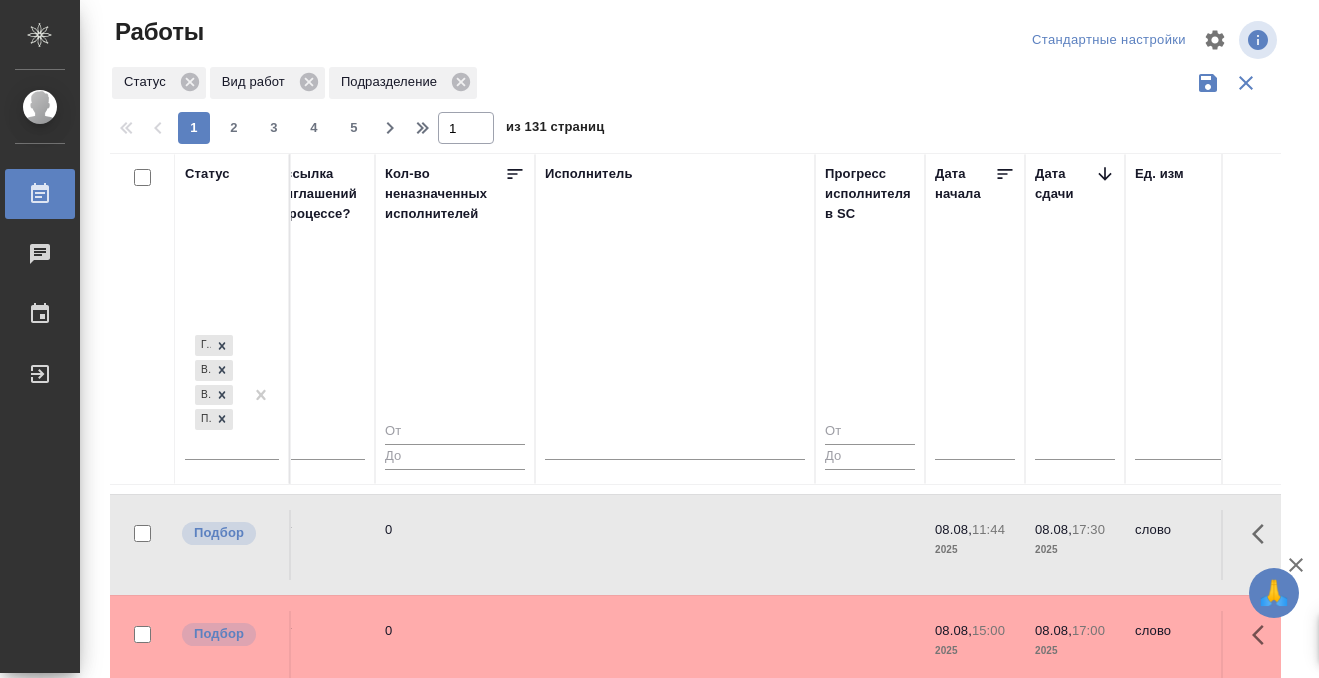 scroll, scrollTop: 735, scrollLeft: 1085, axis: both 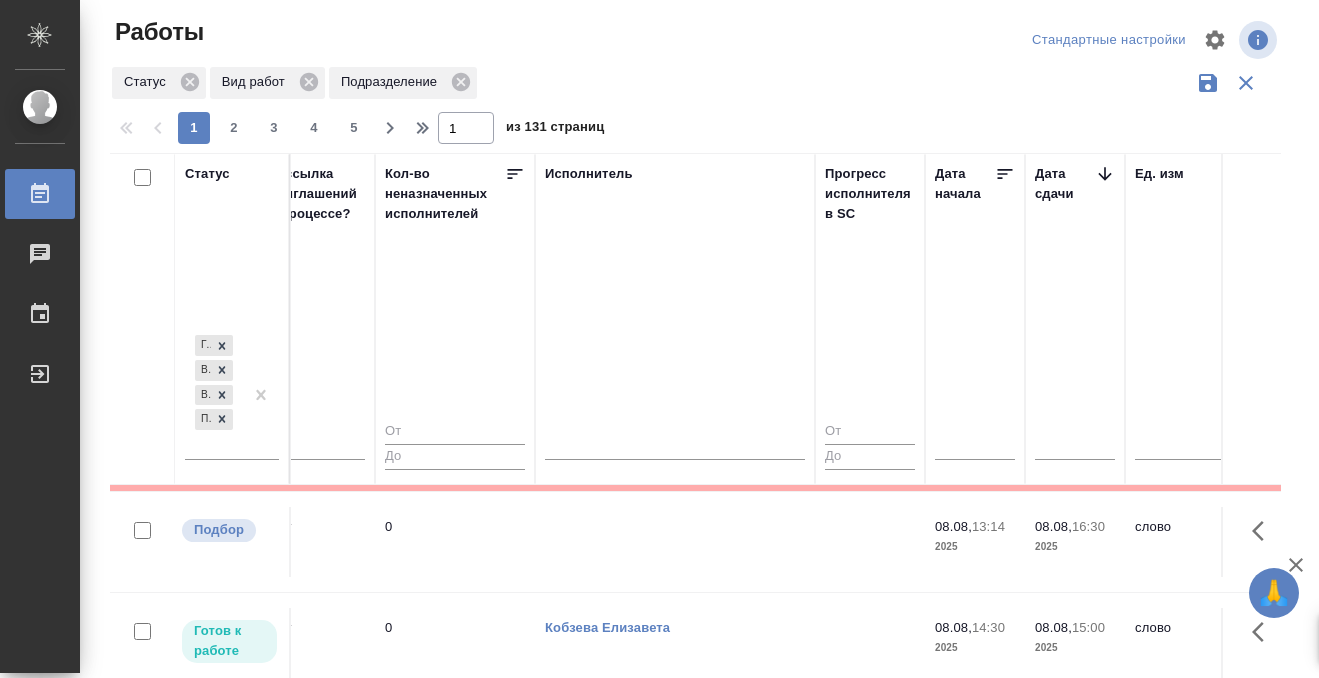 click at bounding box center (675, -182) 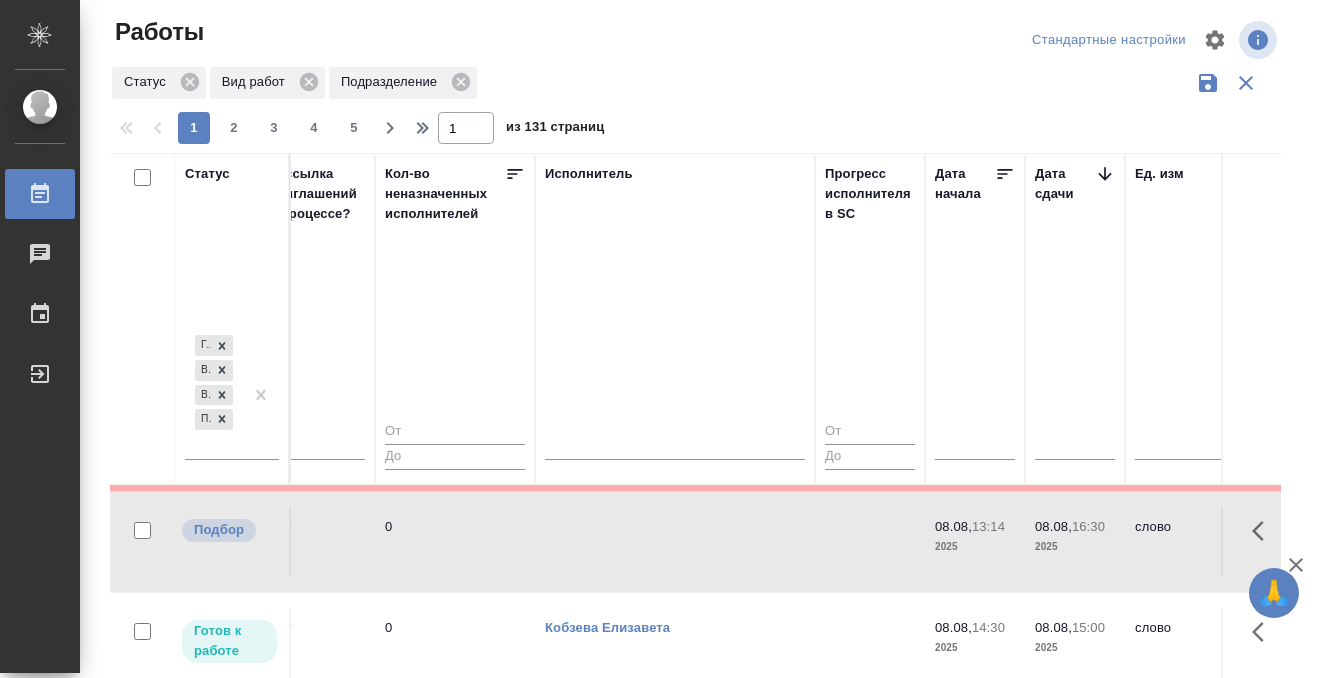 click at bounding box center [675, -182] 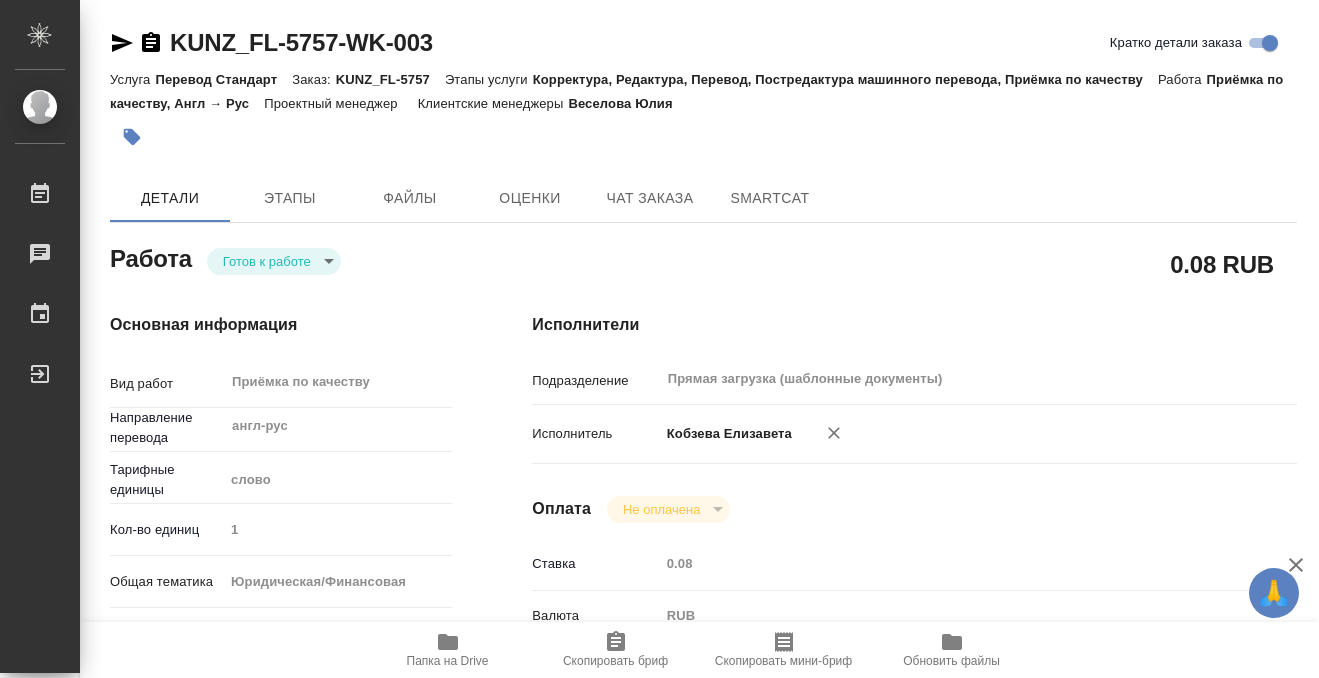 scroll, scrollTop: 0, scrollLeft: 0, axis: both 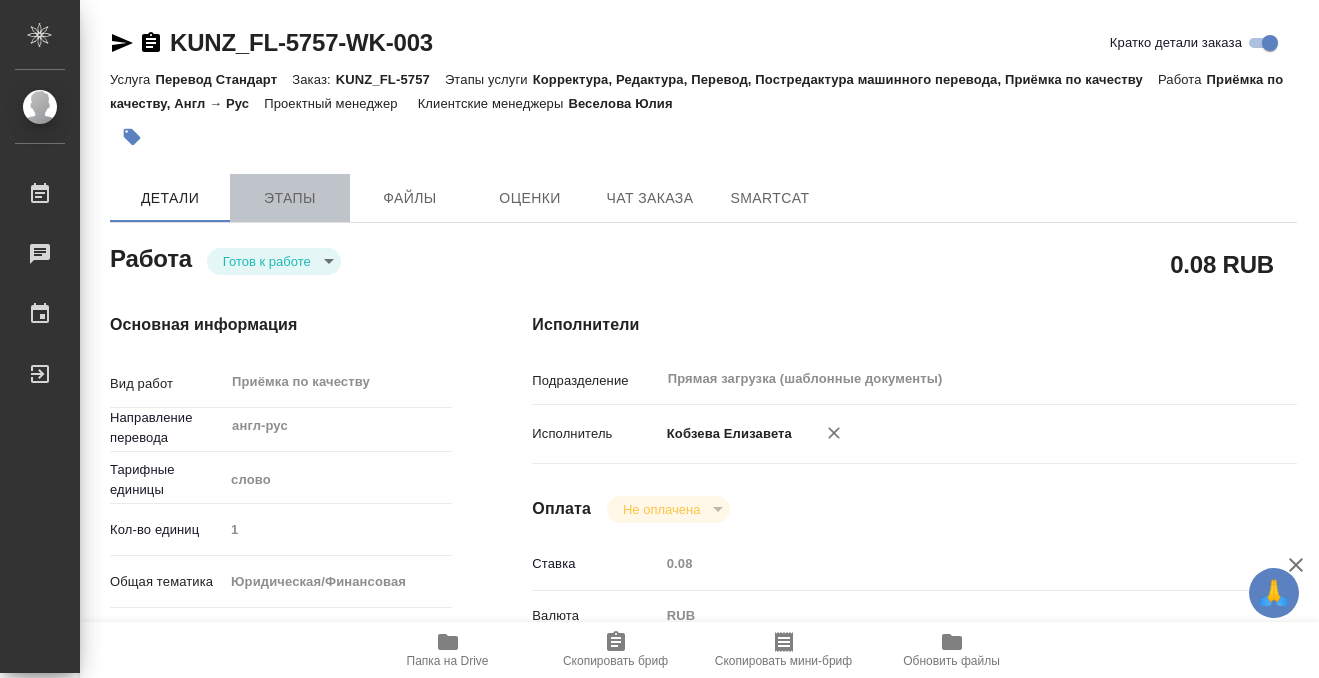 click on "Этапы" at bounding box center [290, 198] 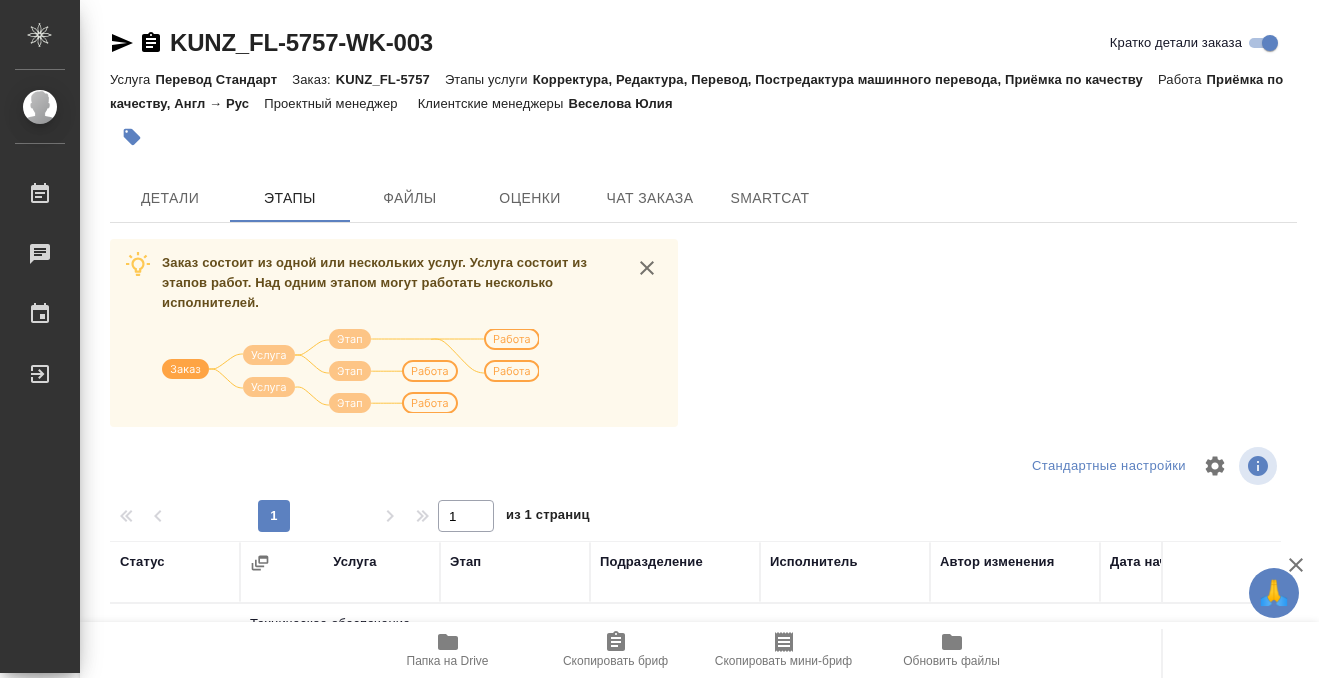 scroll, scrollTop: 364, scrollLeft: 0, axis: vertical 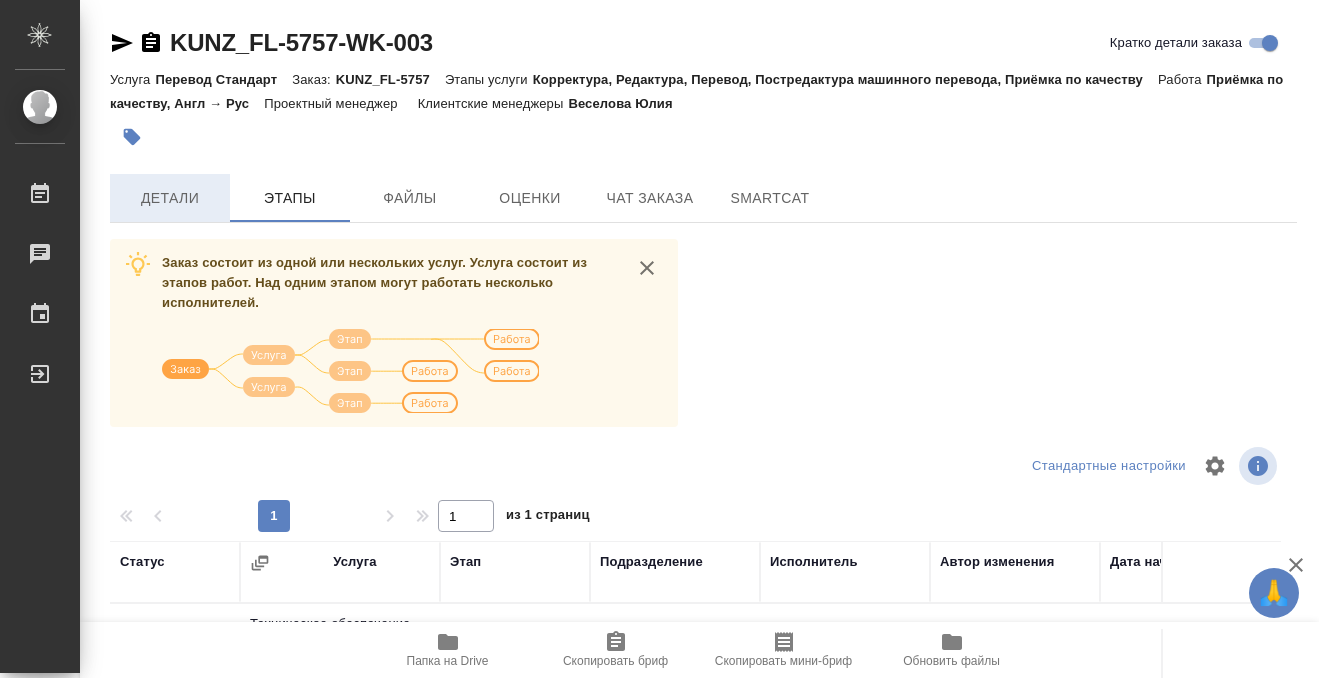 click on "Детали" at bounding box center (170, 198) 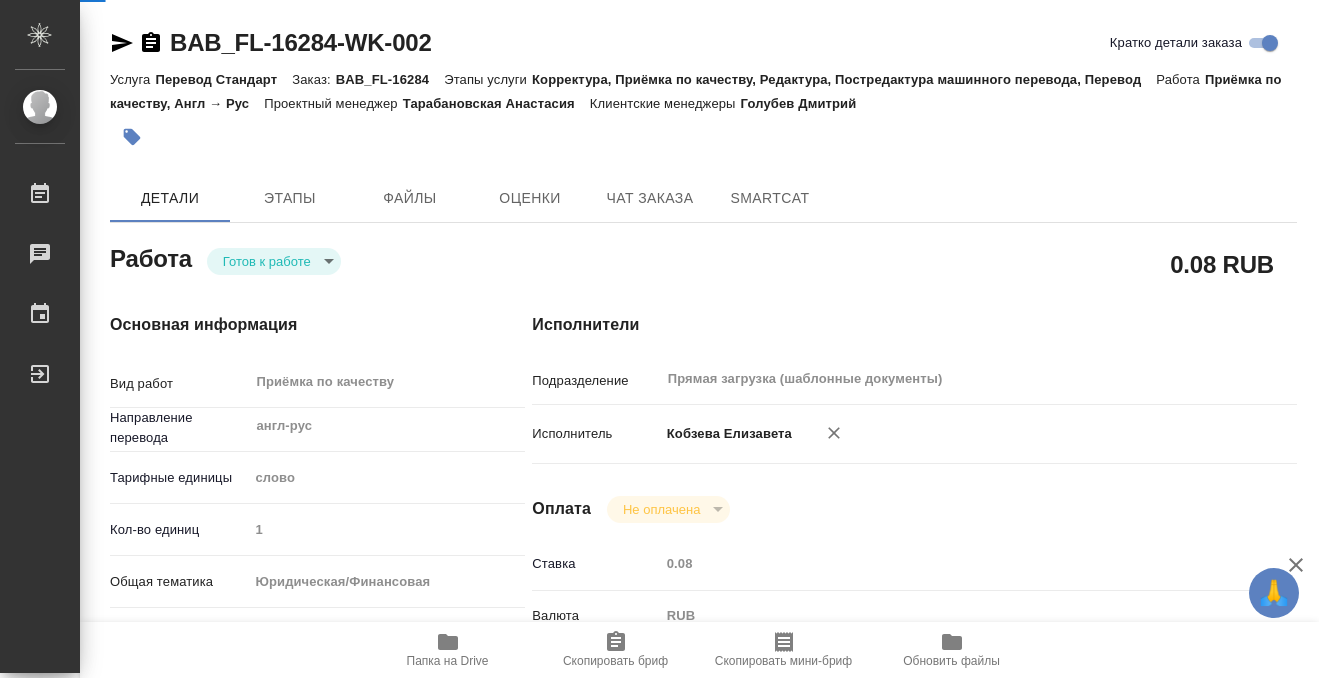 scroll, scrollTop: 0, scrollLeft: 0, axis: both 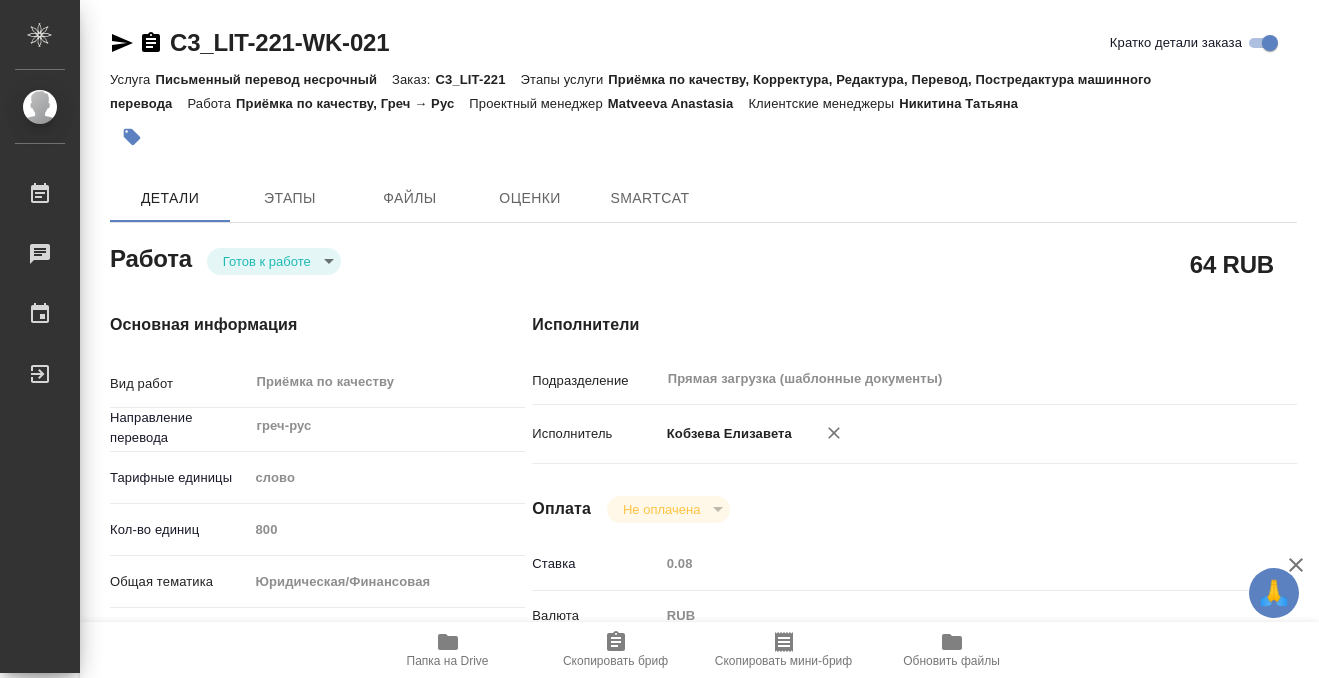 type on "x" 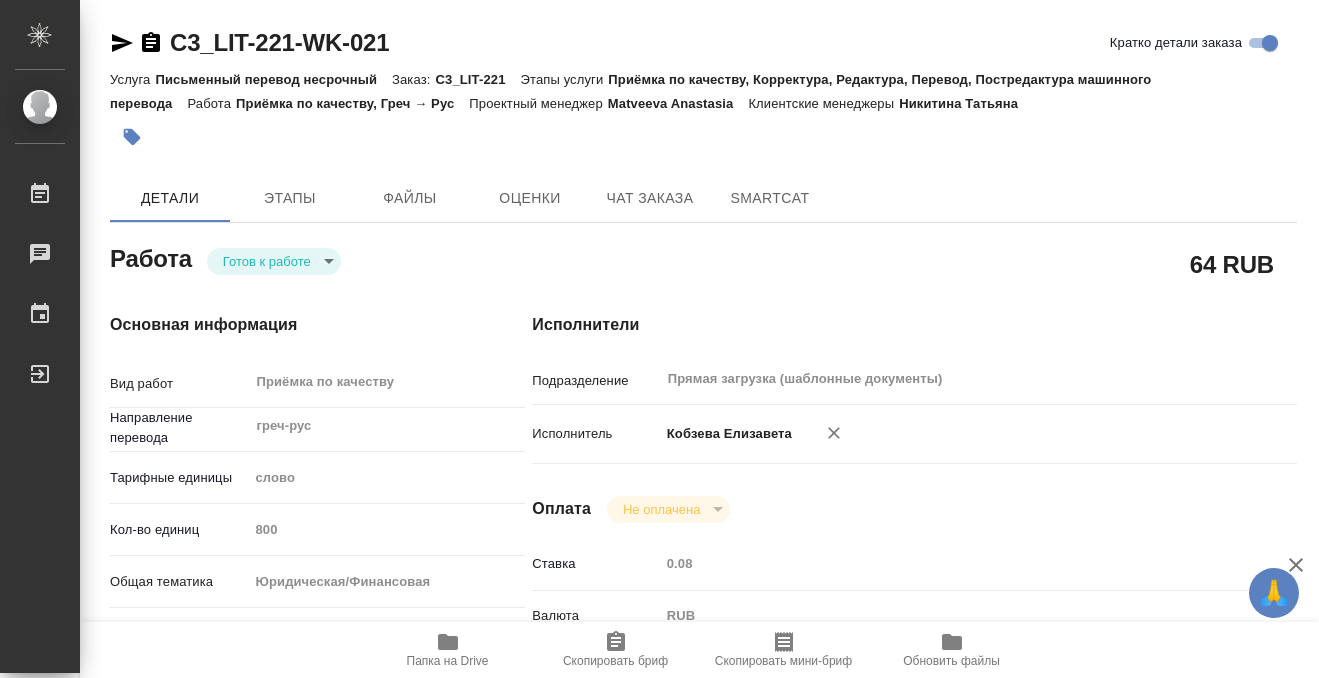 type on "x" 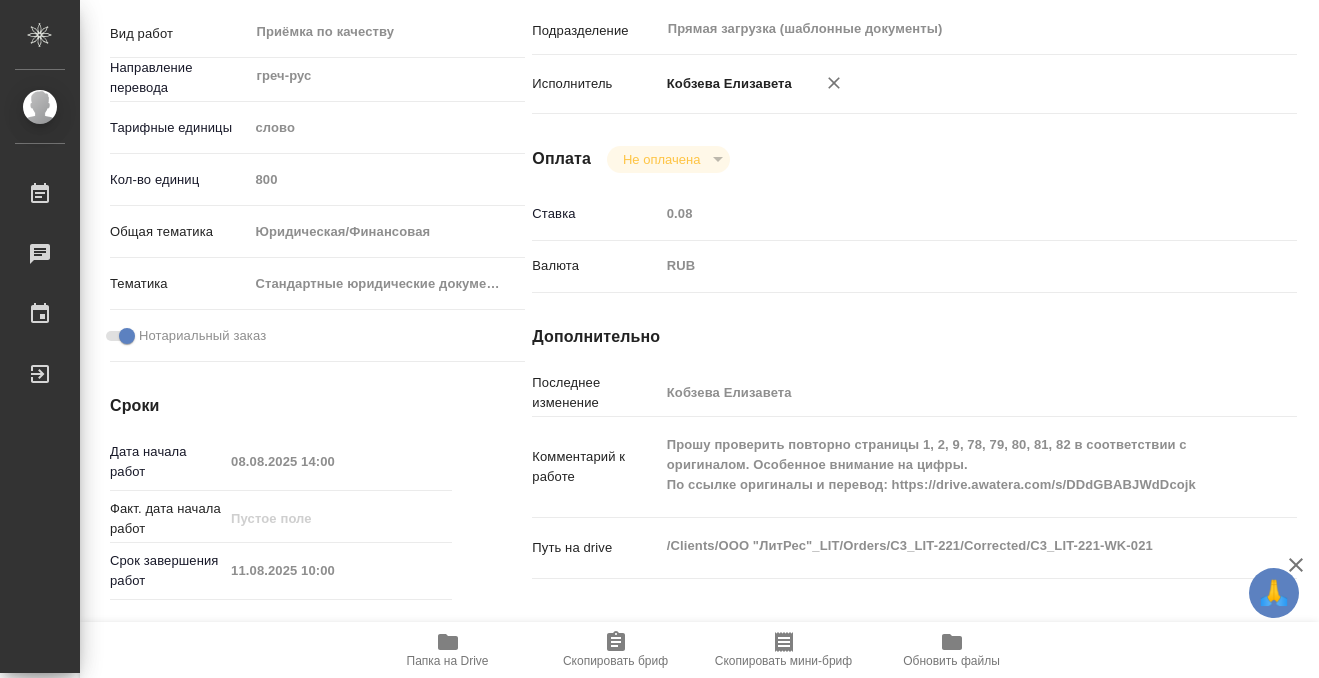 scroll, scrollTop: 443, scrollLeft: 0, axis: vertical 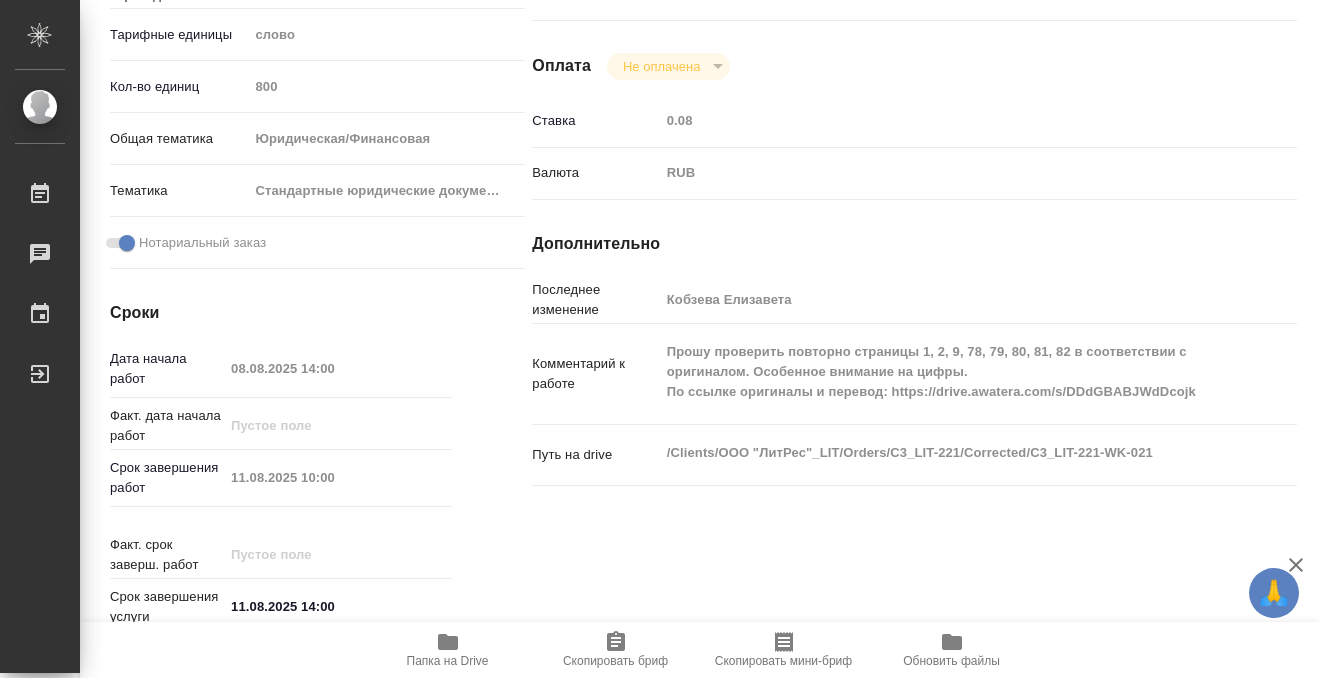 click on "Папка на Drive" at bounding box center (448, 649) 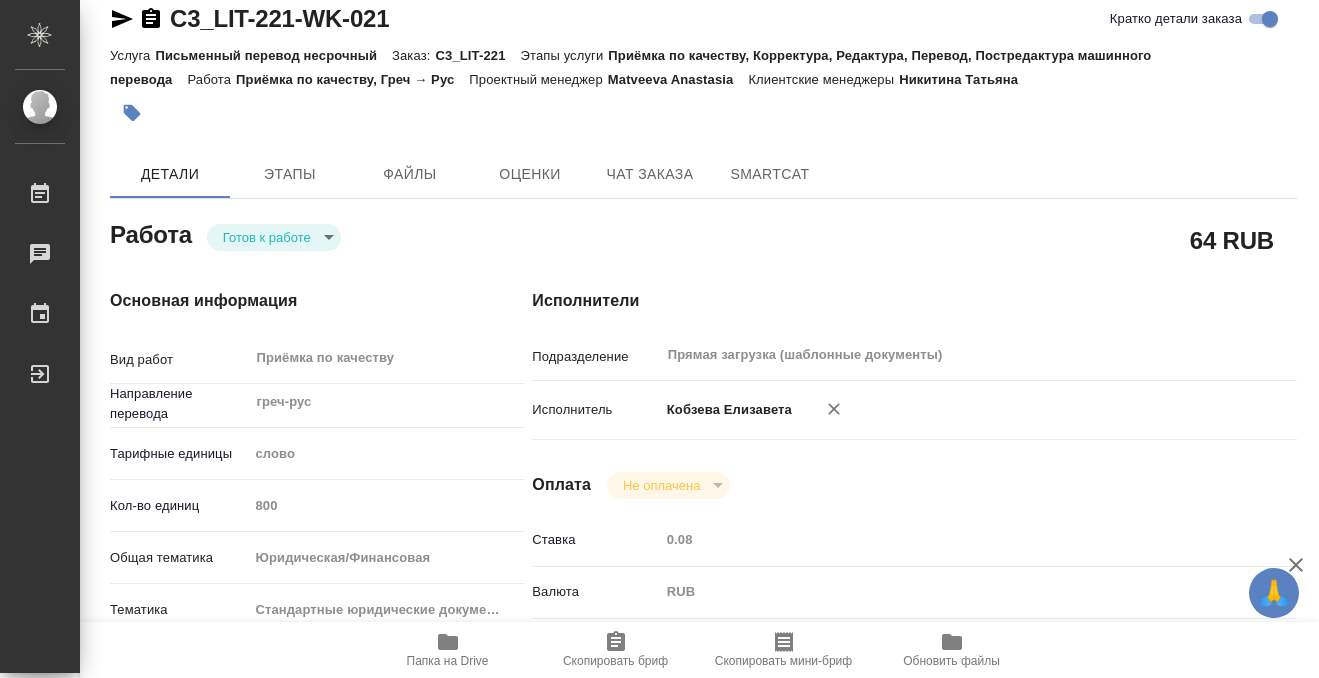 scroll, scrollTop: 0, scrollLeft: 0, axis: both 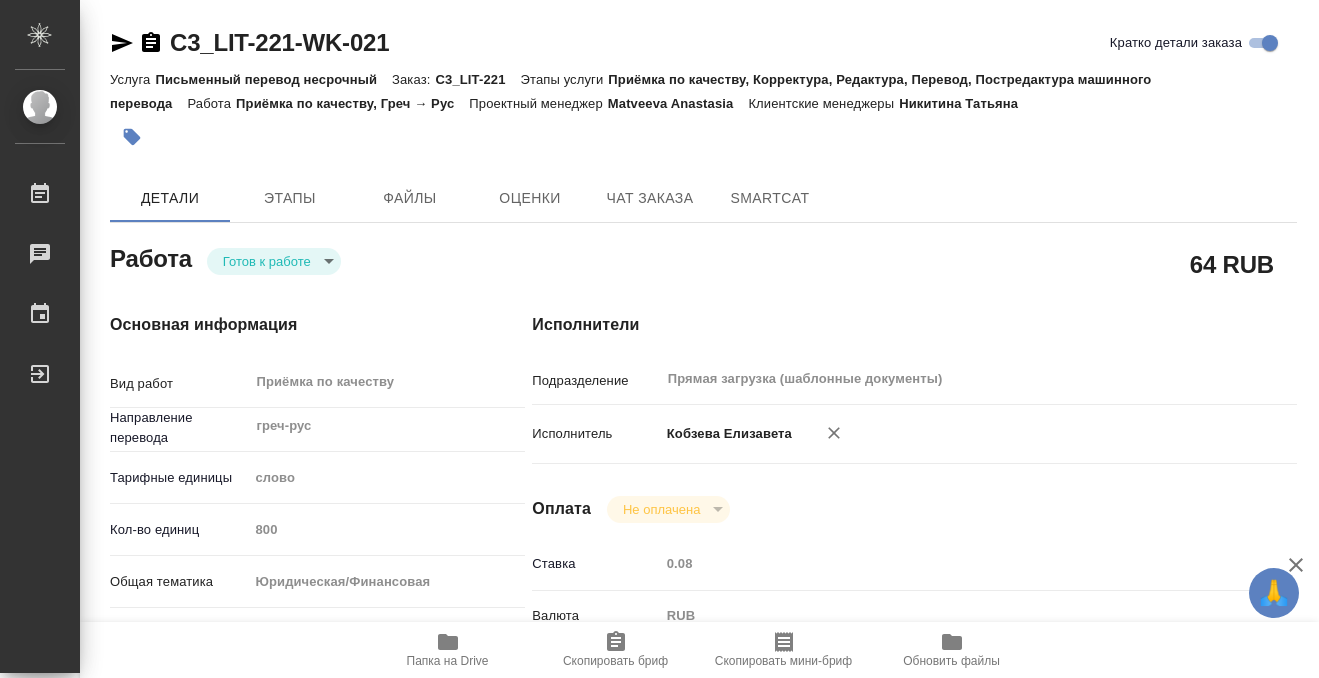 click on "🙏 .cls-1
fill:#fff;
AWATERA [LAST] [FIRST] Работы 0 Чаты График Выйти C3_LIT-221-WK-021 Кратко детали заказа Услуга Письменный перевод несрочный Заказ: C3_LIT-221 Этапы услуги Приёмка по качеству, Корректура, Редактура, Перевод, Постредактура машинного перевода Работа Приёмка по качеству, Греч → Рус Проектный менеджер [FIRST] [LAST] Клиентские менеджеры [FIRST] [LAST] Детали Этапы Файлы Оценки Чат заказа SmartCat Работа Готов к работе readyForWork 64 RUB Основная информация Вид работ Приёмка по качеству x ​ Направление перевода греч-рус ​ Тарифные единицы слово 5a8b1489cc6b4906c91bfd90 800" at bounding box center (659, 339) 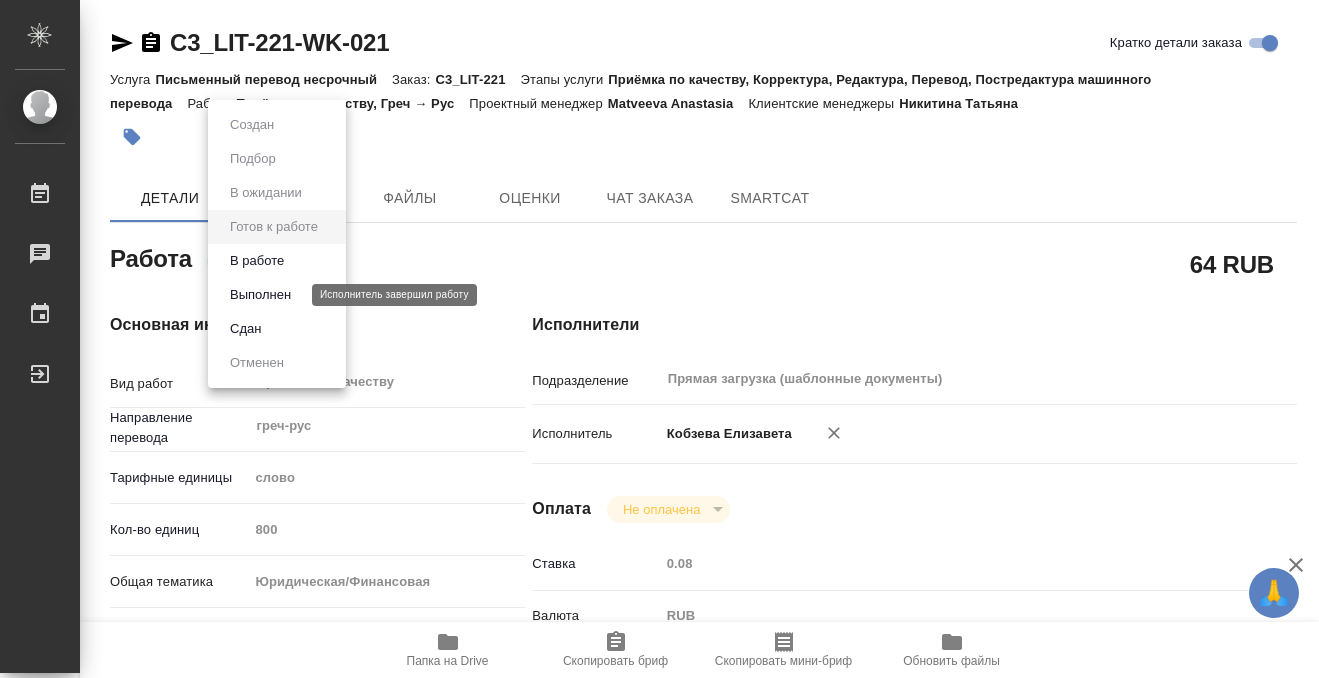 click on "Выполнен" at bounding box center [260, 295] 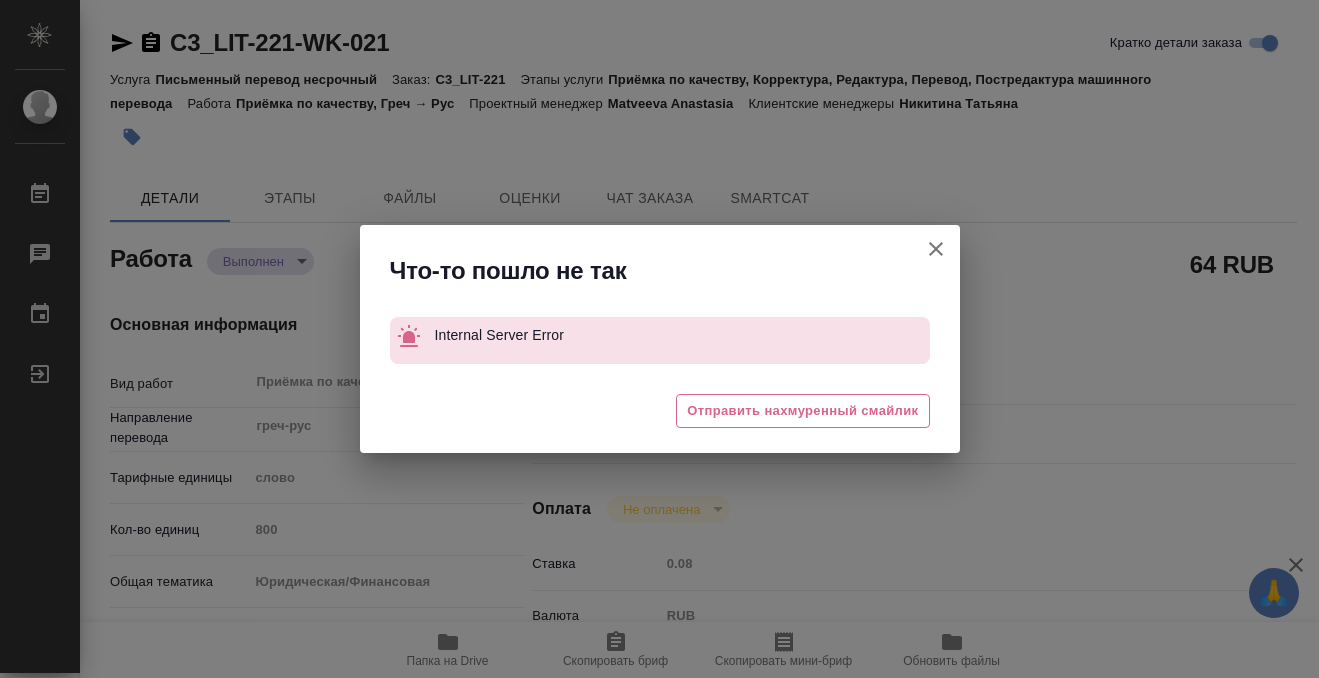 type on "x" 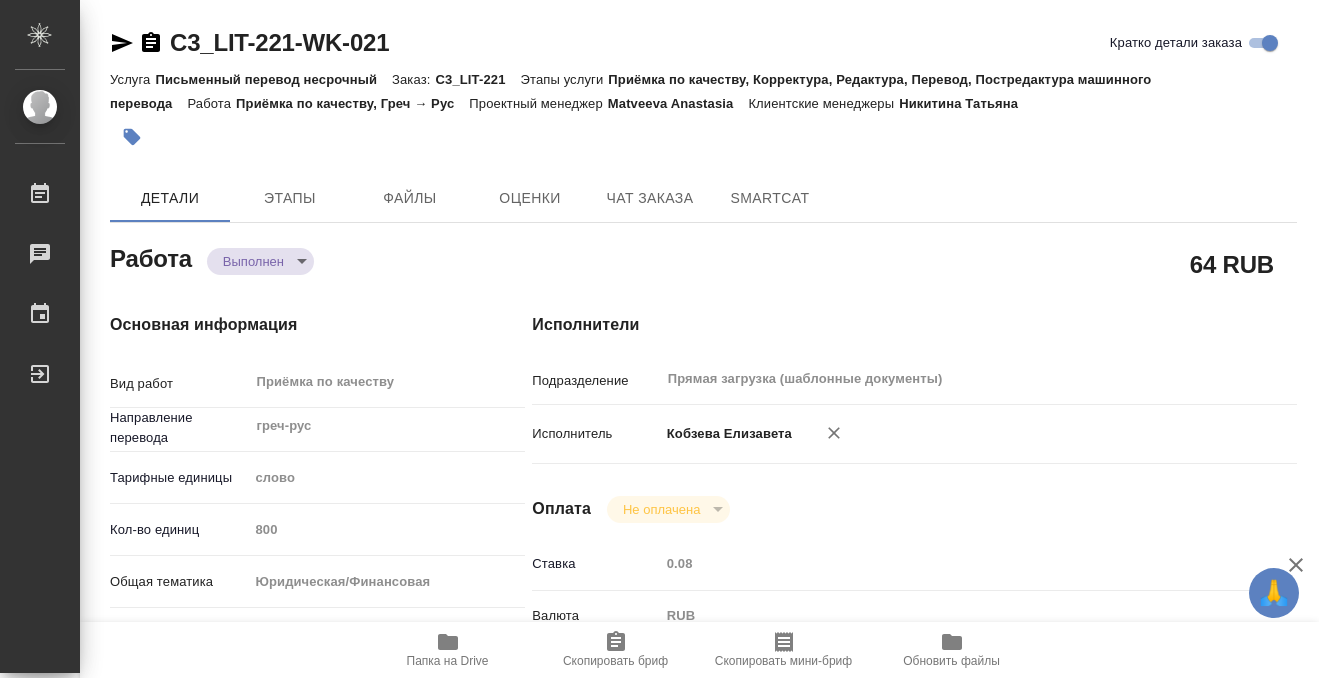 type on "x" 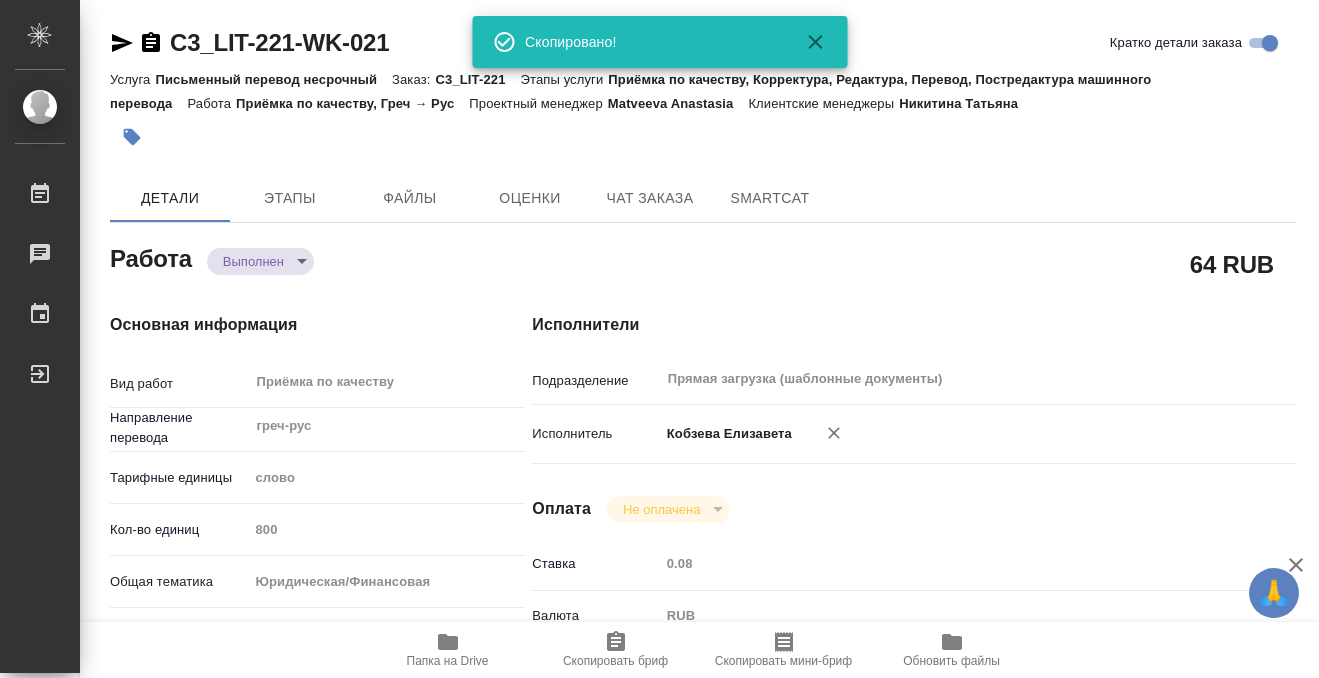 click 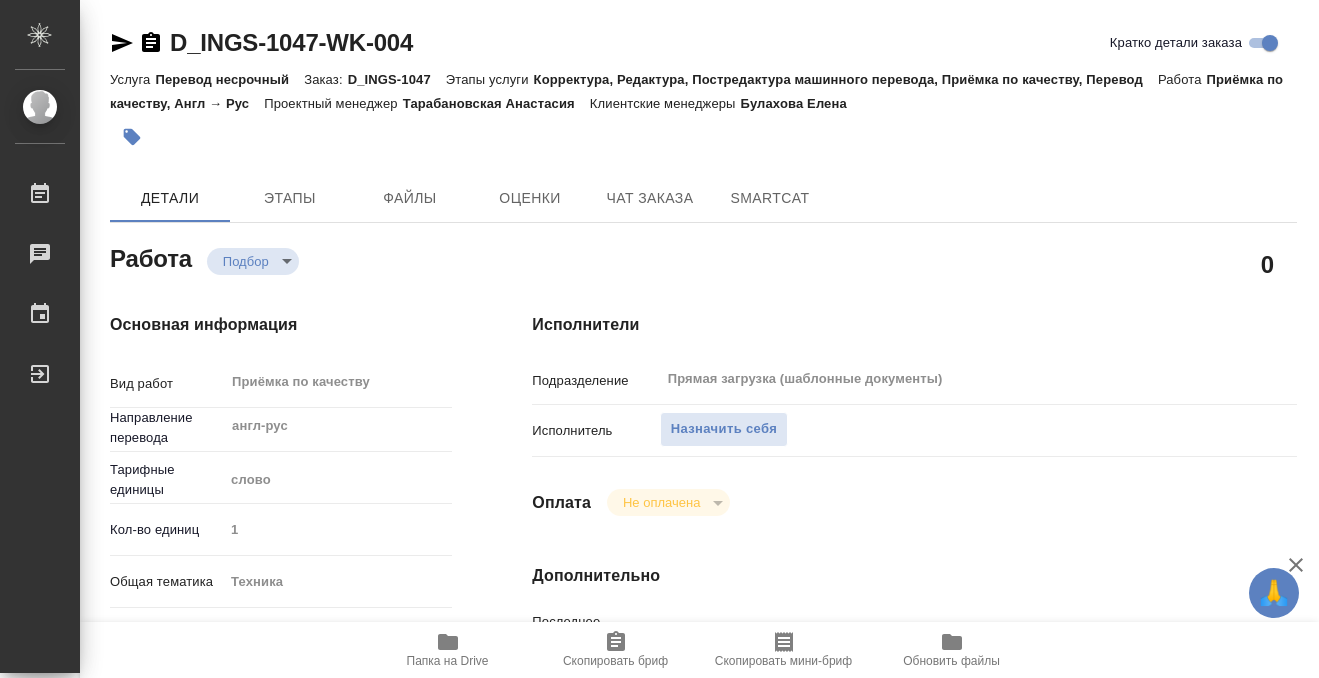 click on "D_INGS-1047-WK-004 Кратко детали заказа Услуга Перевод несрочный Заказ: D_INGS-1047 Этапы услуги Корректура, Редактура, Постредактура машинного перевода, Приёмка по качеству, Перевод Работа Приёмка по качеству, Англ → Рус Проектный менеджер [LAST] [FIRST] Клиентские менеджеры [LAST] [FIRST] Детали Этапы Файлы Оценки Чат заказа SmartCat Работа Подбор recruiting 0 Основная информация Вид работ Приёмка по качеству x ​ Направление перевода англ-рус ​ Тарифные единицы слово 5a8b1489cc6b4906c91bfd90 Кол-во единиц 1 Общая тематика Техника tech Тематика 614984d8deb28370d38bb28f Сроки [DATE] [TIME]" at bounding box center [703, 863] 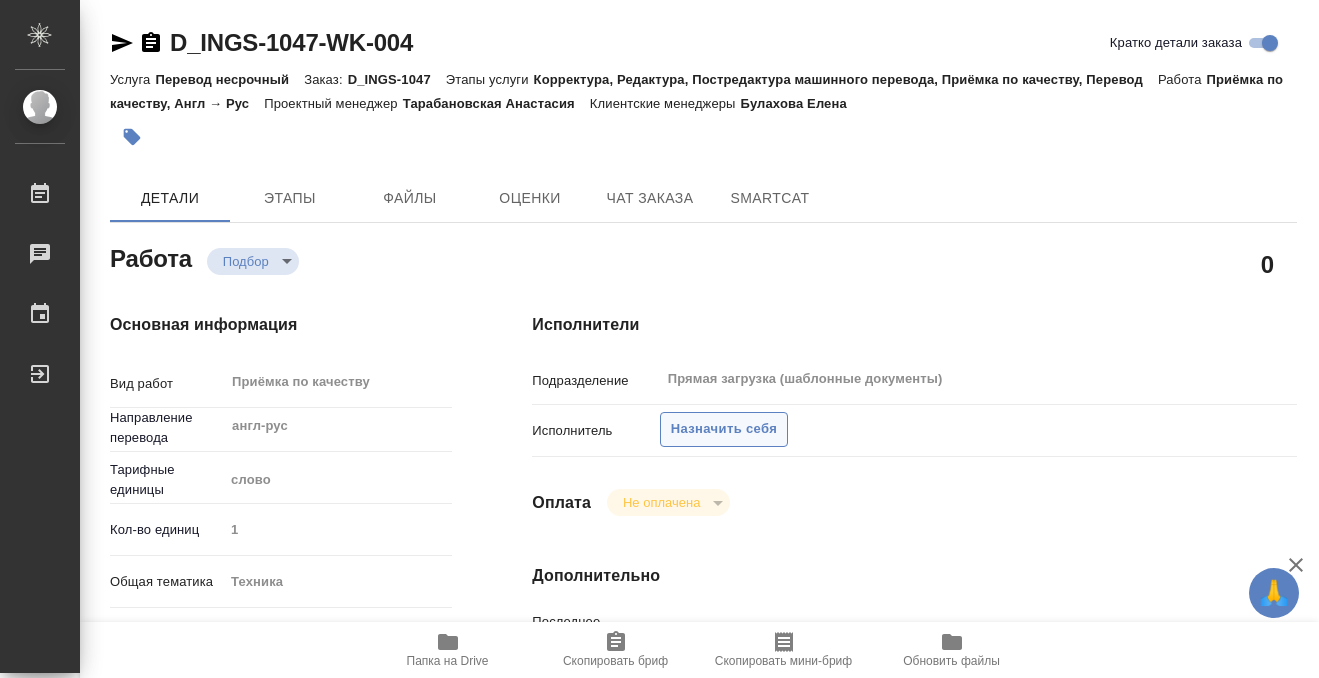click on "Назначить себя" at bounding box center (724, 429) 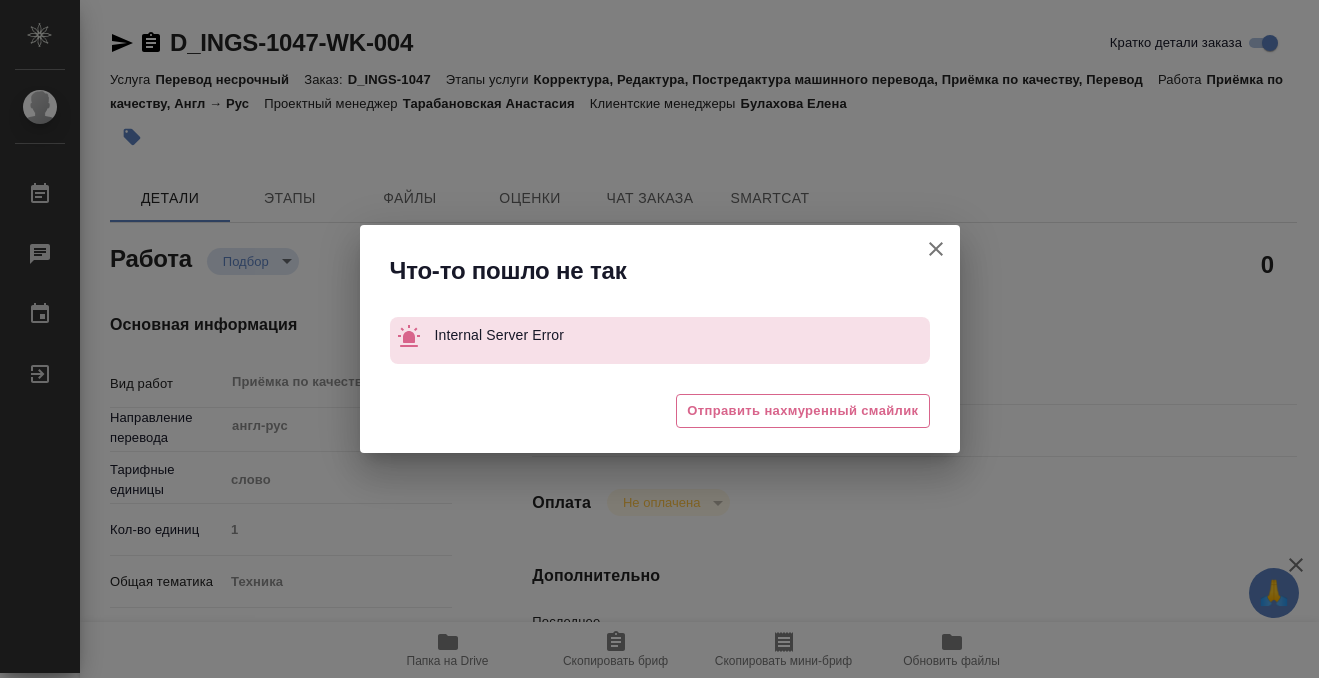 click on "Кратко детали заказа" at bounding box center (936, 249) 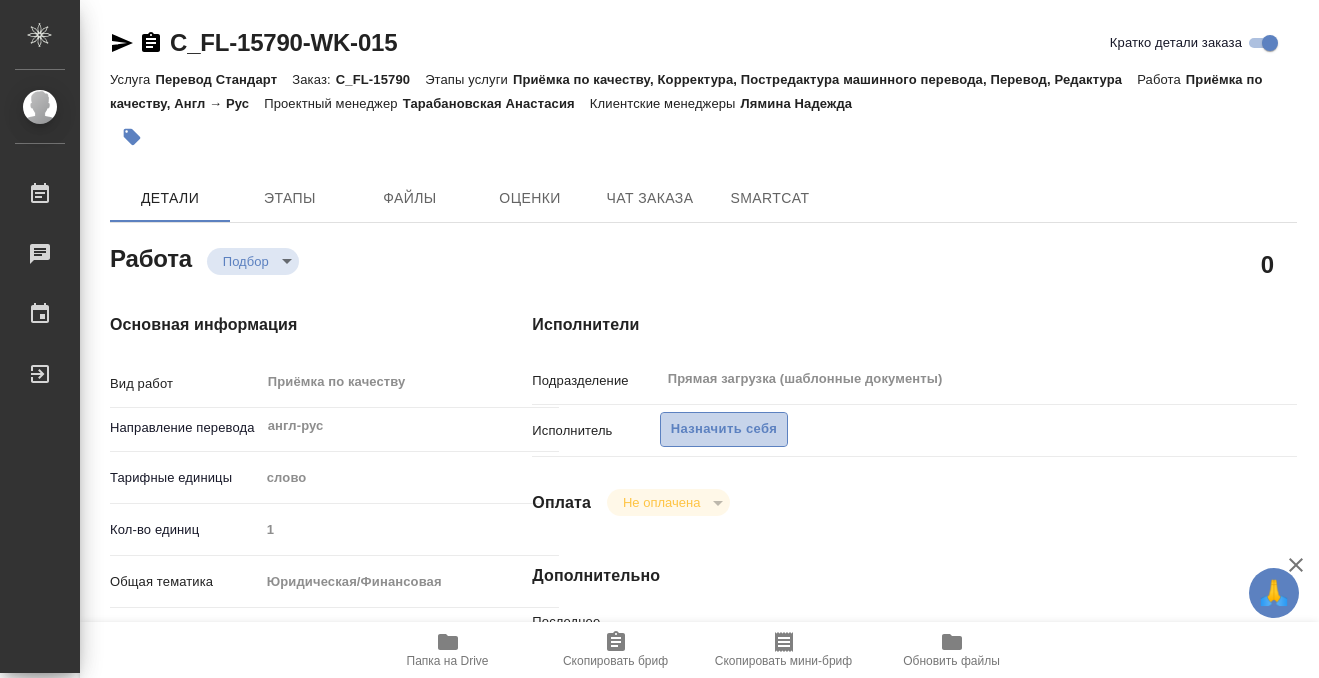 click on "Назначить себя" at bounding box center (724, 429) 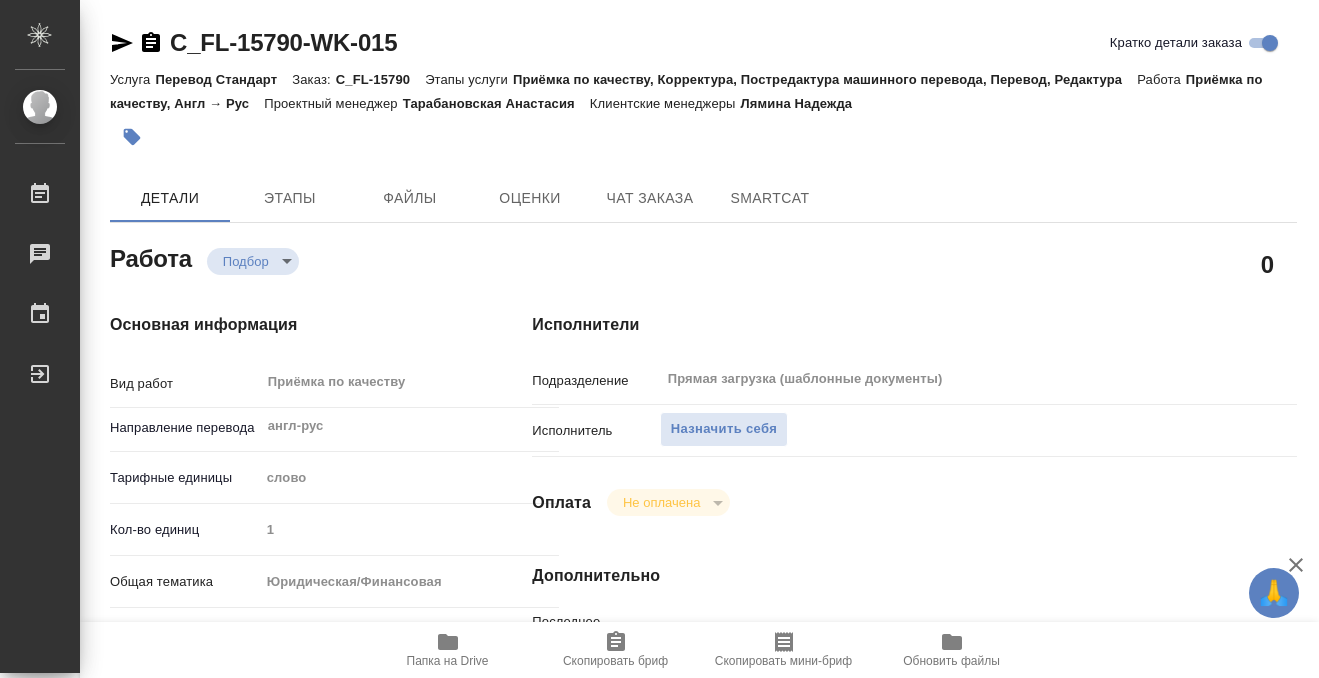 scroll, scrollTop: 0, scrollLeft: 0, axis: both 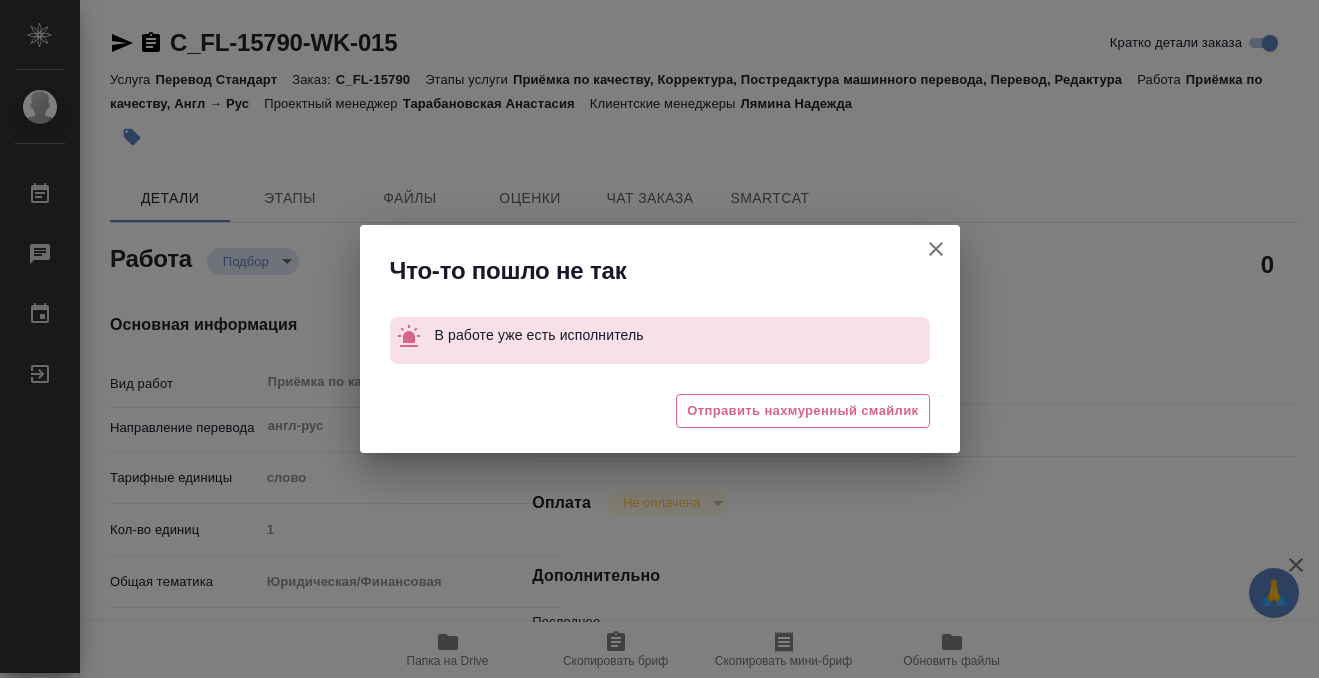 click 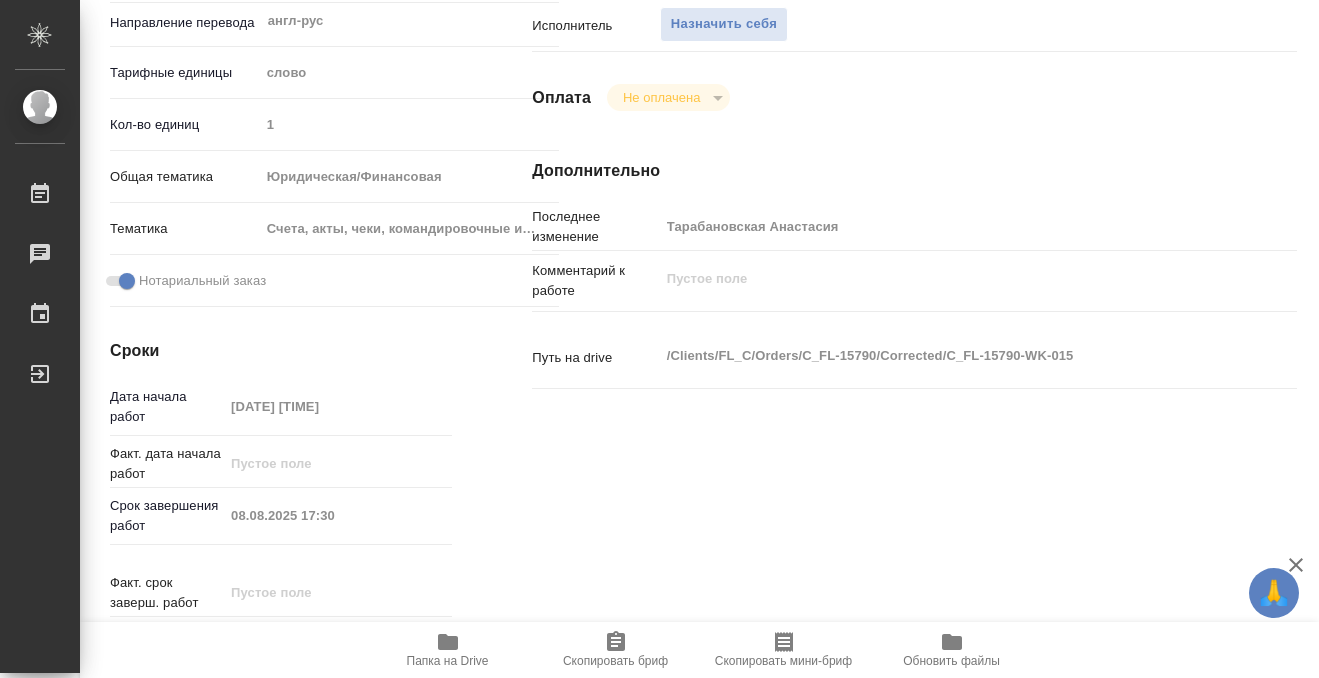 scroll, scrollTop: 0, scrollLeft: 0, axis: both 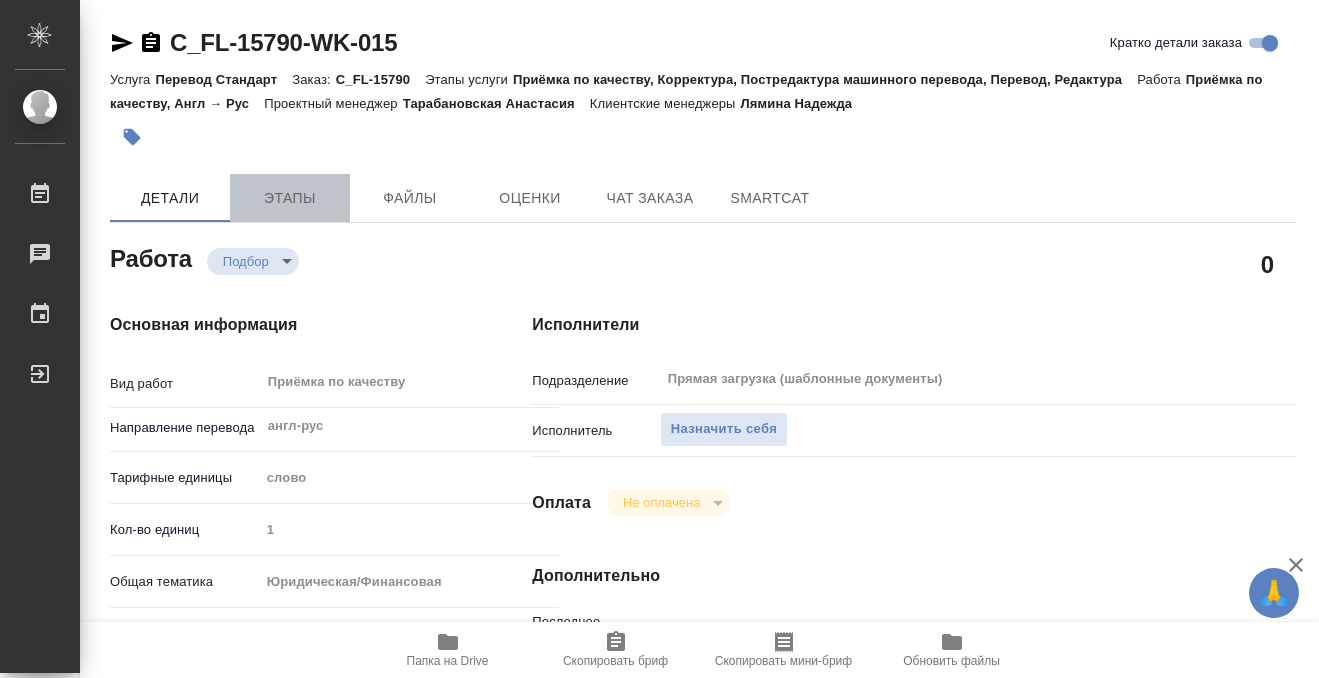 click on "Этапы" at bounding box center [290, 198] 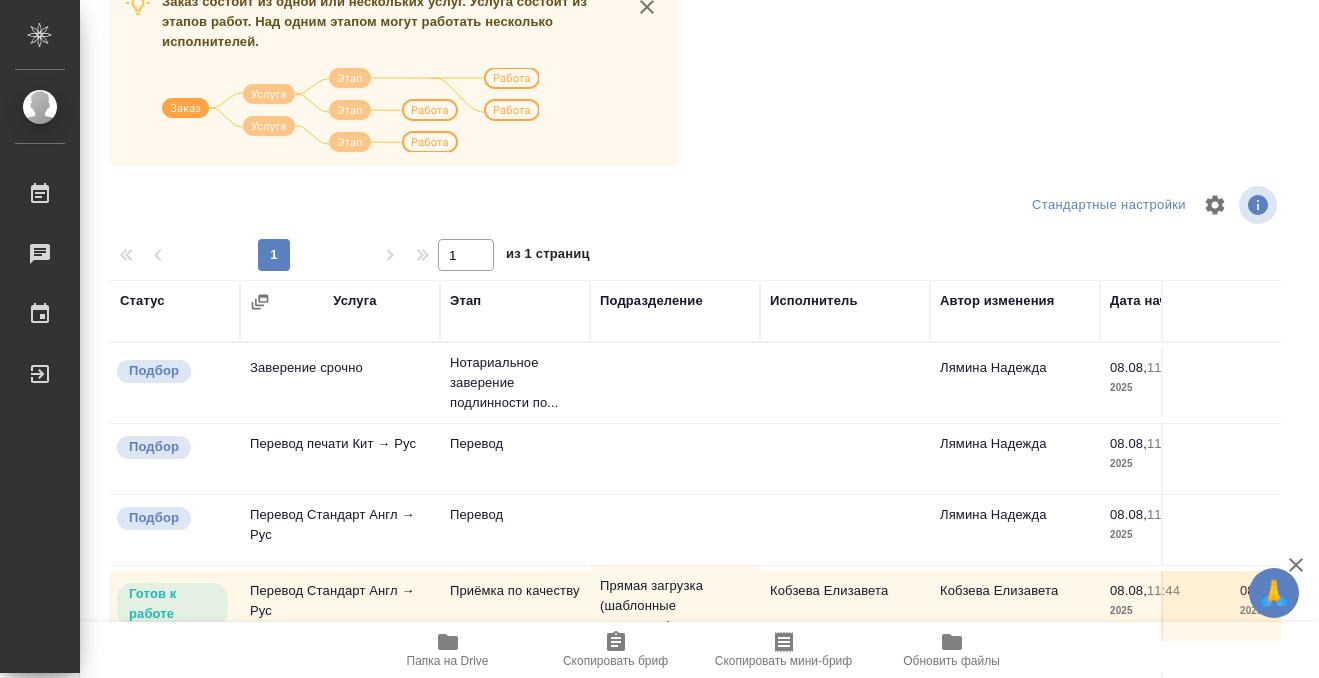 scroll, scrollTop: 330, scrollLeft: 0, axis: vertical 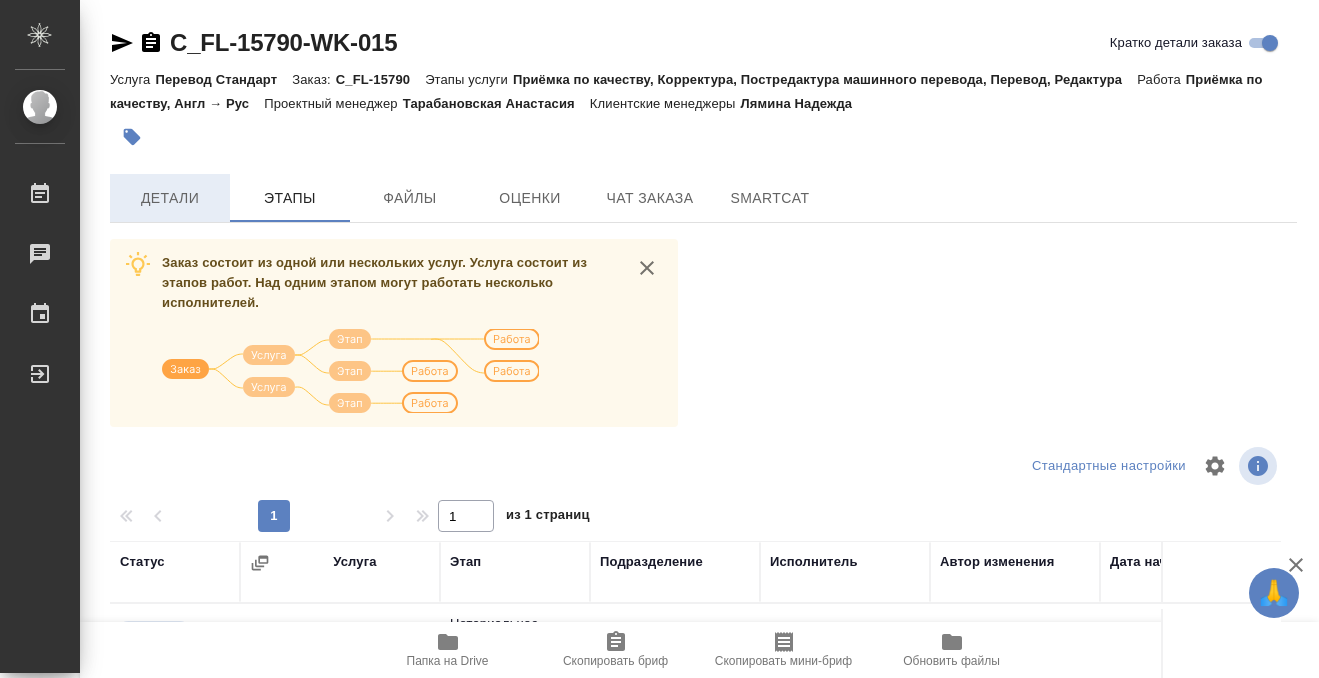 click on "Детали" at bounding box center (170, 198) 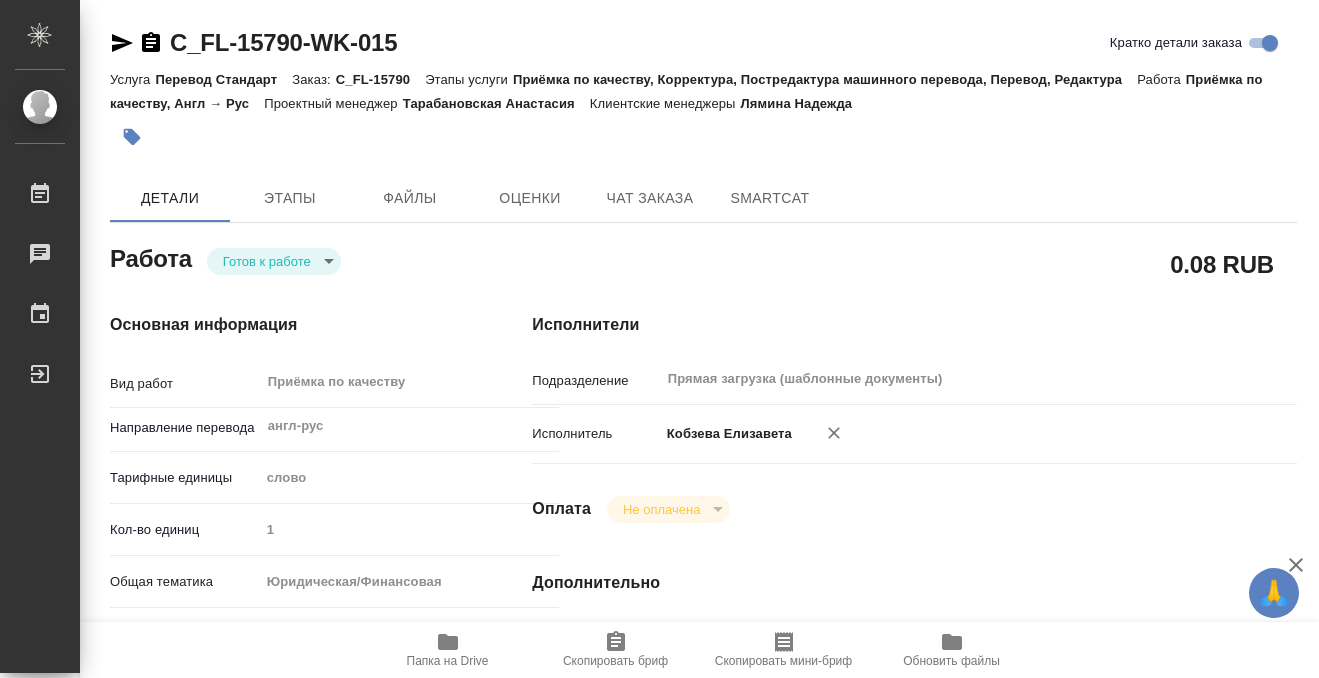 type on "x" 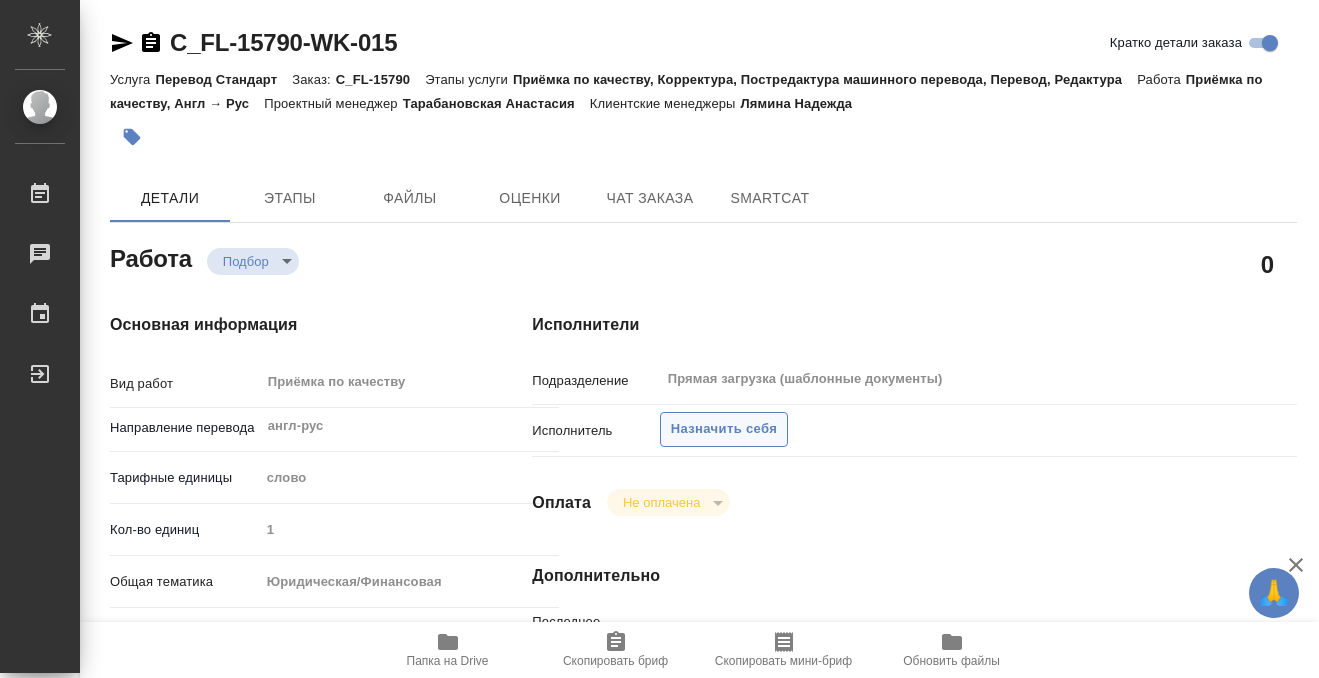 click on "Назначить себя" at bounding box center (724, 429) 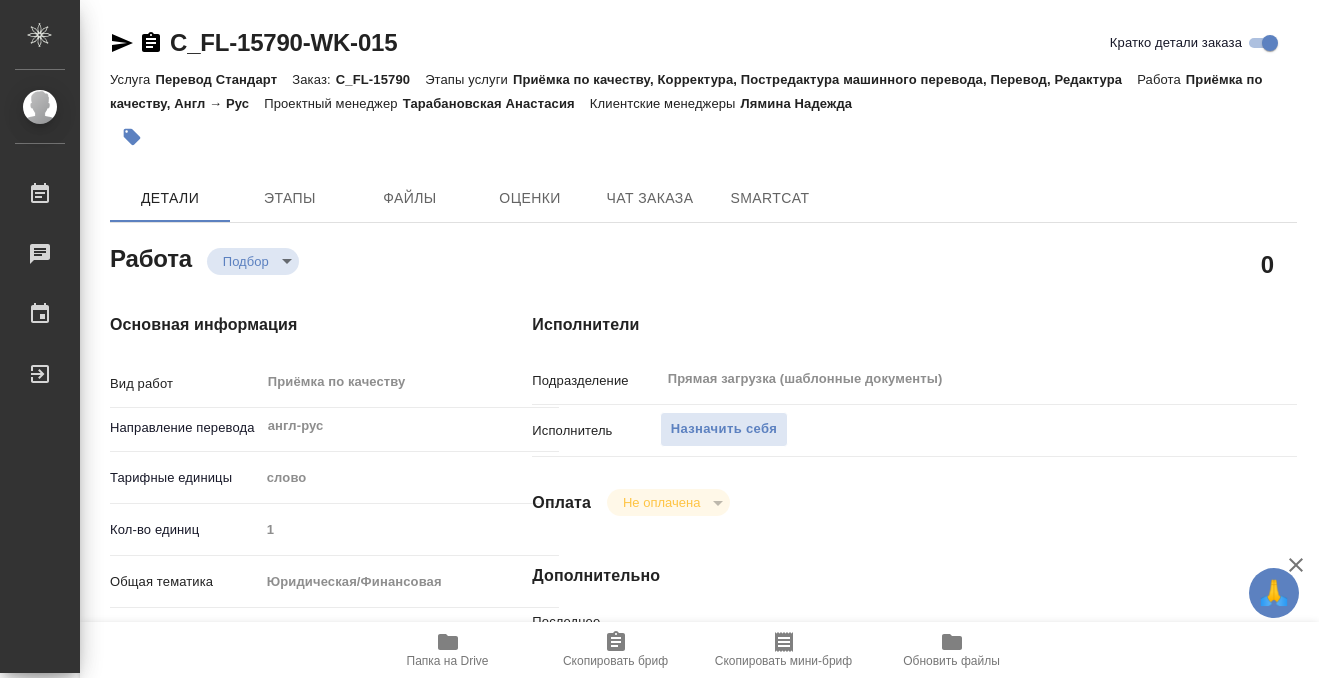 scroll, scrollTop: 0, scrollLeft: 0, axis: both 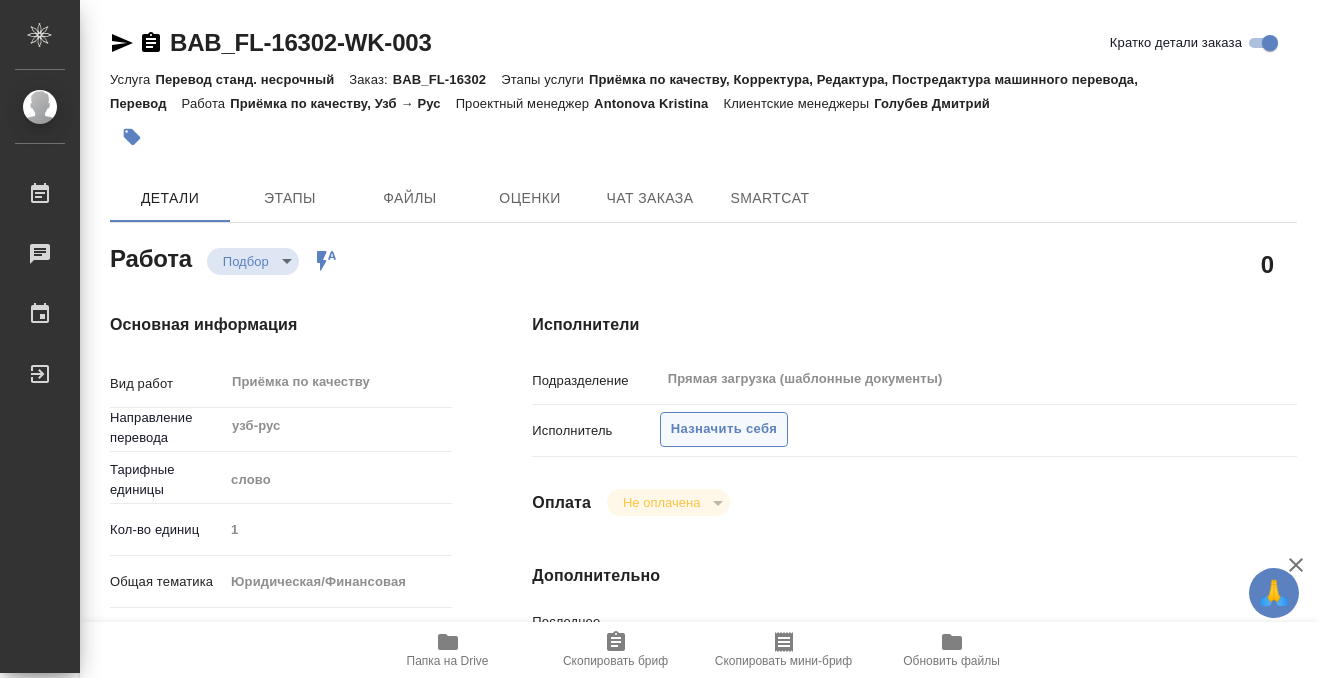 click on "Назначить себя" at bounding box center [724, 429] 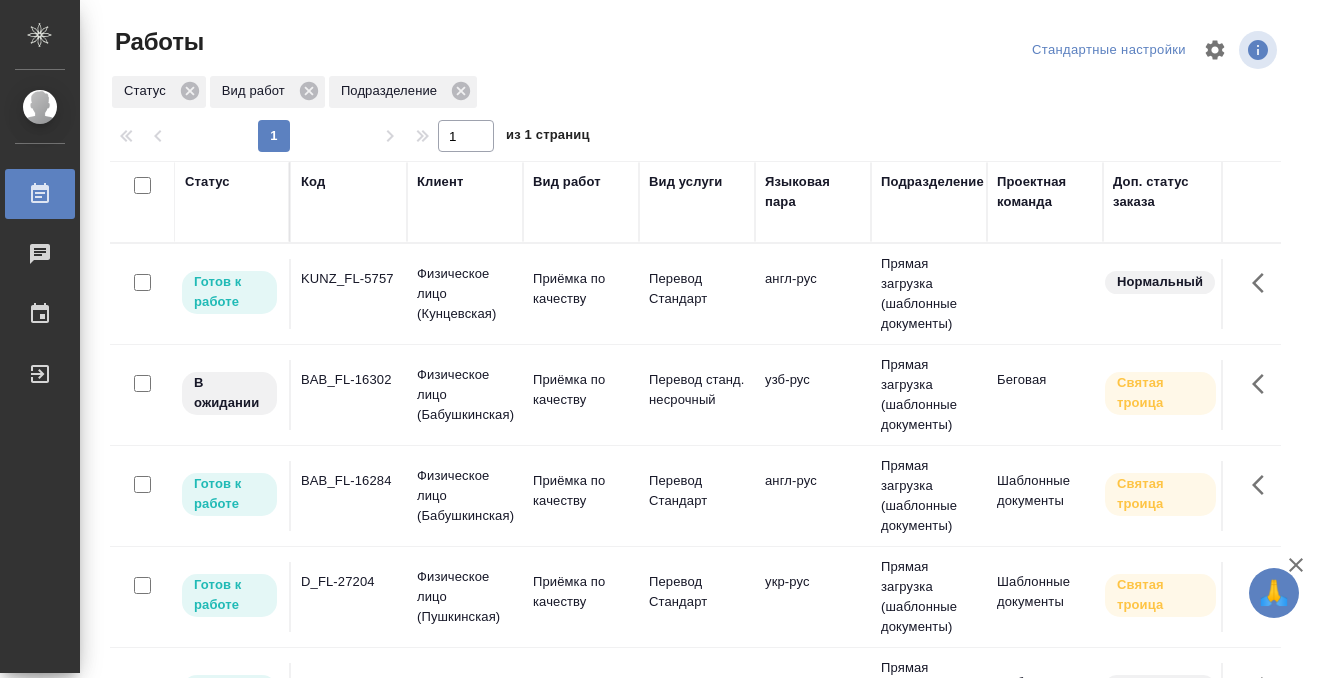 scroll, scrollTop: 0, scrollLeft: 0, axis: both 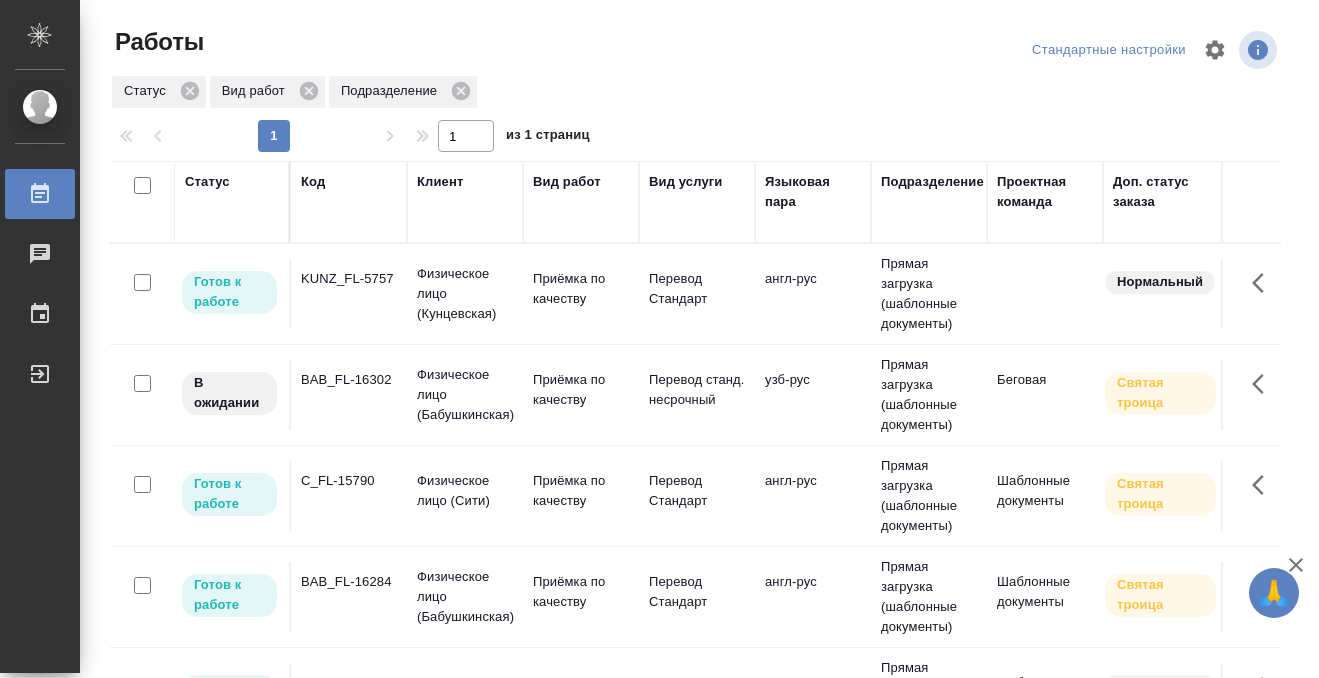 click at bounding box center (704, 50) 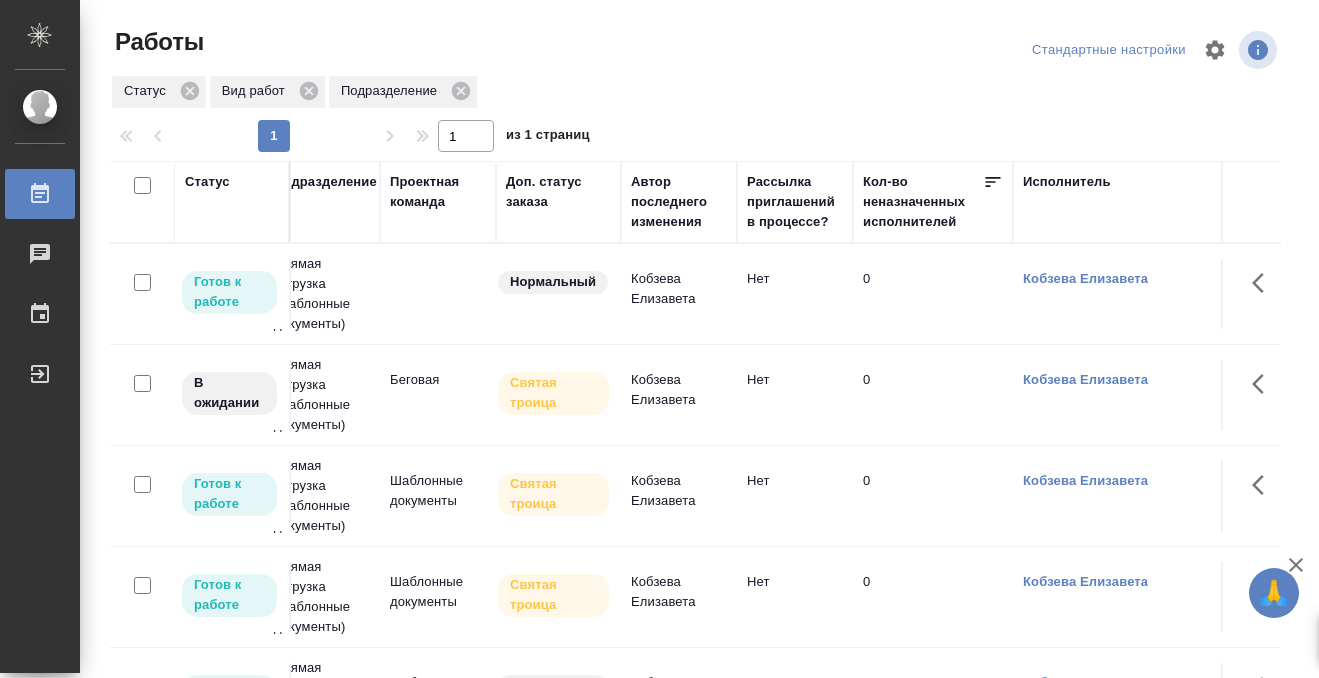 scroll, scrollTop: 0, scrollLeft: 0, axis: both 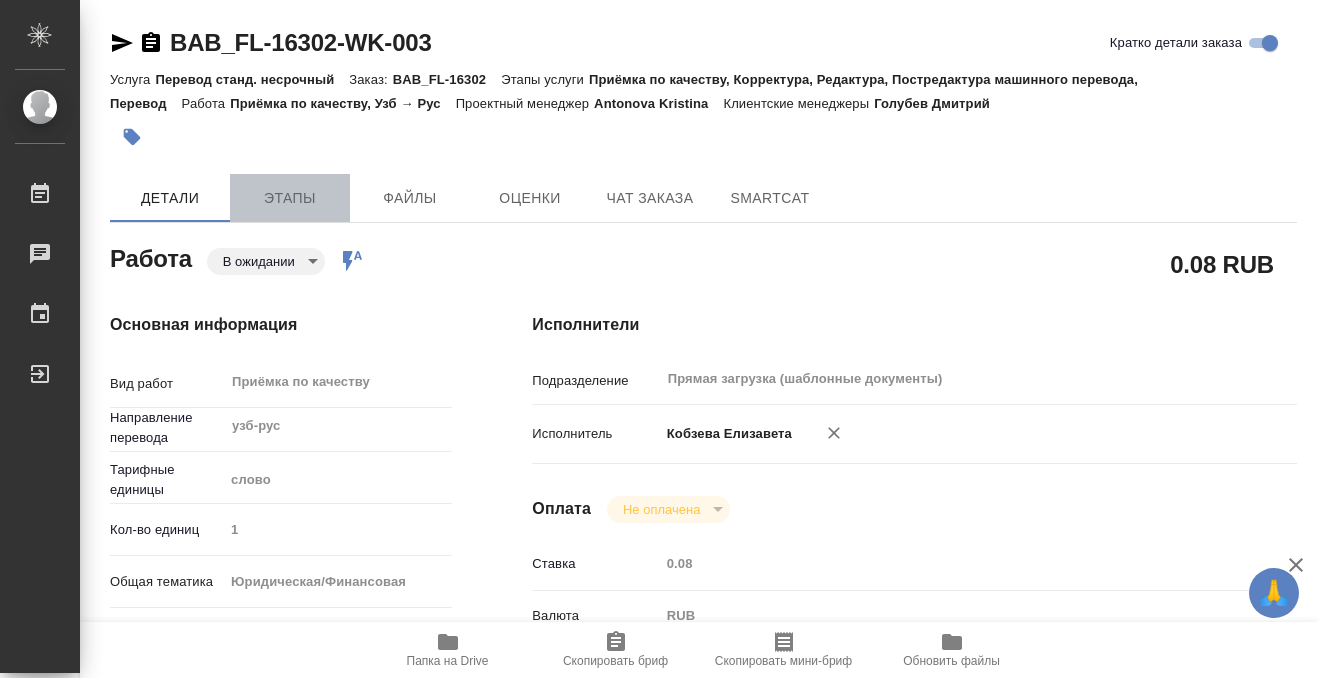 click on "Этапы" at bounding box center [290, 198] 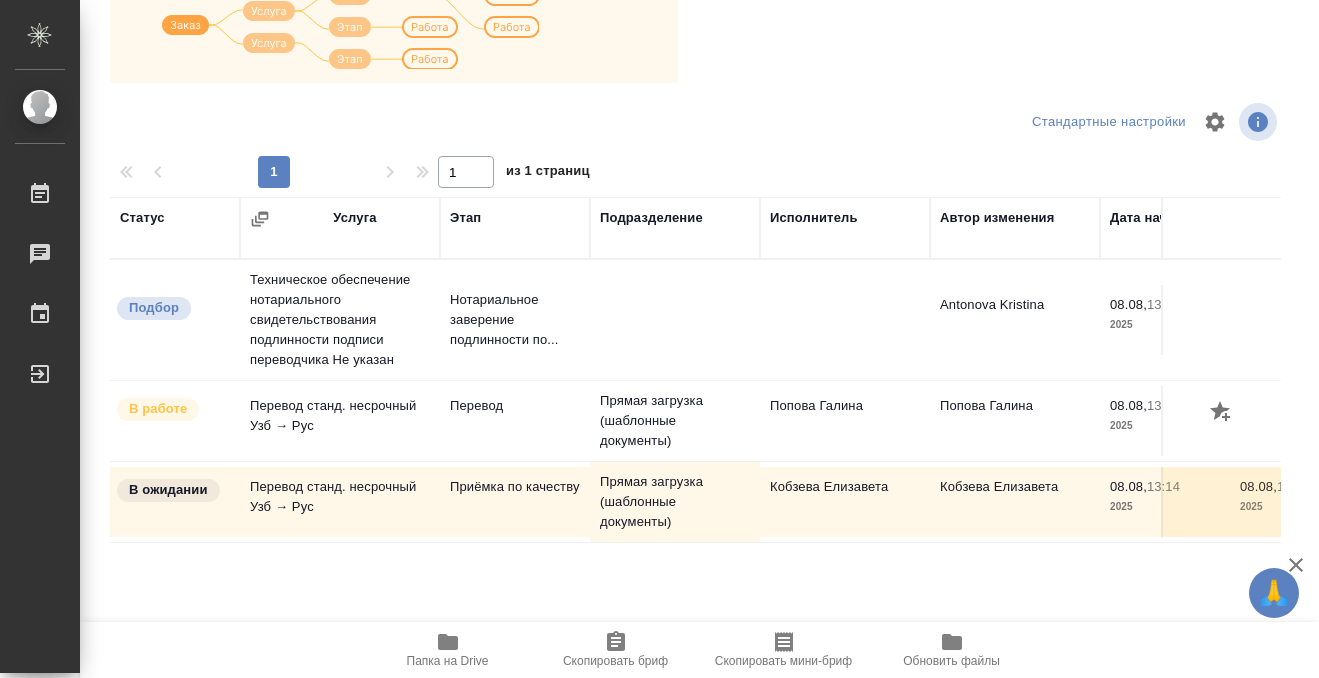 scroll, scrollTop: 364, scrollLeft: 0, axis: vertical 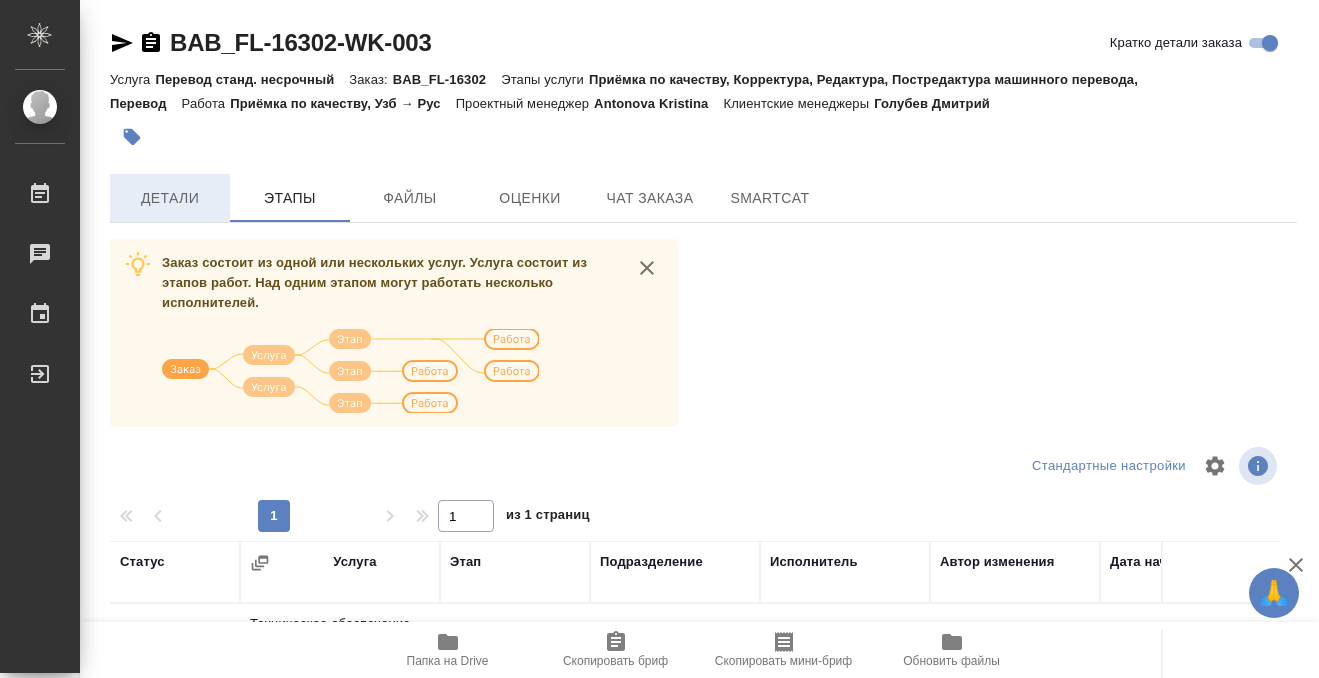 click on "Детали" at bounding box center (170, 198) 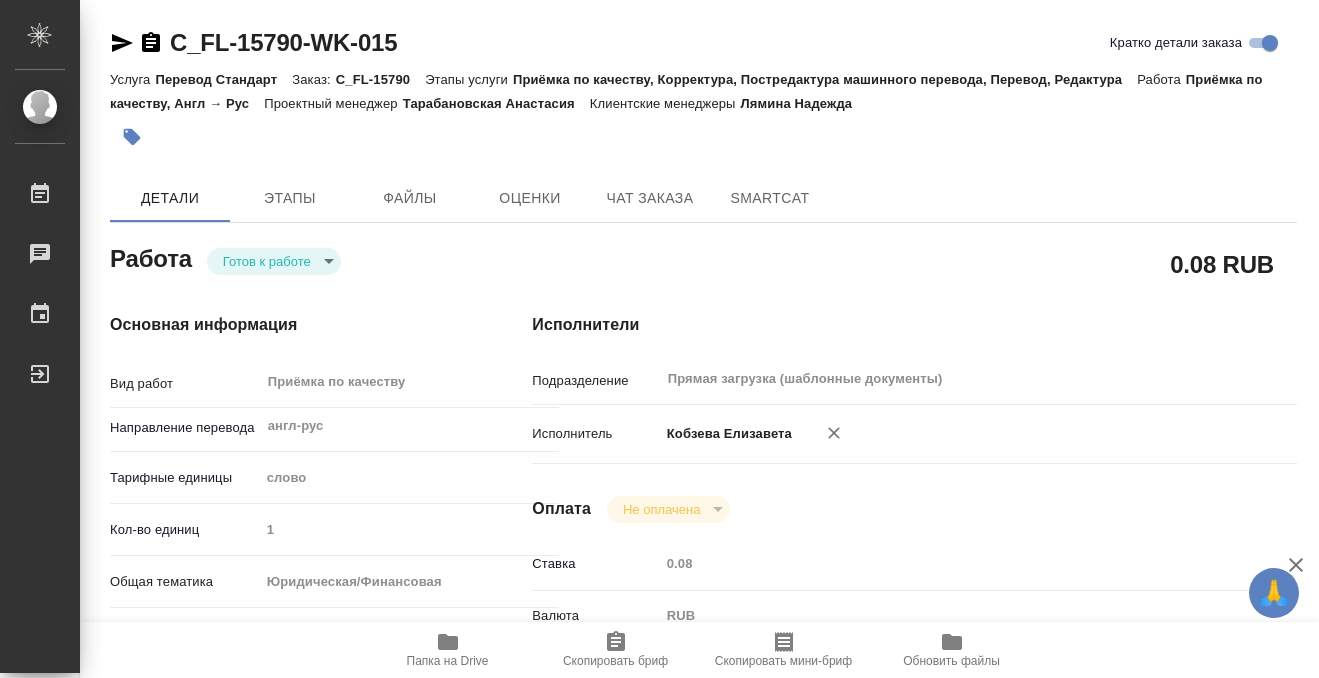 scroll, scrollTop: 0, scrollLeft: 0, axis: both 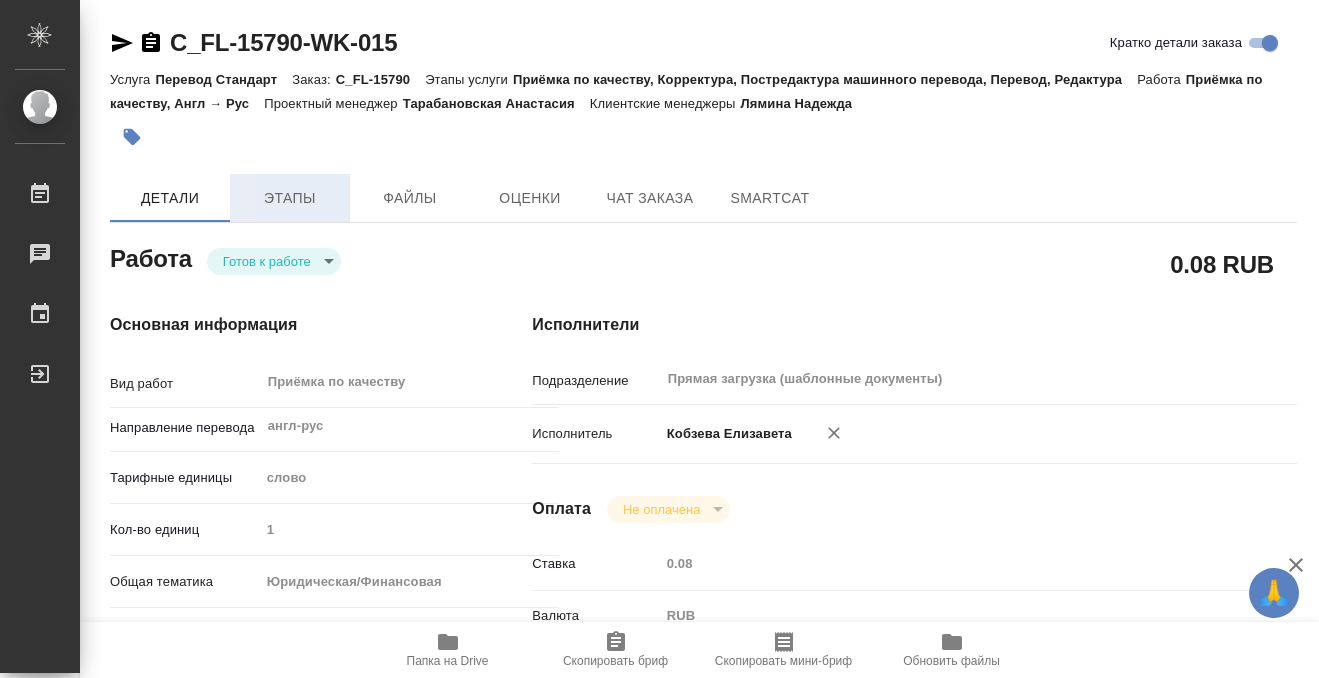 click on "Этапы" at bounding box center (290, 198) 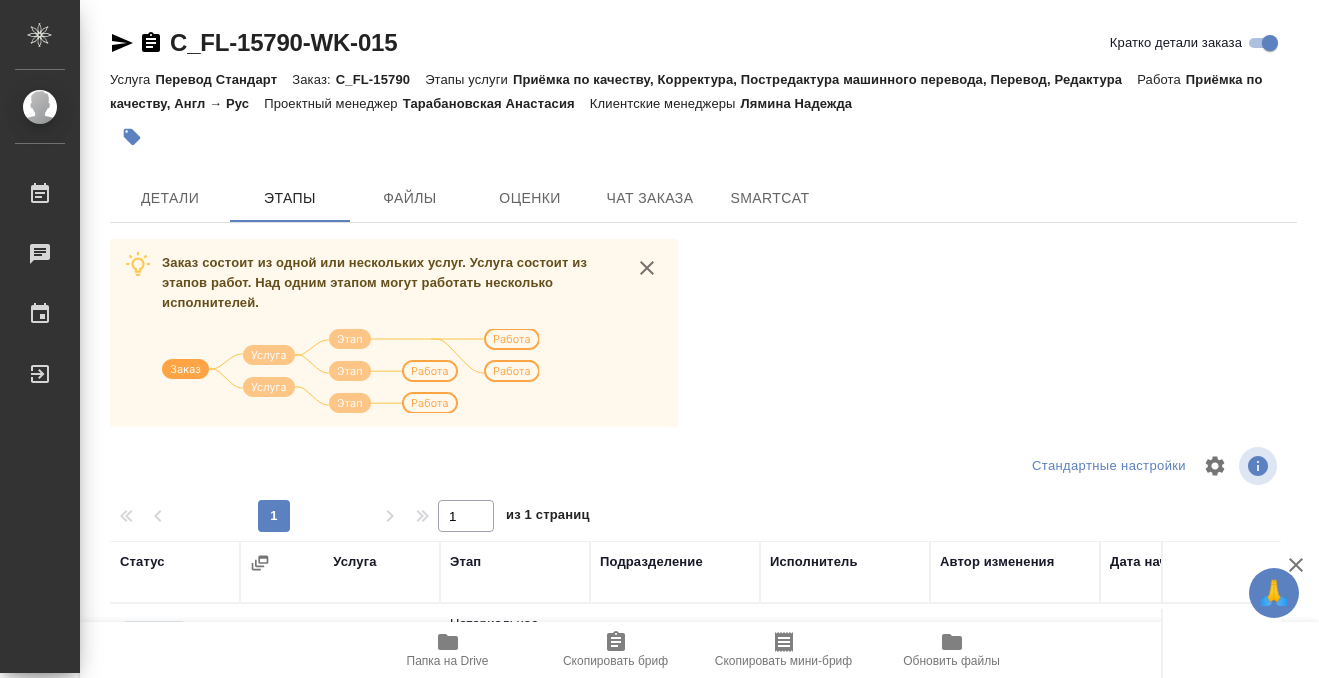 scroll, scrollTop: 362, scrollLeft: 0, axis: vertical 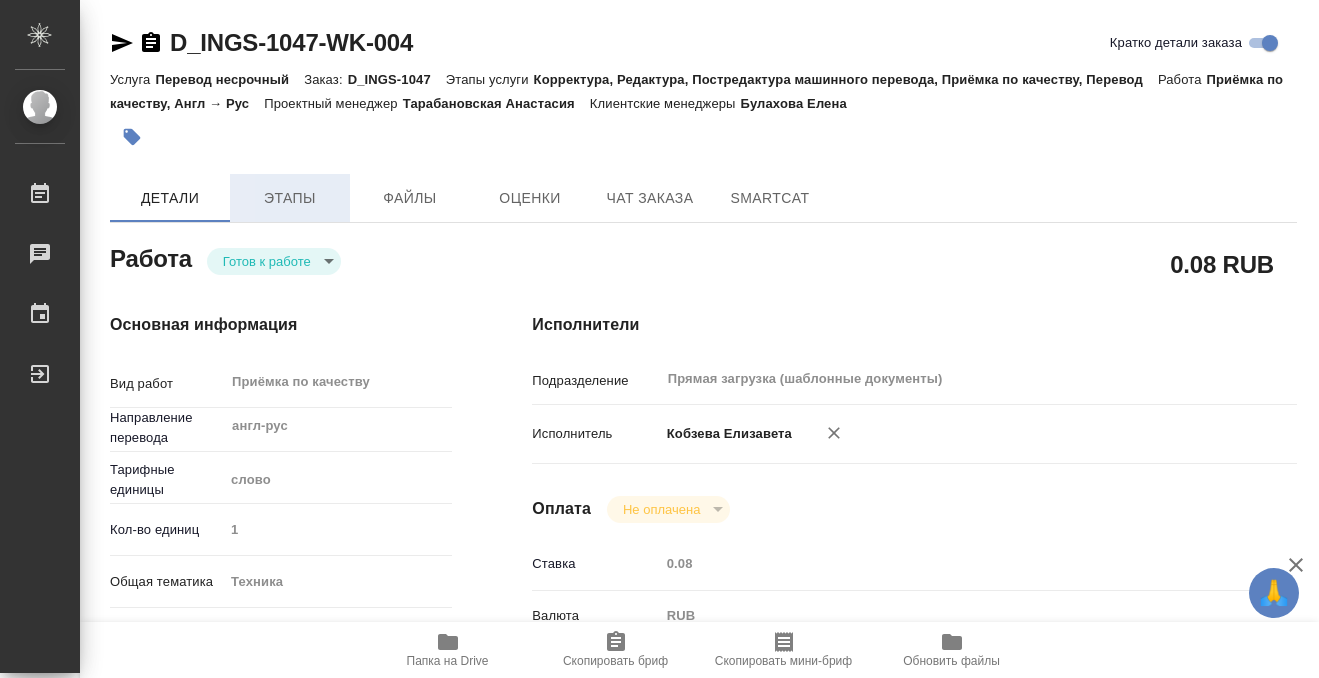 click on "Этапы" at bounding box center [290, 198] 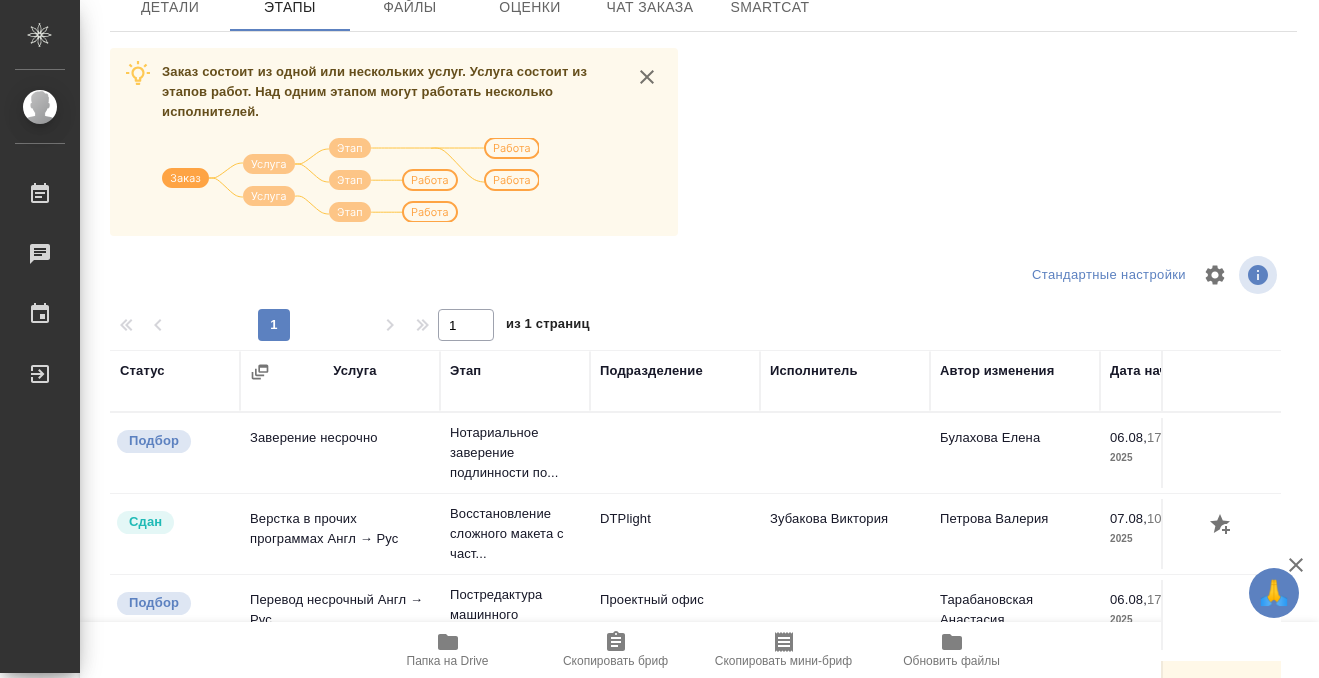 scroll, scrollTop: 364, scrollLeft: 0, axis: vertical 